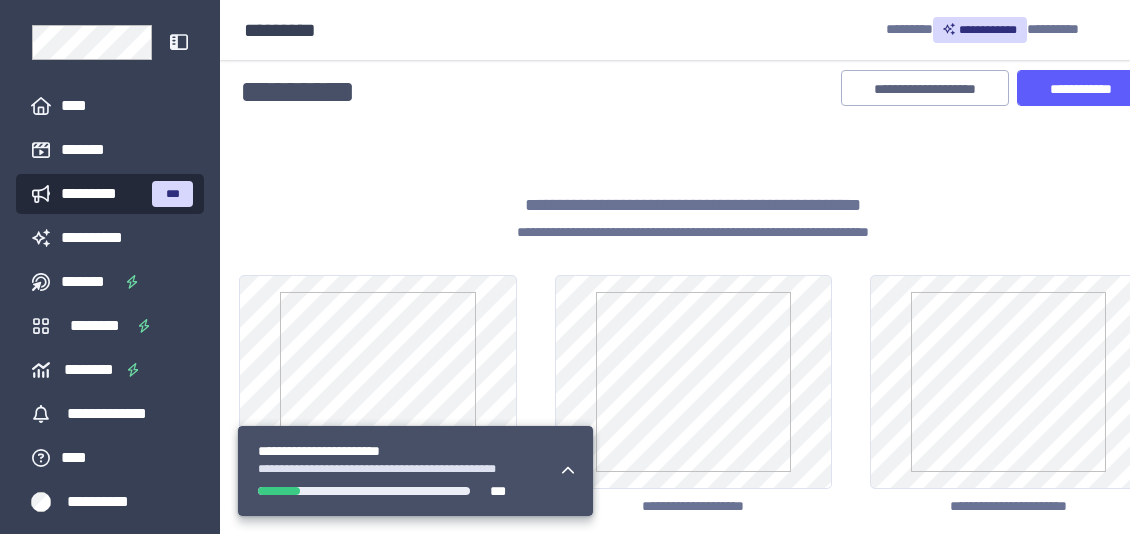 scroll, scrollTop: 0, scrollLeft: 0, axis: both 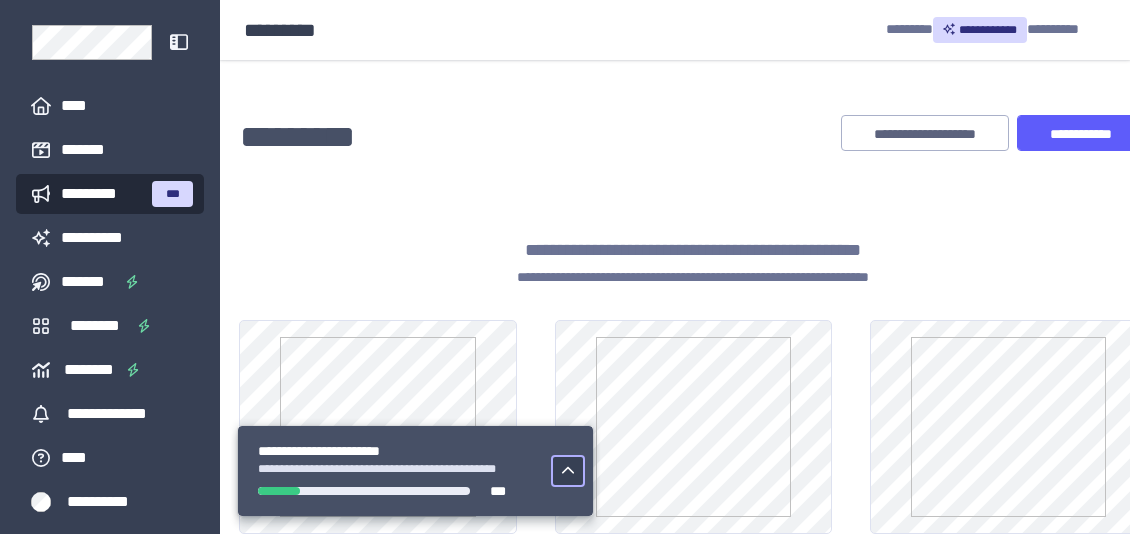 click 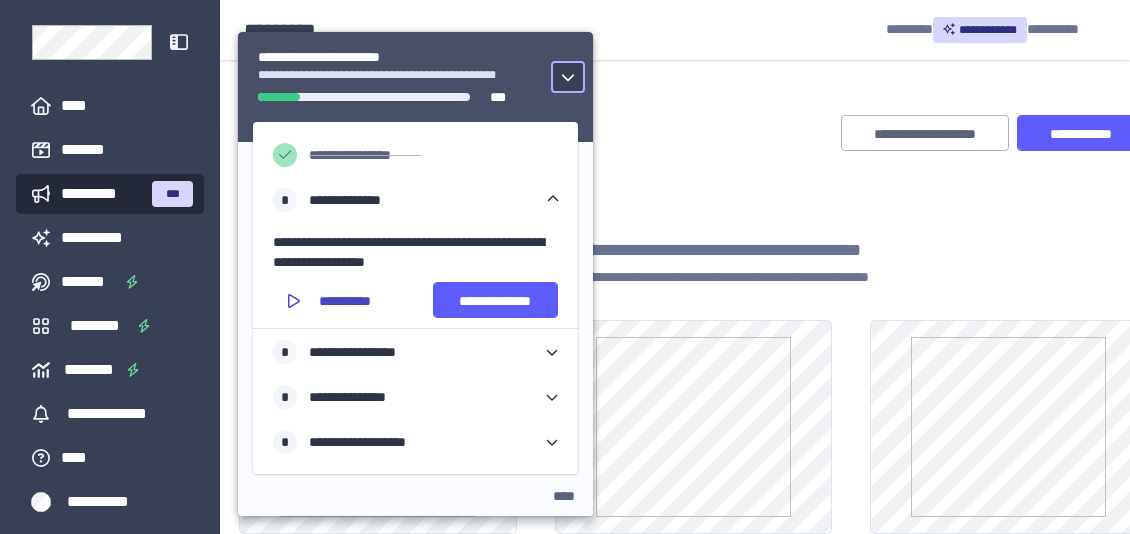 click 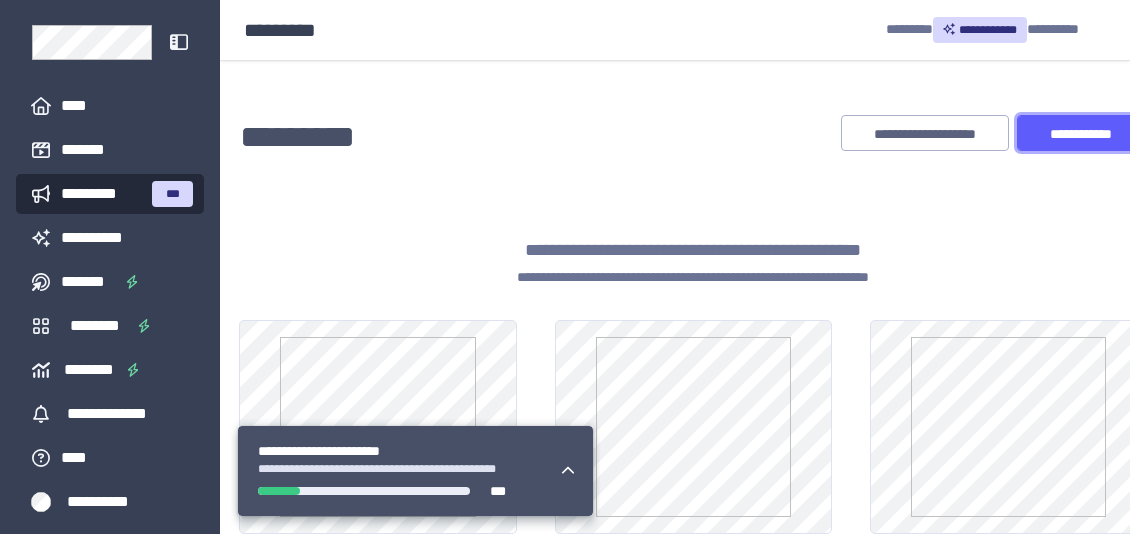 click on "**********" at bounding box center (1081, 134) 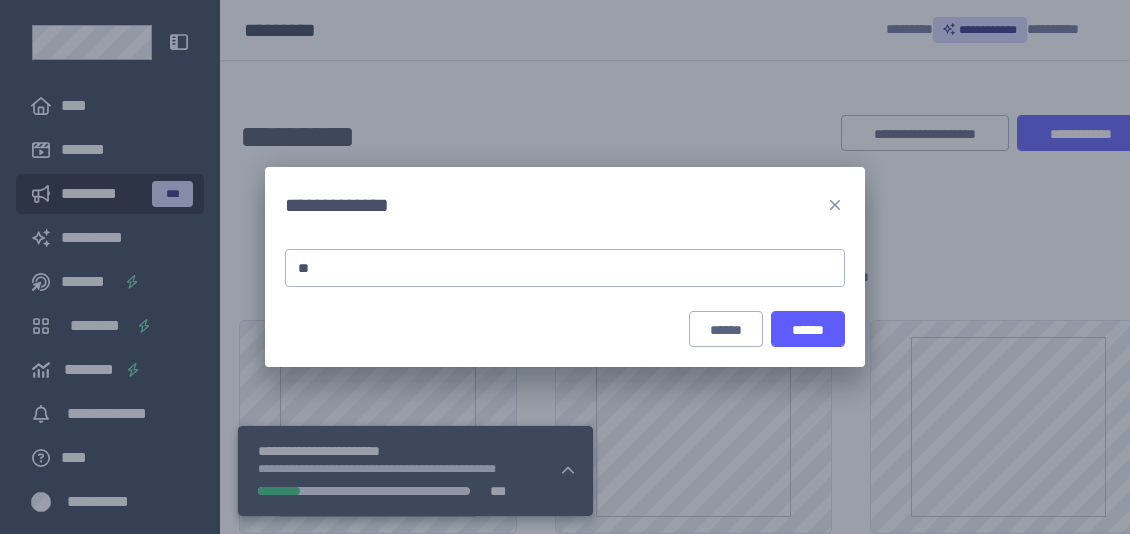 type on "*" 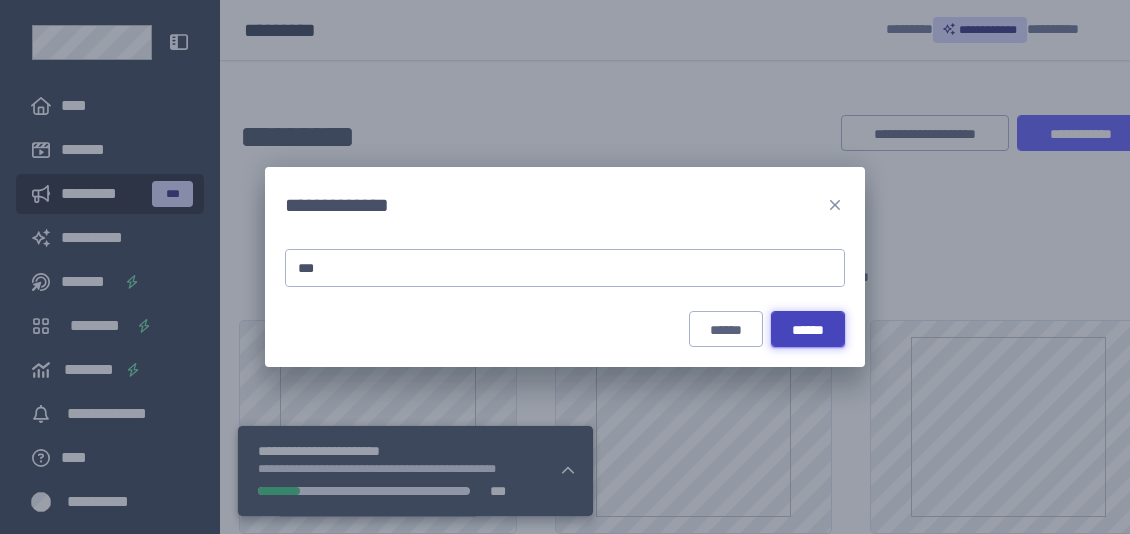 type on "***" 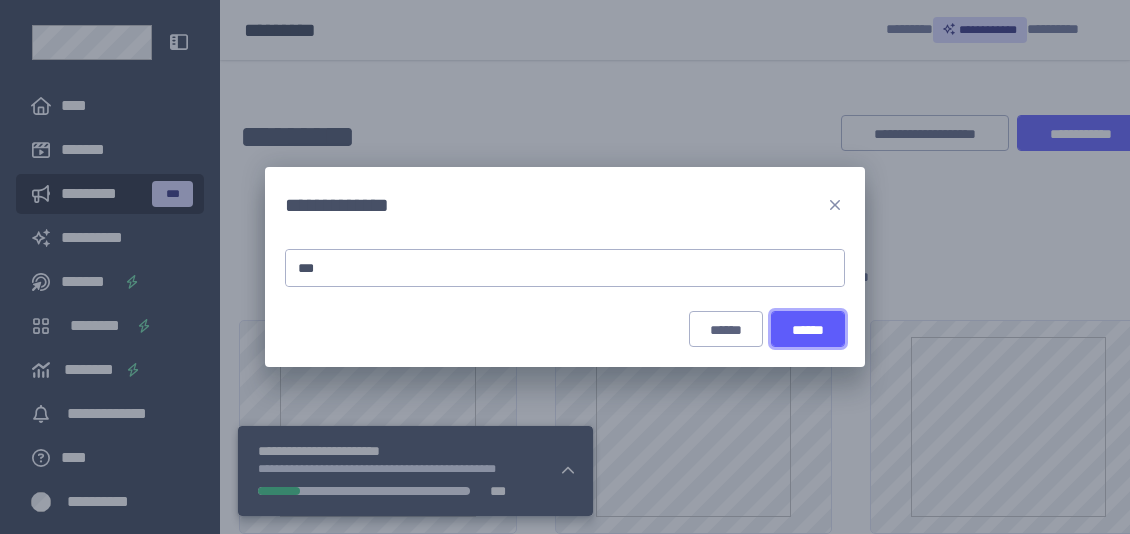 click on "******" at bounding box center (808, 329) 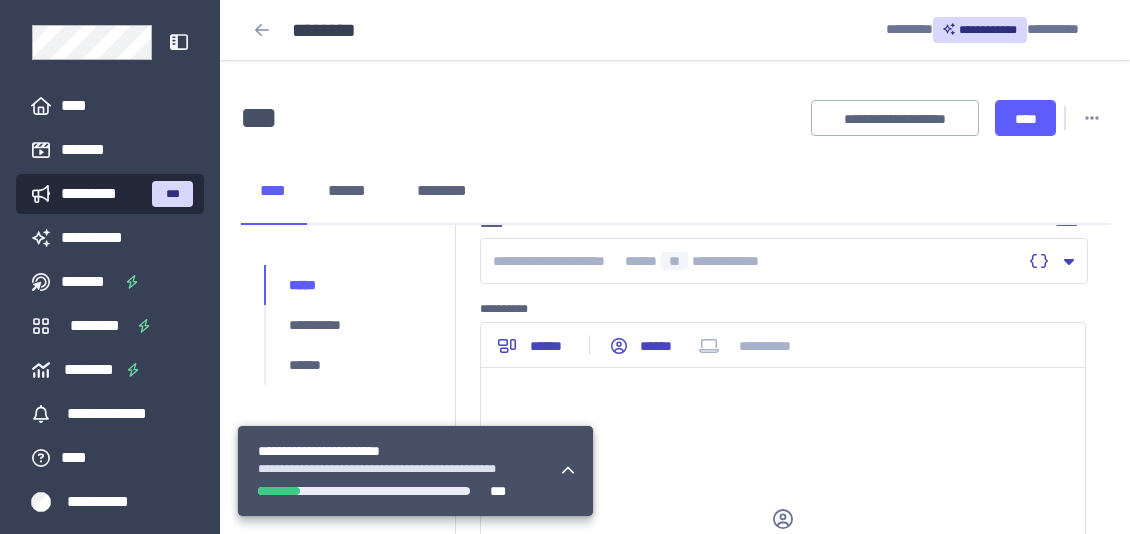 scroll, scrollTop: 0, scrollLeft: 0, axis: both 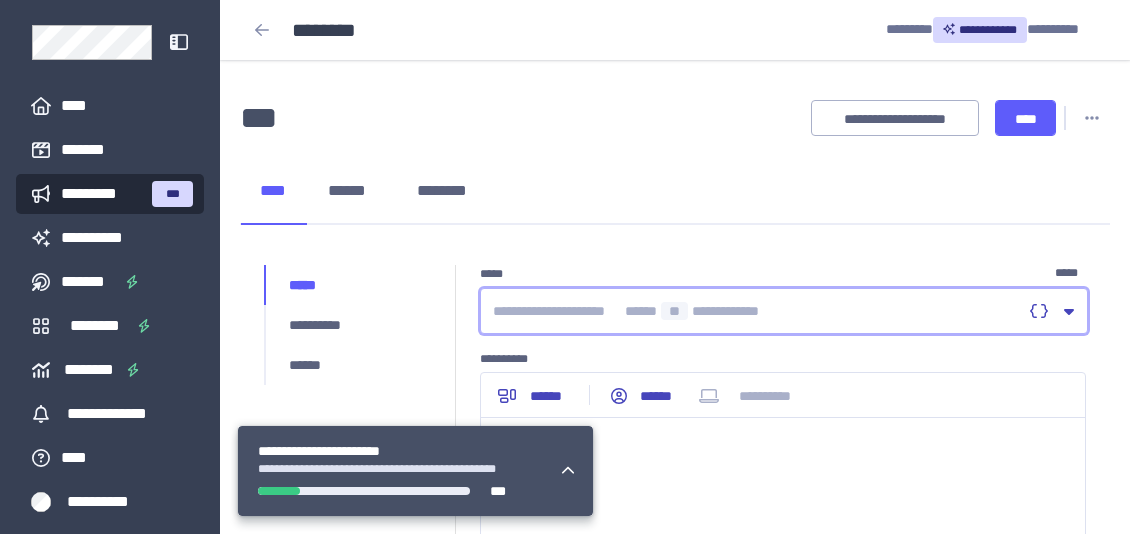 click at bounding box center [757, 311] 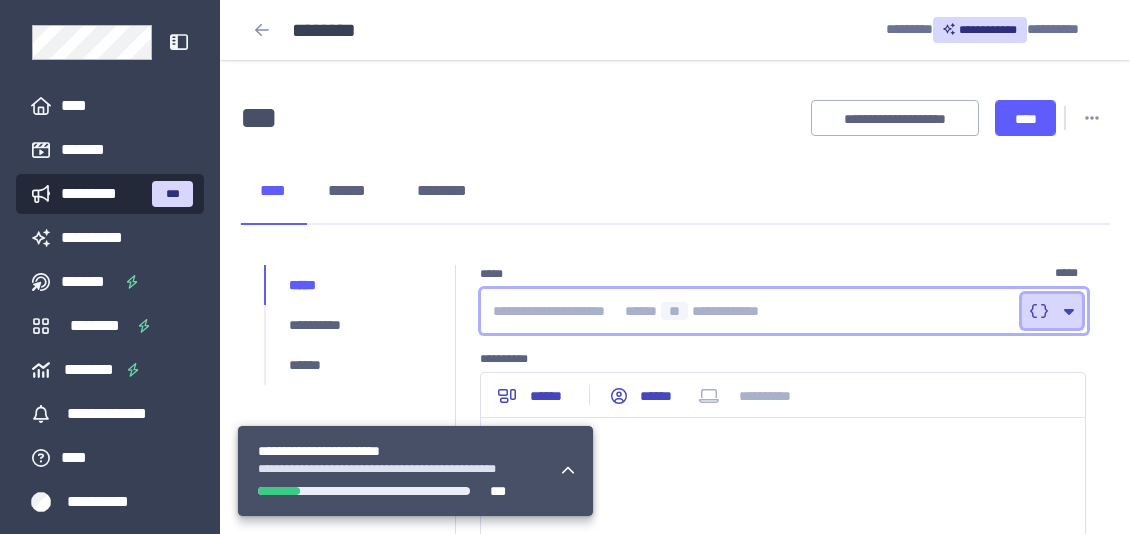 click at bounding box center [1052, 311] 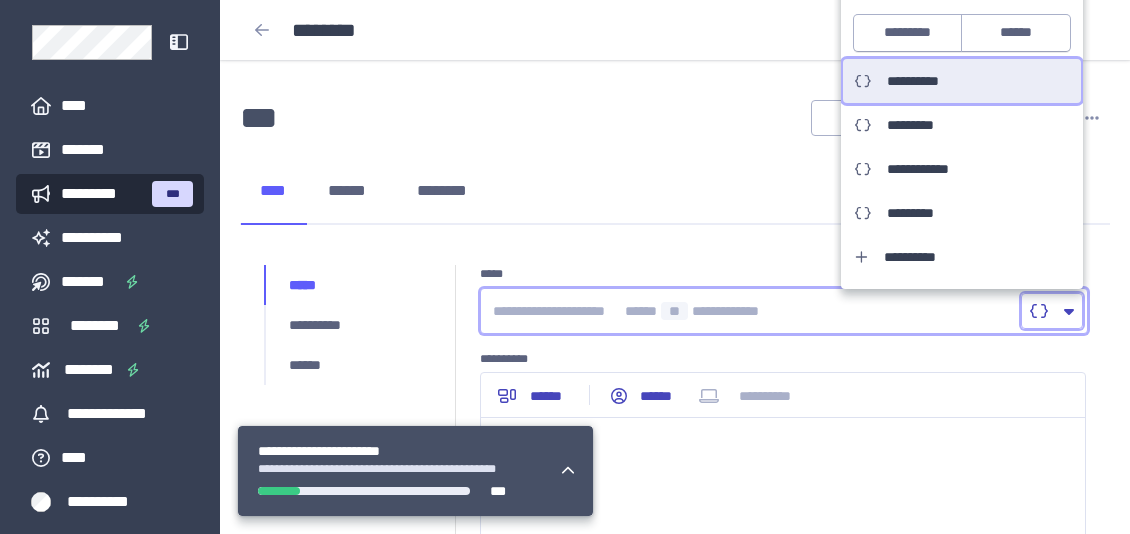 click on "**********" at bounding box center (922, 81) 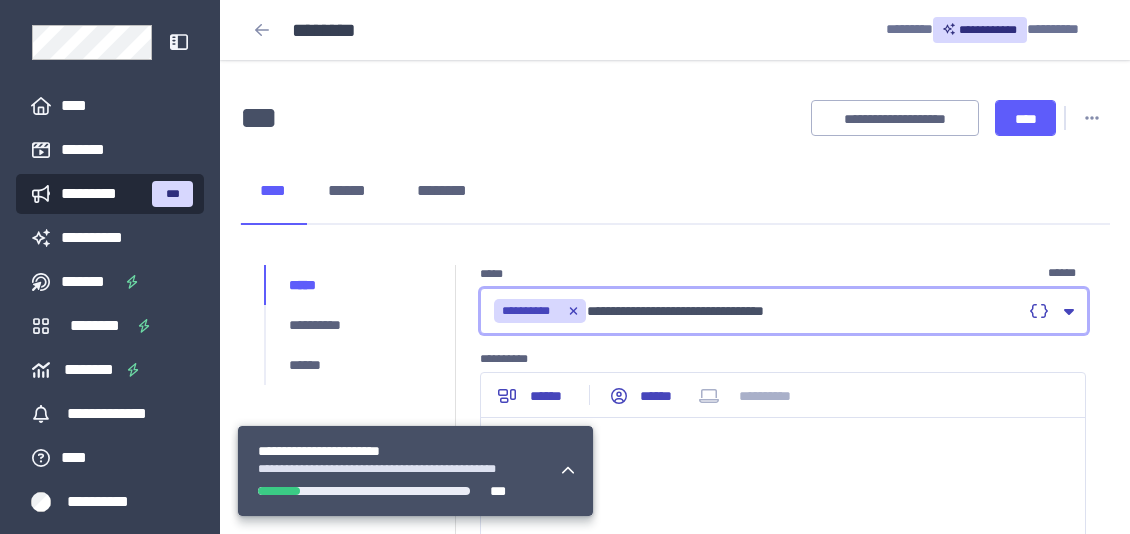 click on "**********" at bounding box center [757, 311] 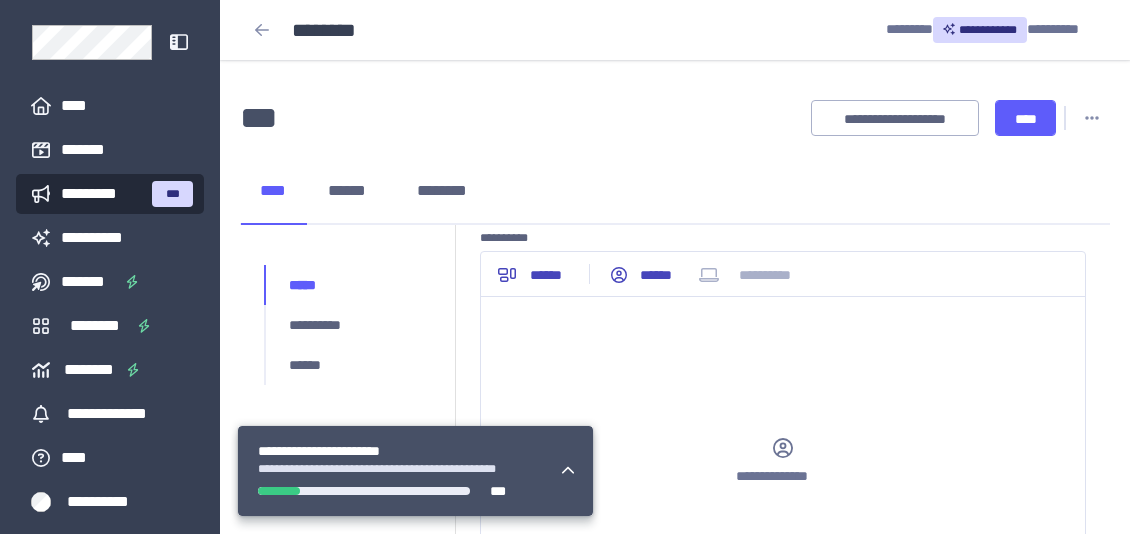 scroll, scrollTop: 126, scrollLeft: 0, axis: vertical 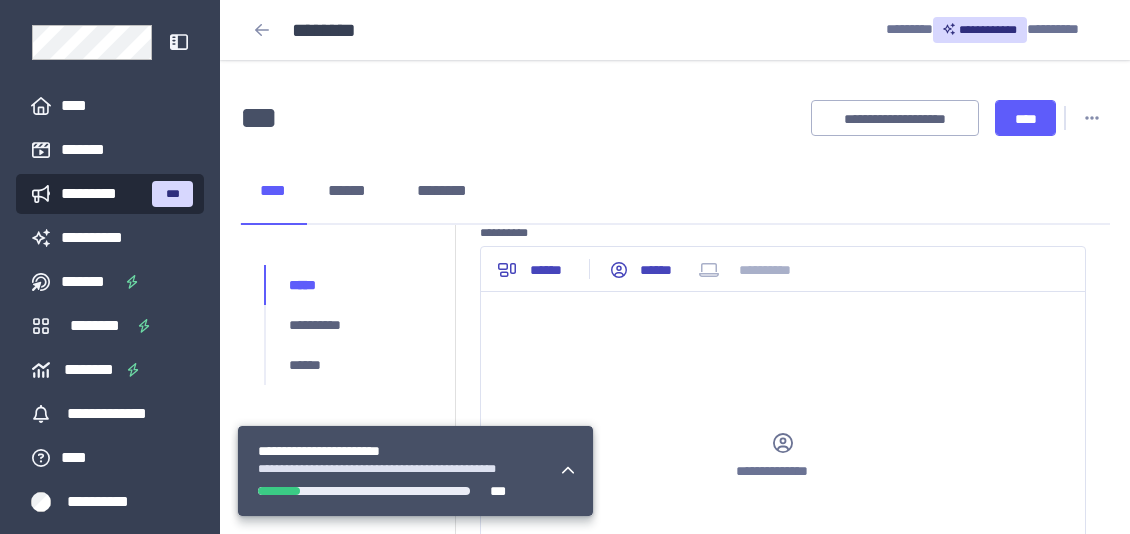 click on "**********" at bounding box center (783, 462) 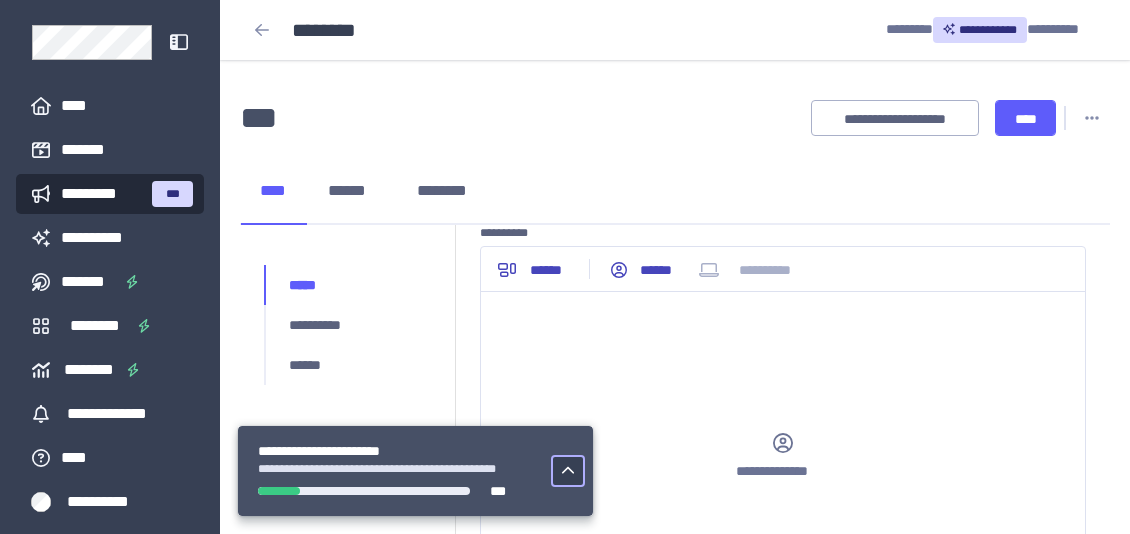 click 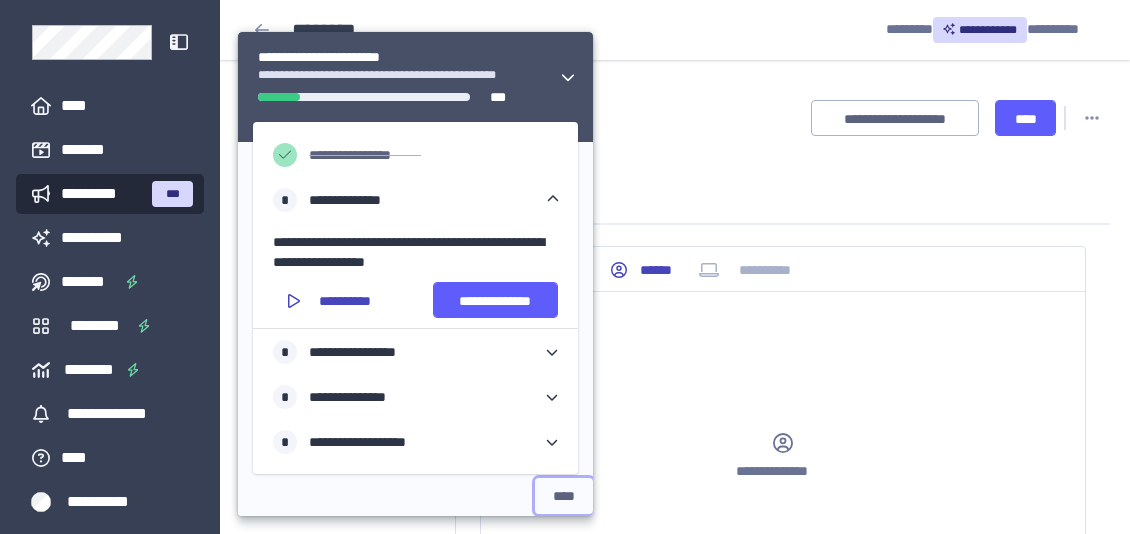 click on "****" at bounding box center [564, 496] 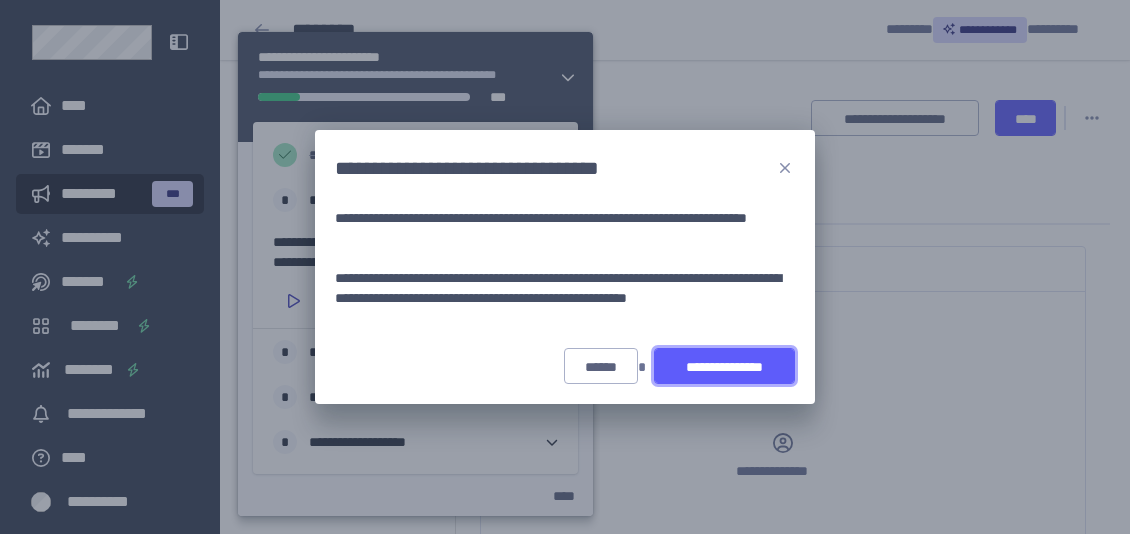 click on "**********" at bounding box center (724, 367) 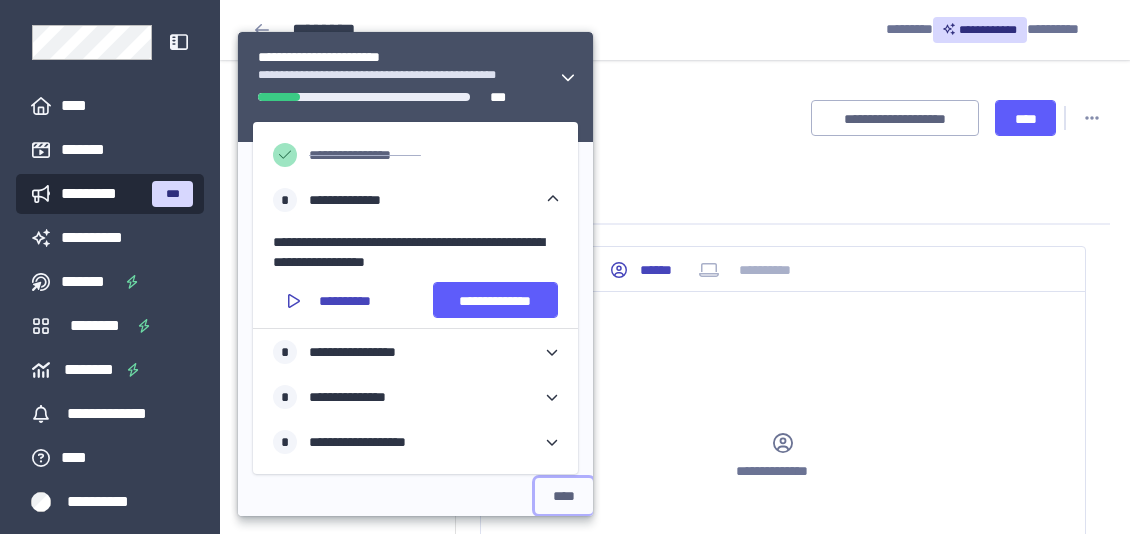 click on "****" at bounding box center (564, 496) 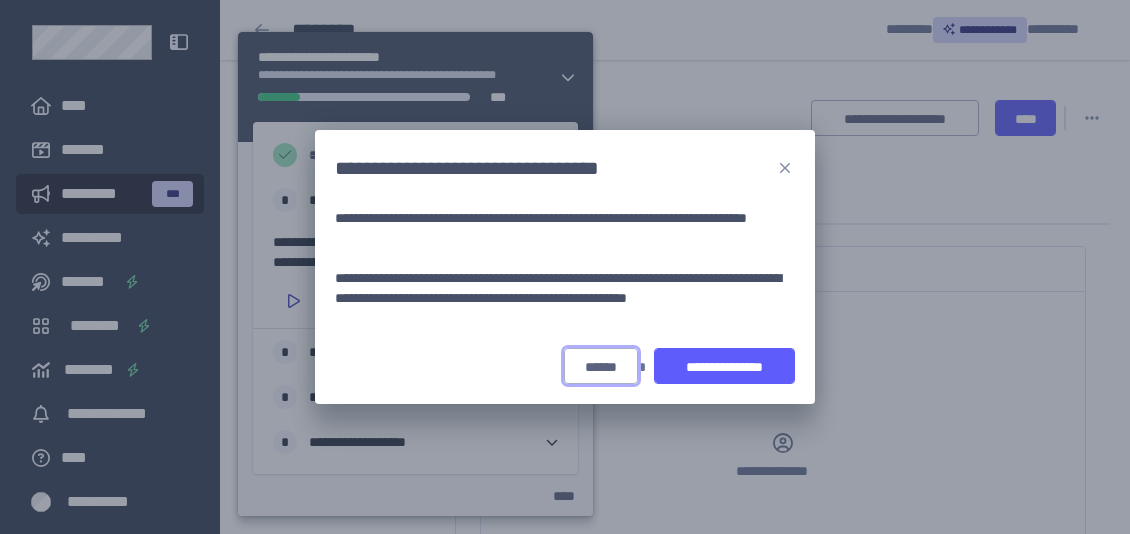 click on "******" at bounding box center (601, 367) 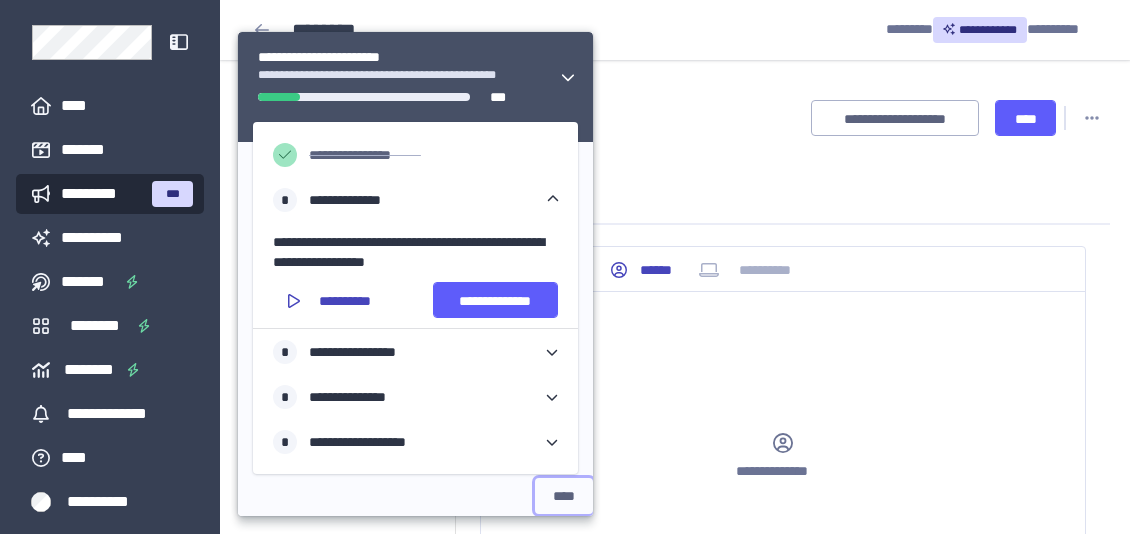 click on "****" at bounding box center [564, 496] 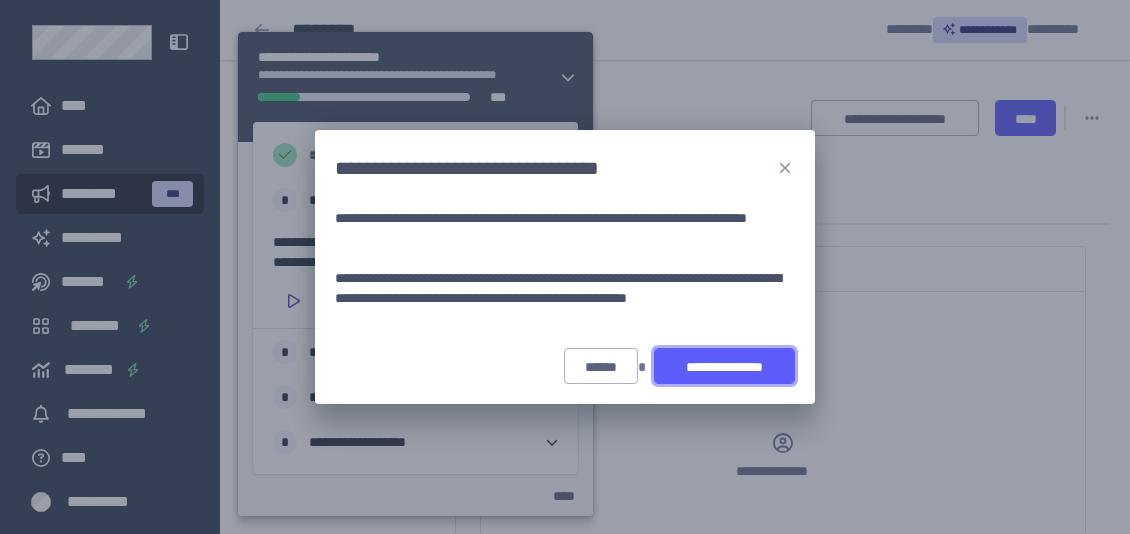 click on "**********" at bounding box center [724, 367] 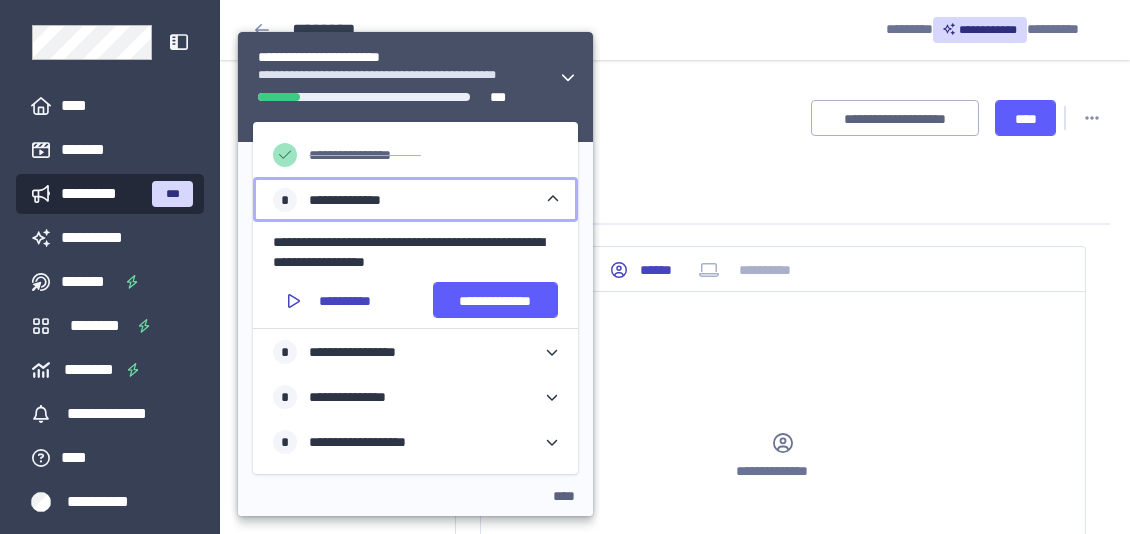 click 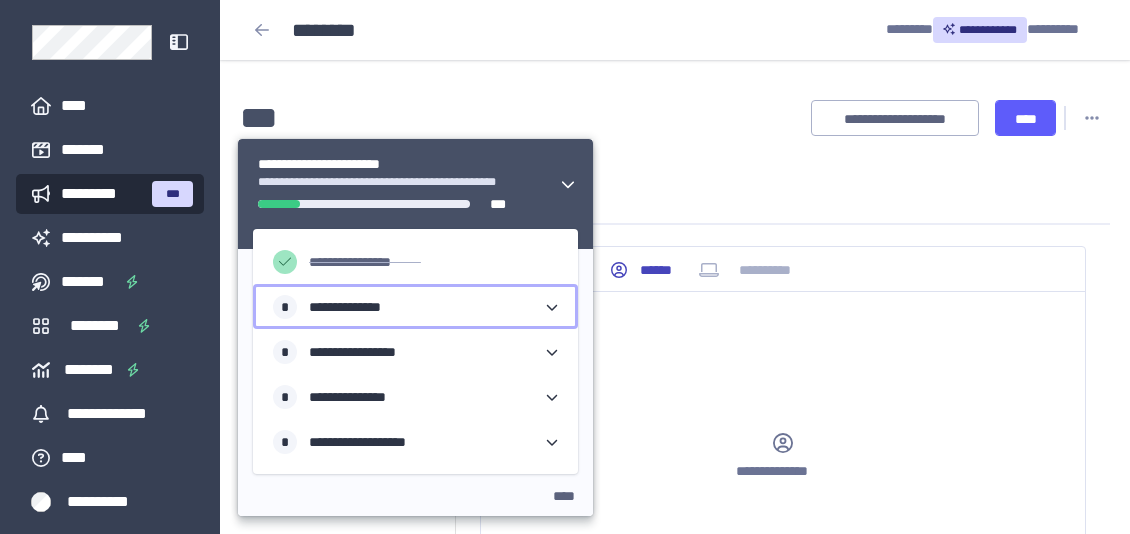 click 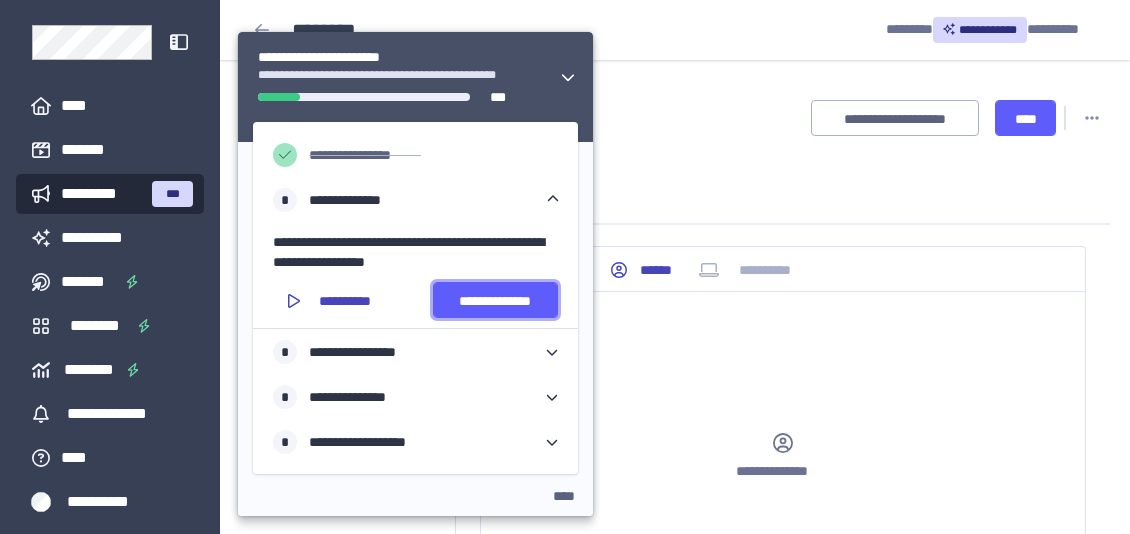 click on "**********" at bounding box center (495, 301) 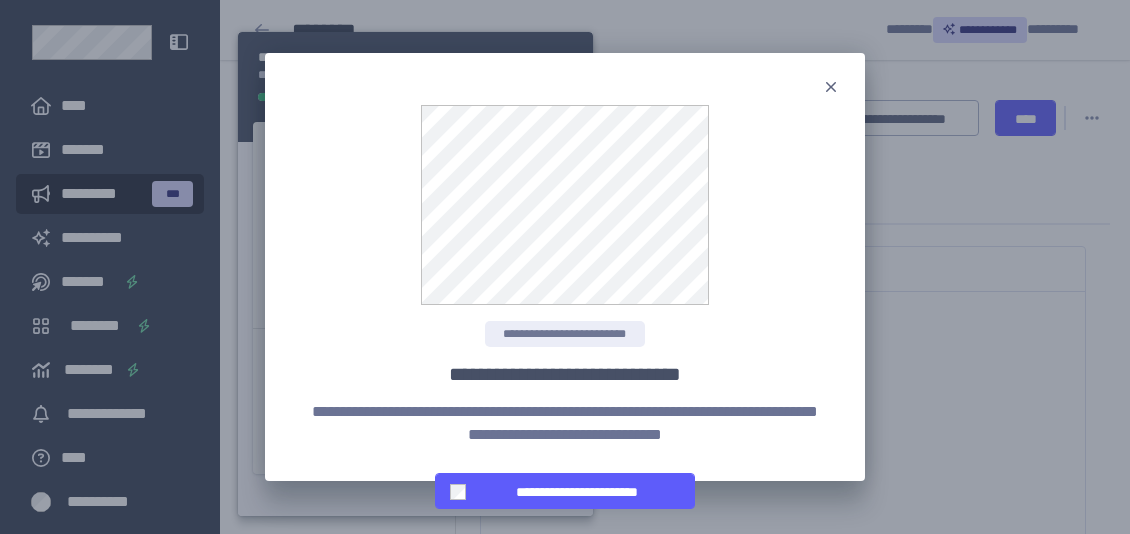click on "**********" at bounding box center (565, 334) 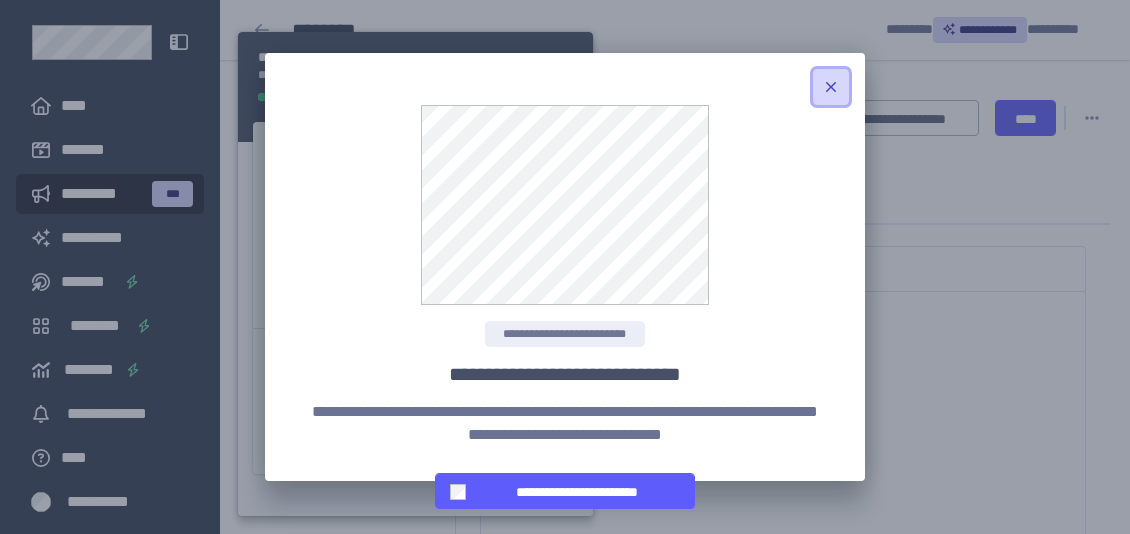 click at bounding box center (831, 87) 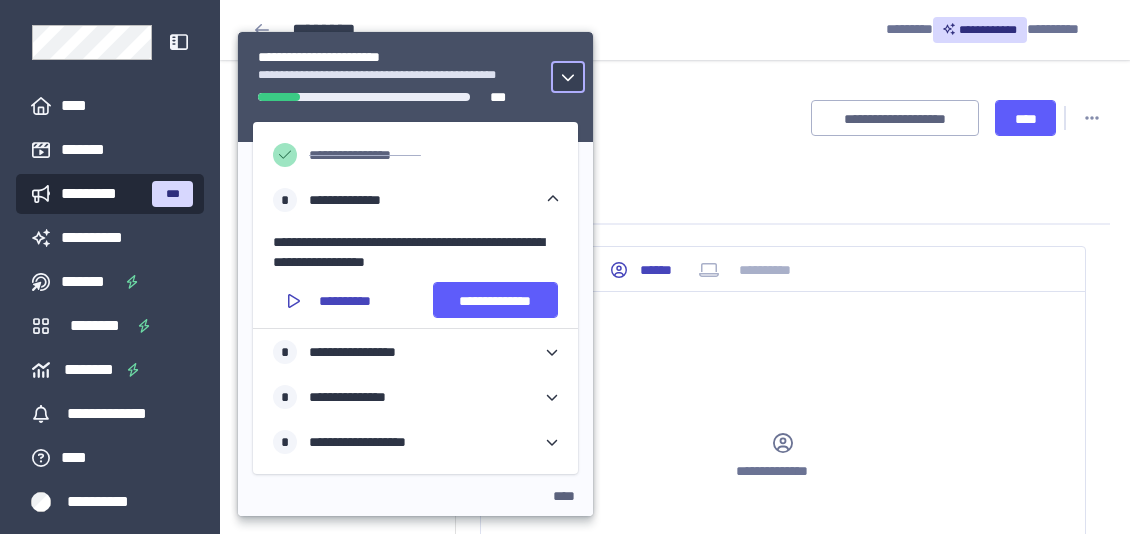 click 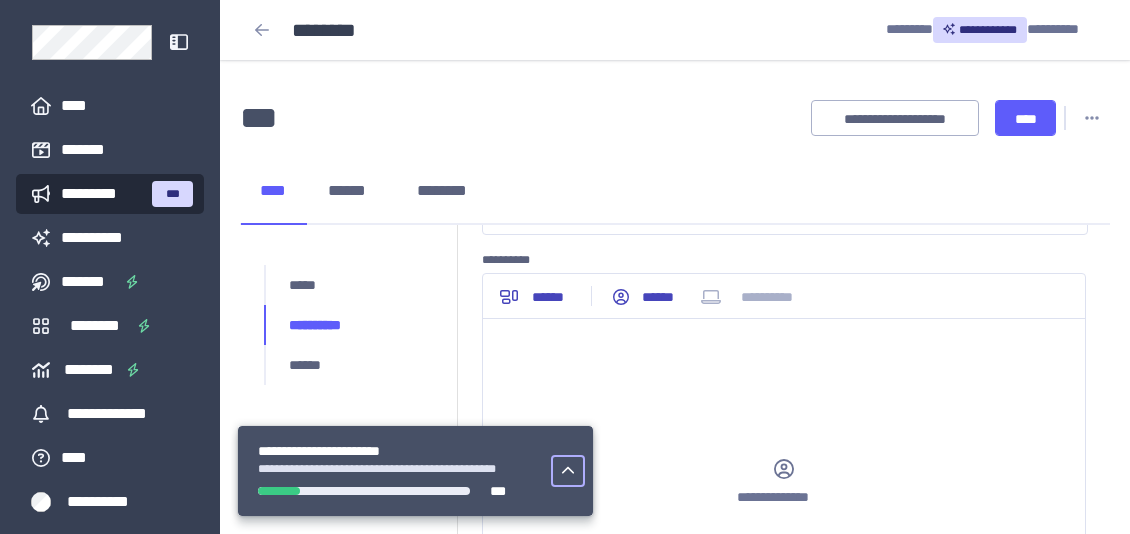 scroll, scrollTop: 106, scrollLeft: 0, axis: vertical 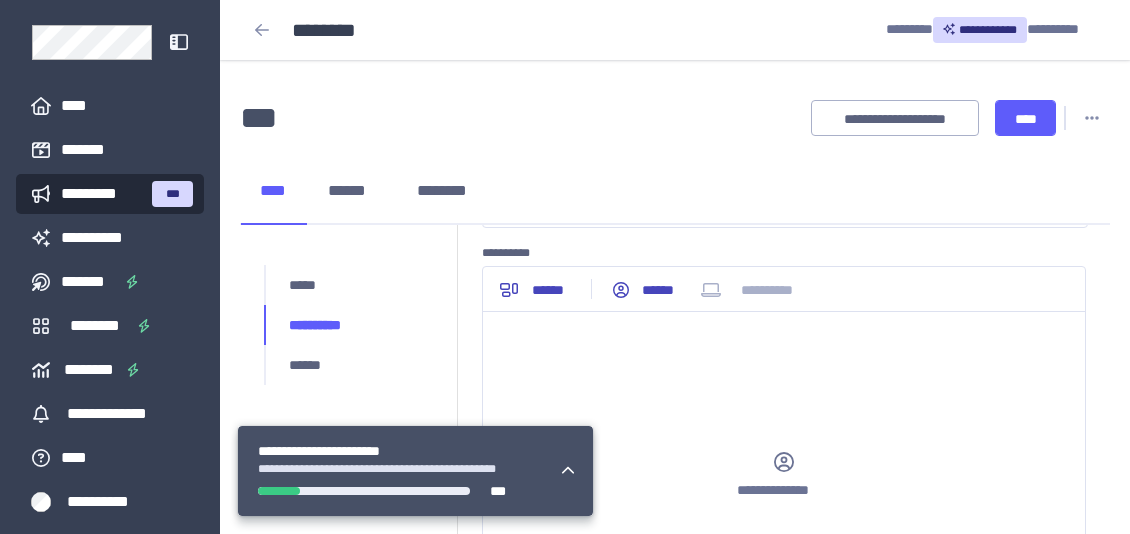 click on "**********" at bounding box center [784, 481] 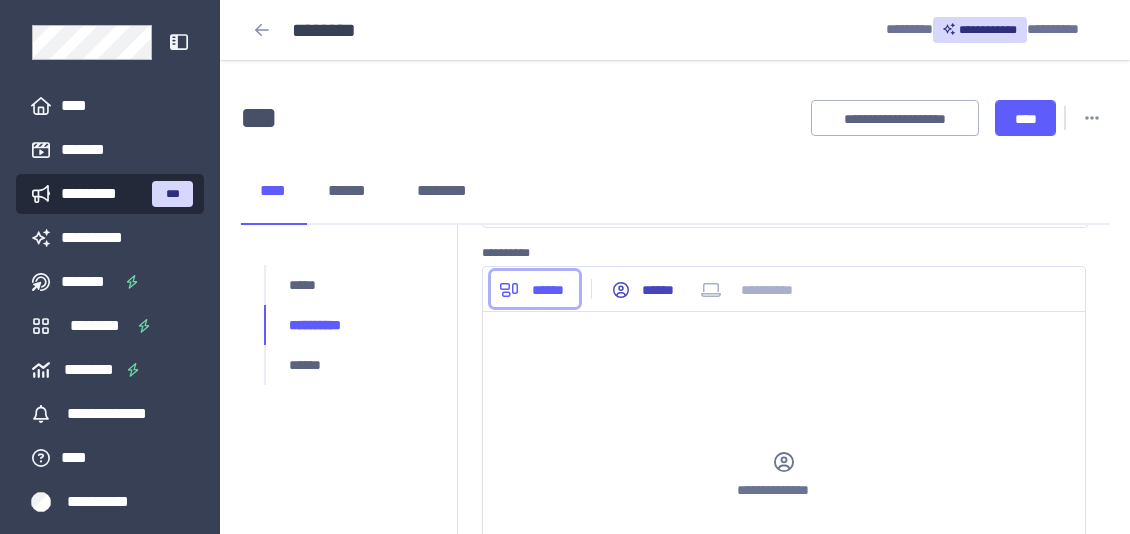 click on "******" at bounding box center (548, 290) 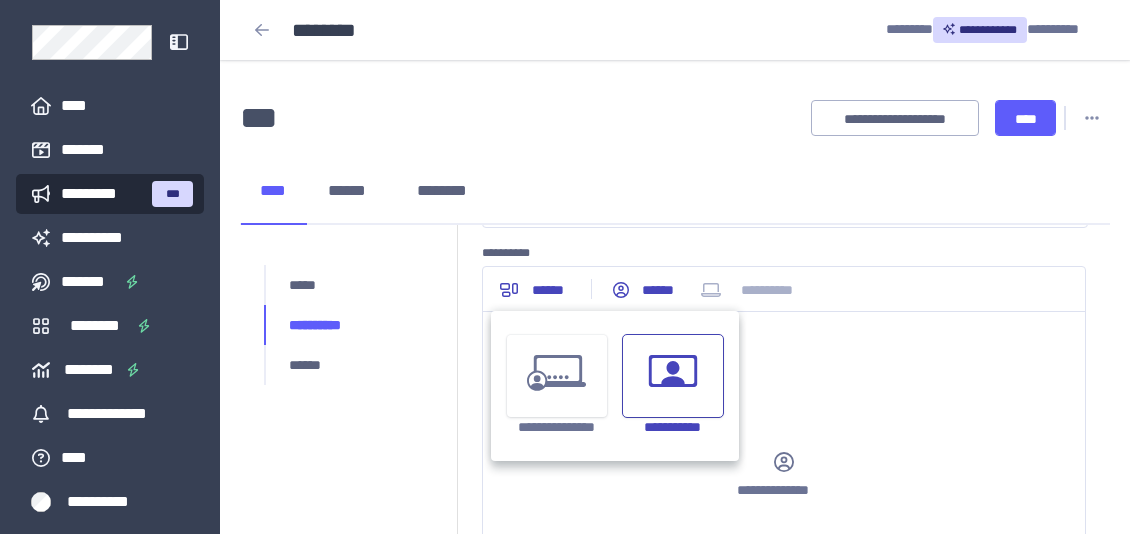 click 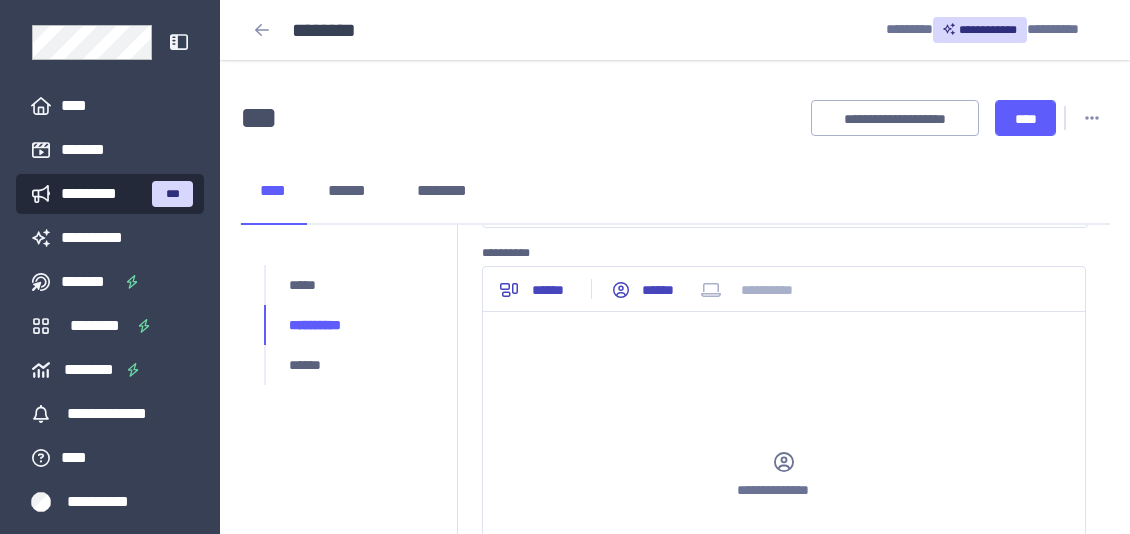click on "**********" at bounding box center [784, 481] 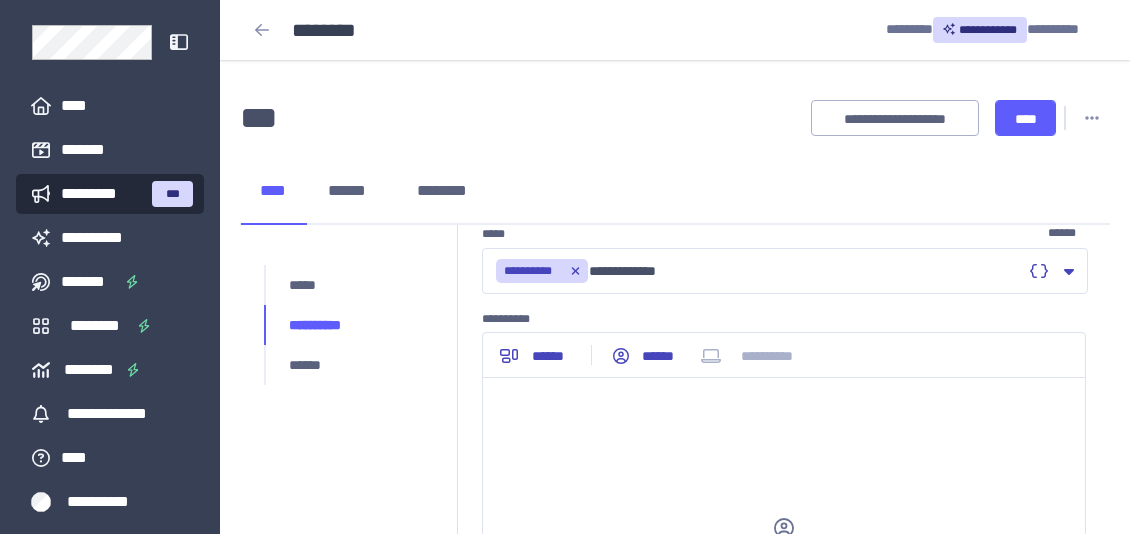 scroll, scrollTop: 24, scrollLeft: 0, axis: vertical 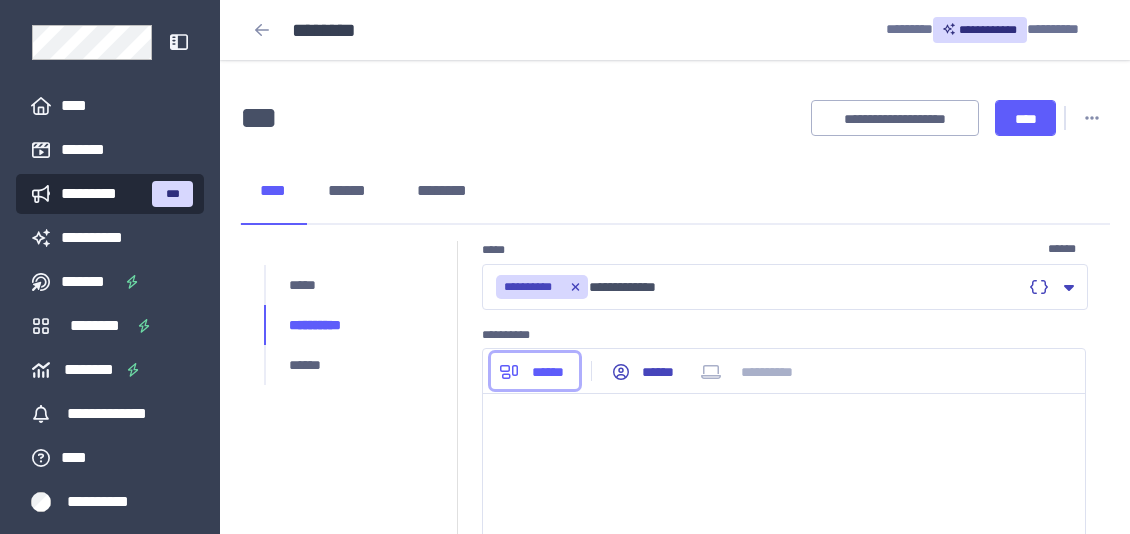 click on "******" at bounding box center (548, 372) 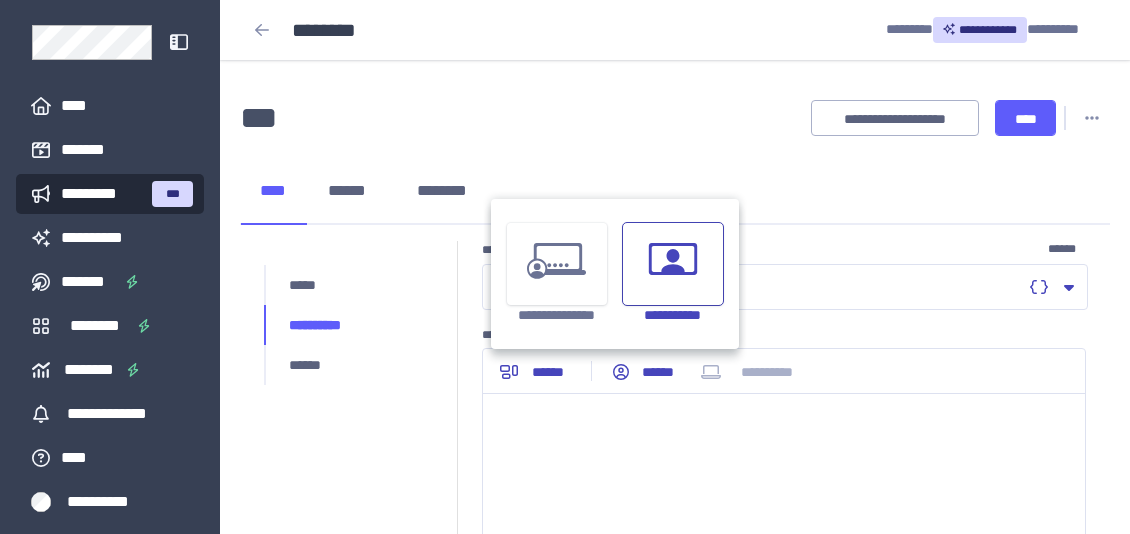 click 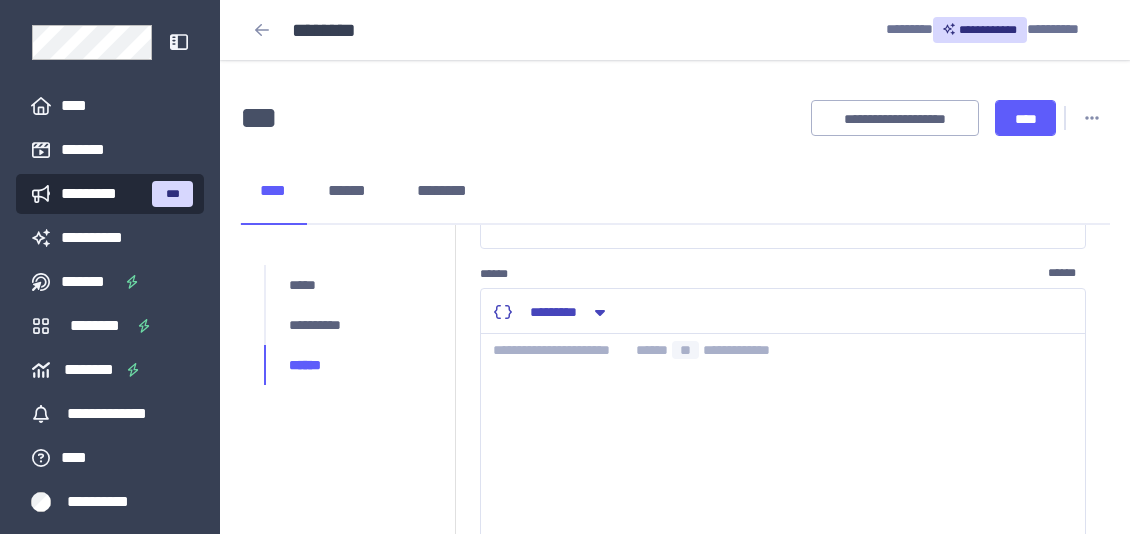 scroll, scrollTop: 509, scrollLeft: 0, axis: vertical 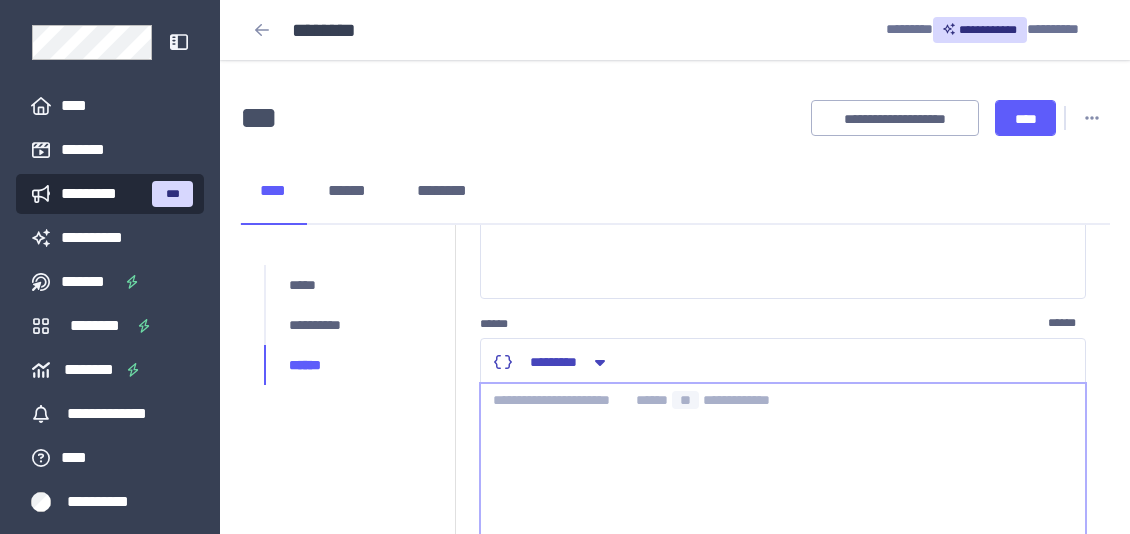 click at bounding box center (783, 508) 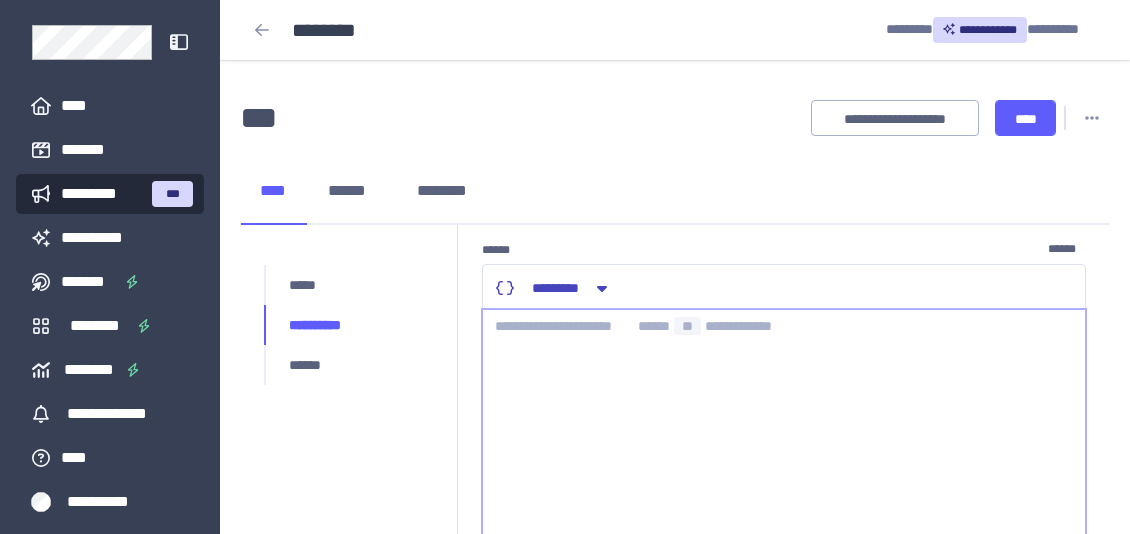 scroll, scrollTop: 533, scrollLeft: 0, axis: vertical 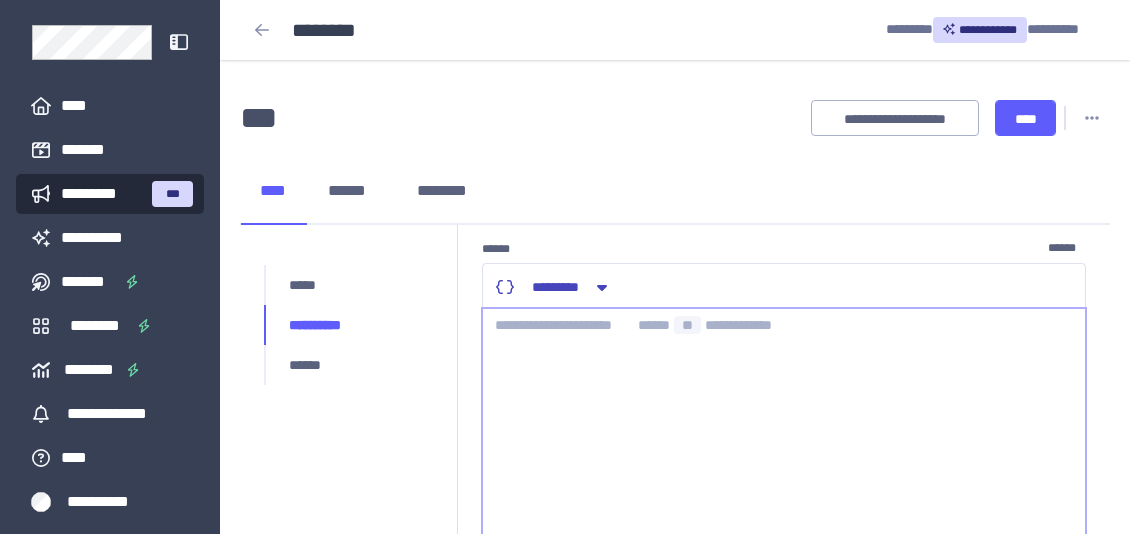 click at bounding box center [784, 433] 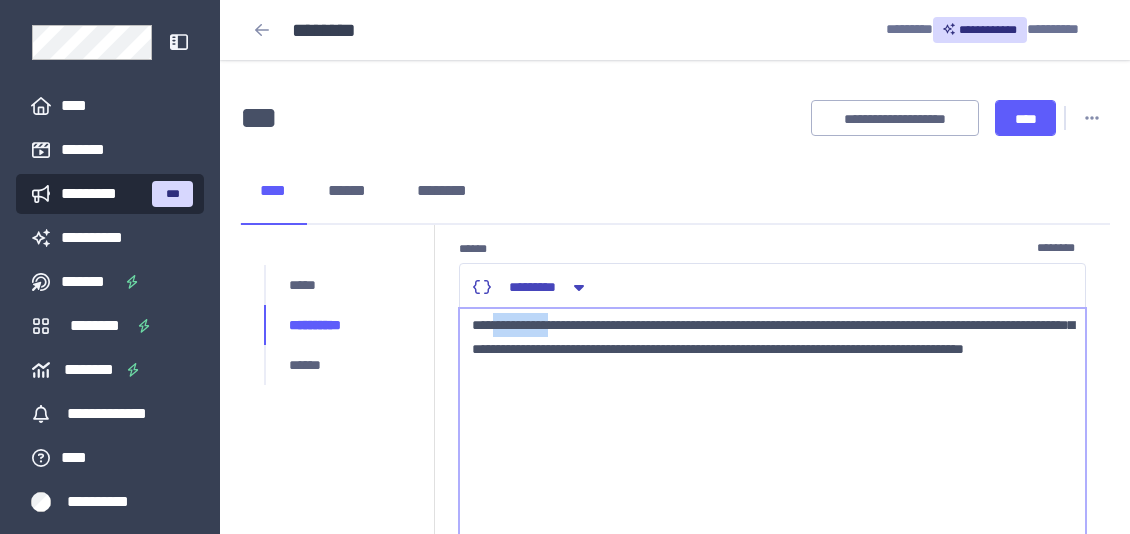 drag, startPoint x: 574, startPoint y: 325, endPoint x: 502, endPoint y: 324, distance: 72.00694 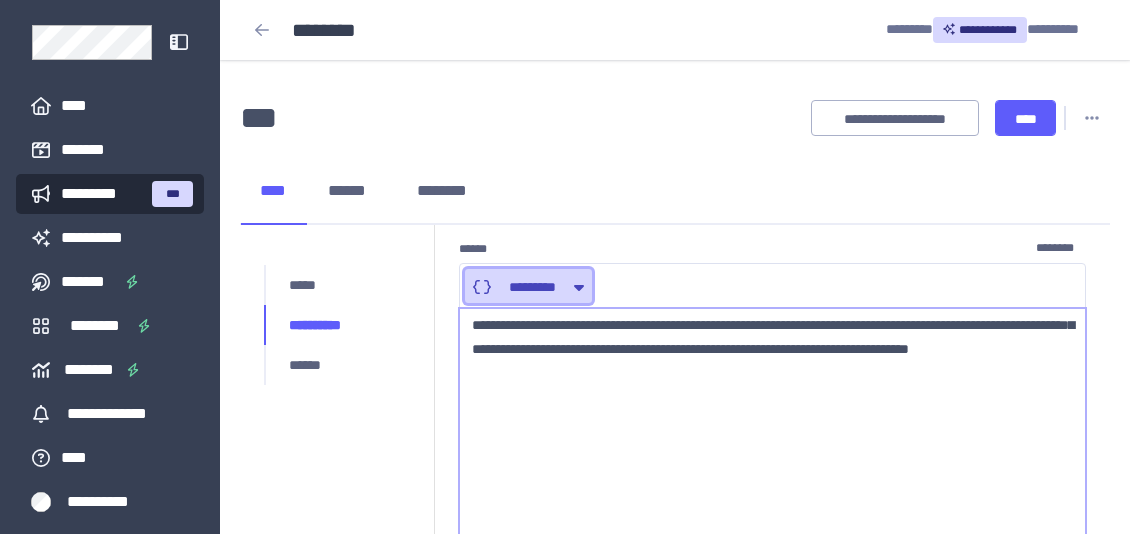 click 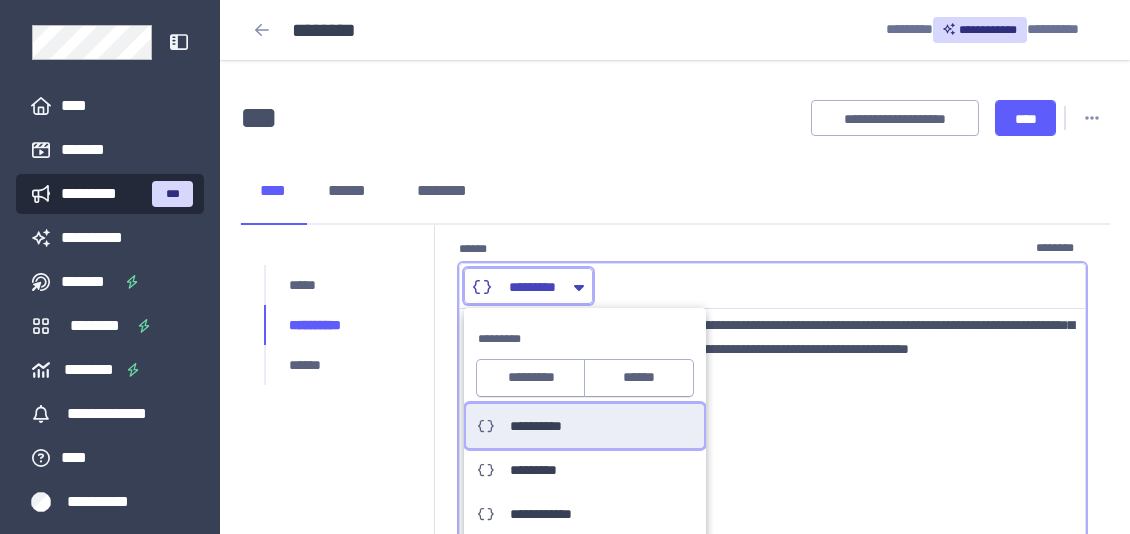 click on "**********" at bounding box center (545, 426) 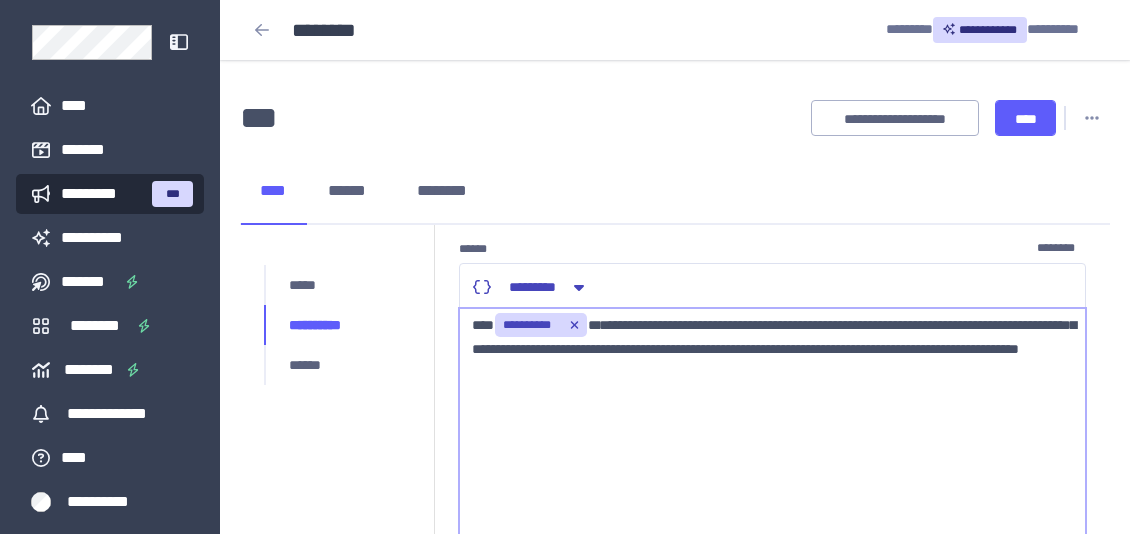 click on "**********" at bounding box center (772, 433) 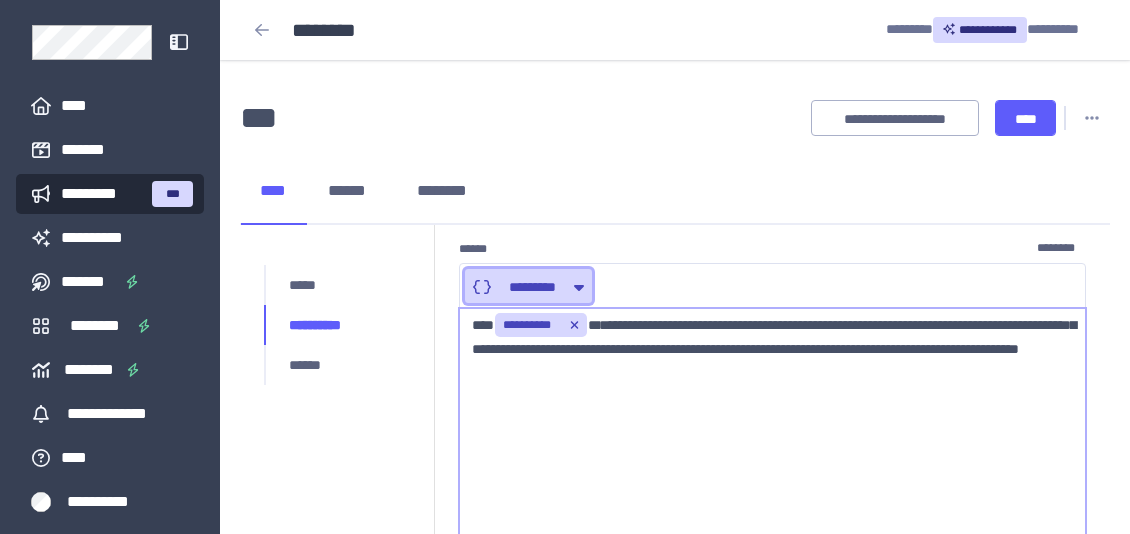 click 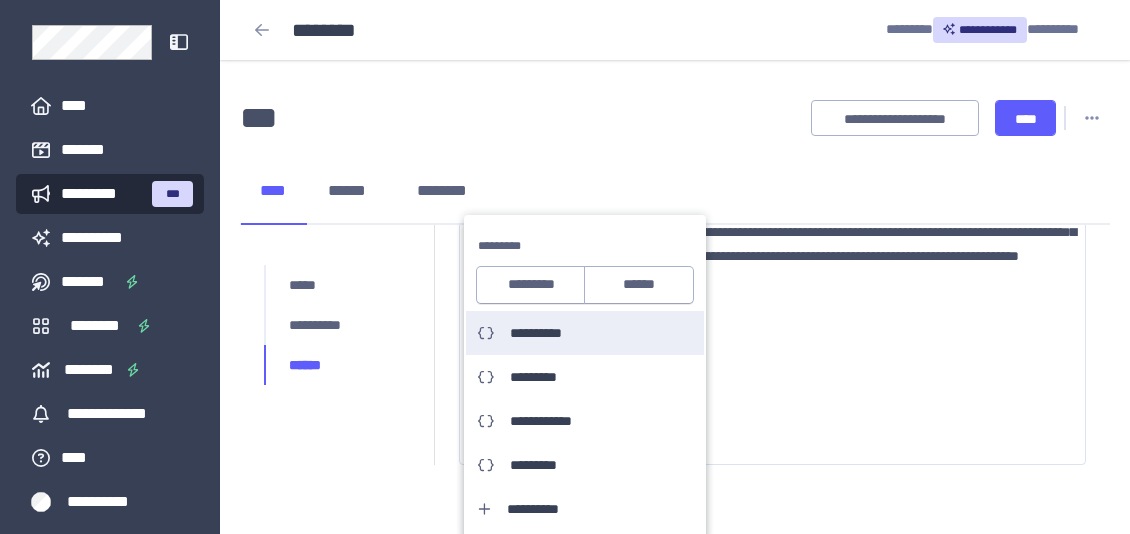 scroll, scrollTop: 646, scrollLeft: 0, axis: vertical 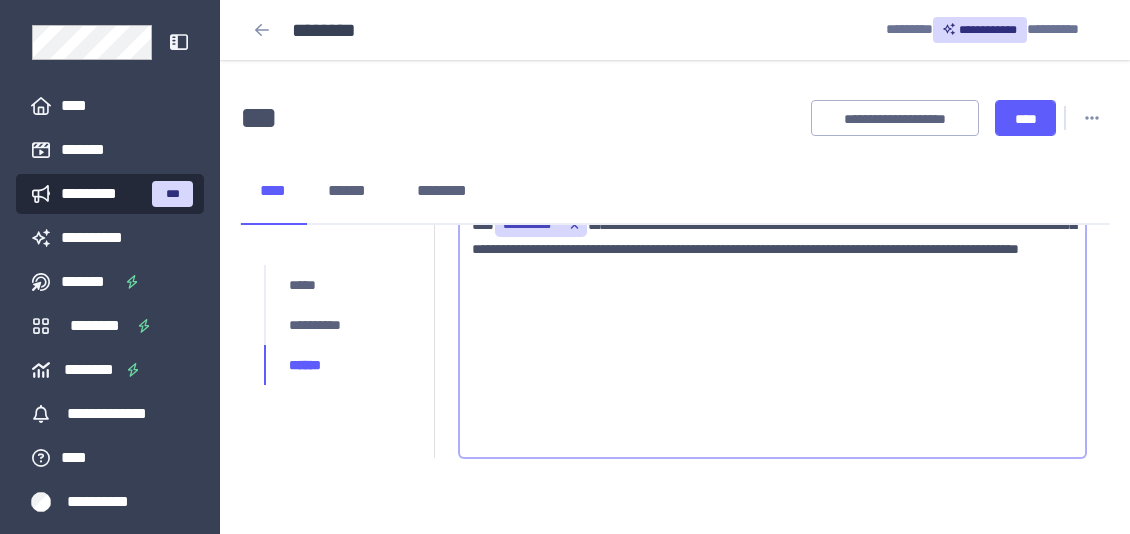 click on "**********" at bounding box center [772, 333] 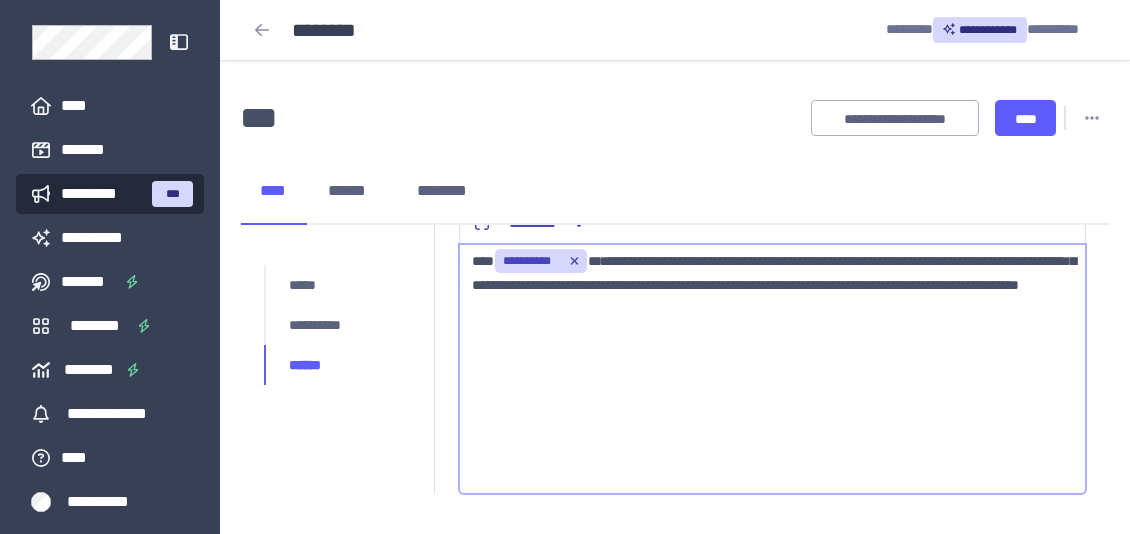 scroll, scrollTop: 610, scrollLeft: 0, axis: vertical 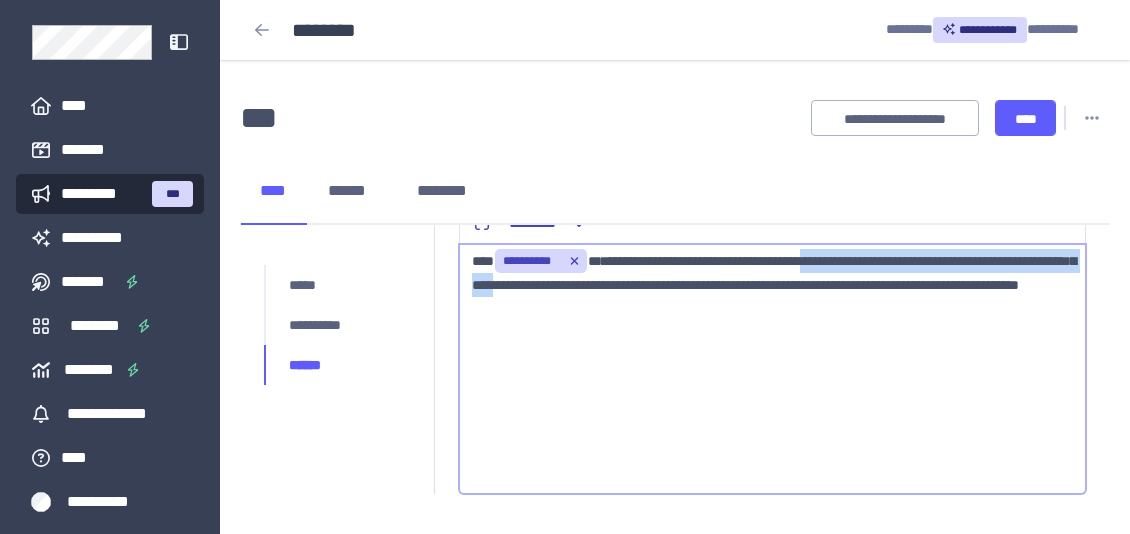 drag, startPoint x: 838, startPoint y: 261, endPoint x: 621, endPoint y: 289, distance: 218.799 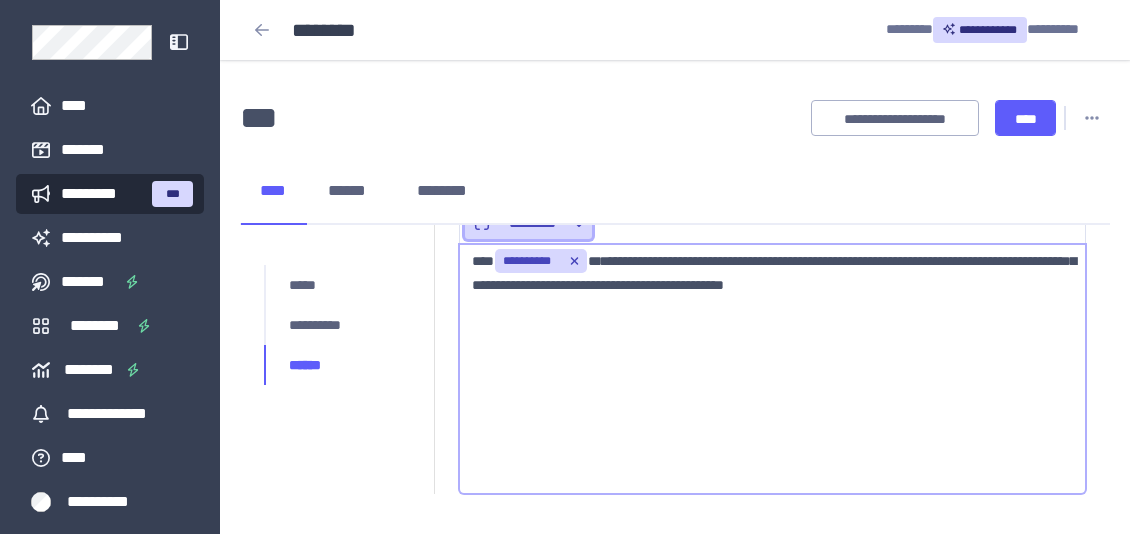 click on "*********" at bounding box center [532, 223] 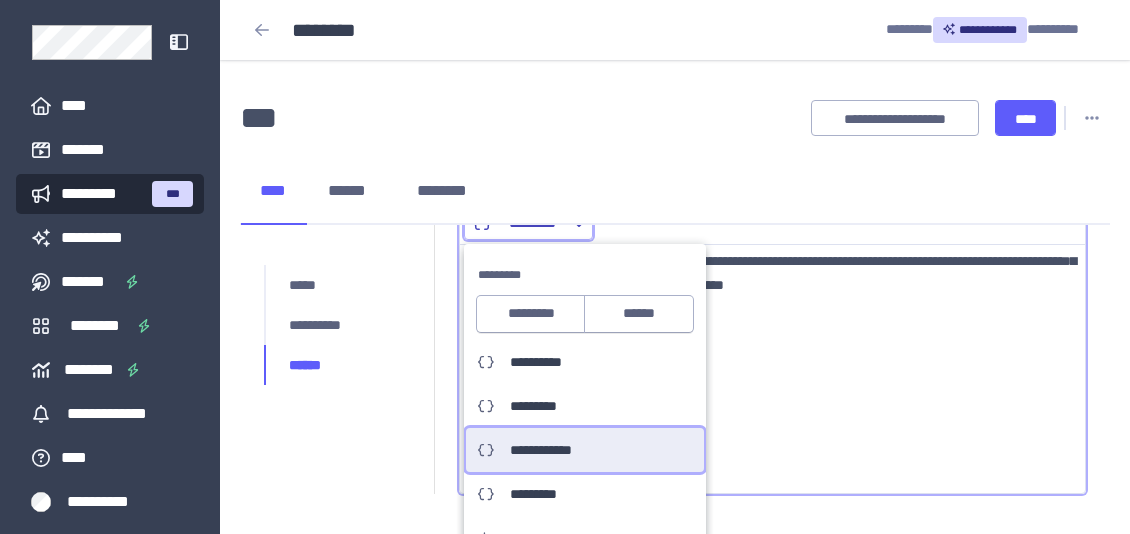 click on "**********" at bounding box center (562, 450) 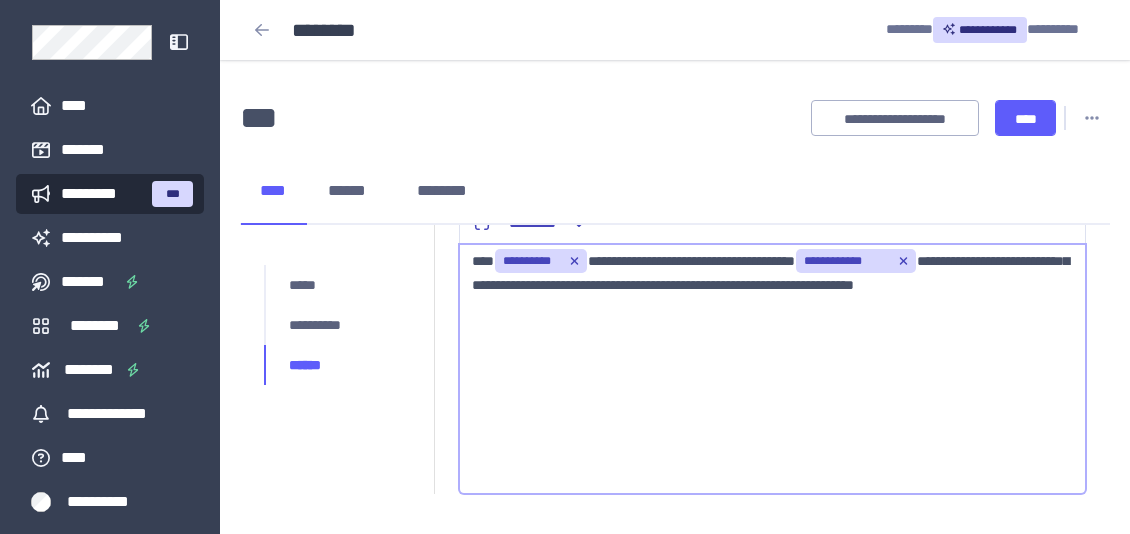 click on "**********" at bounding box center (772, 369) 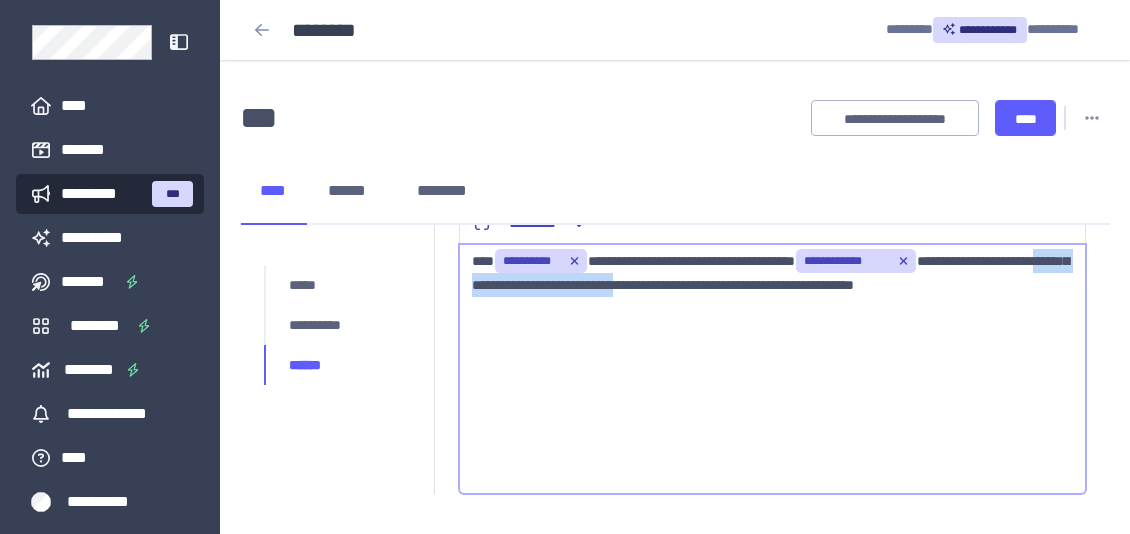 drag, startPoint x: 503, startPoint y: 286, endPoint x: 728, endPoint y: 289, distance: 225.02 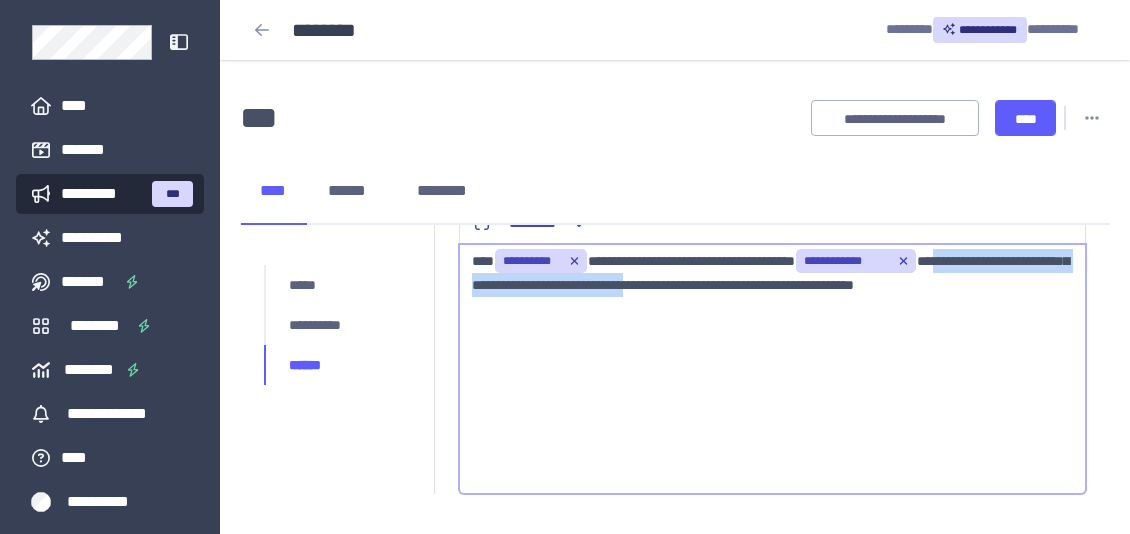 drag, startPoint x: 734, startPoint y: 287, endPoint x: 967, endPoint y: 260, distance: 234.55916 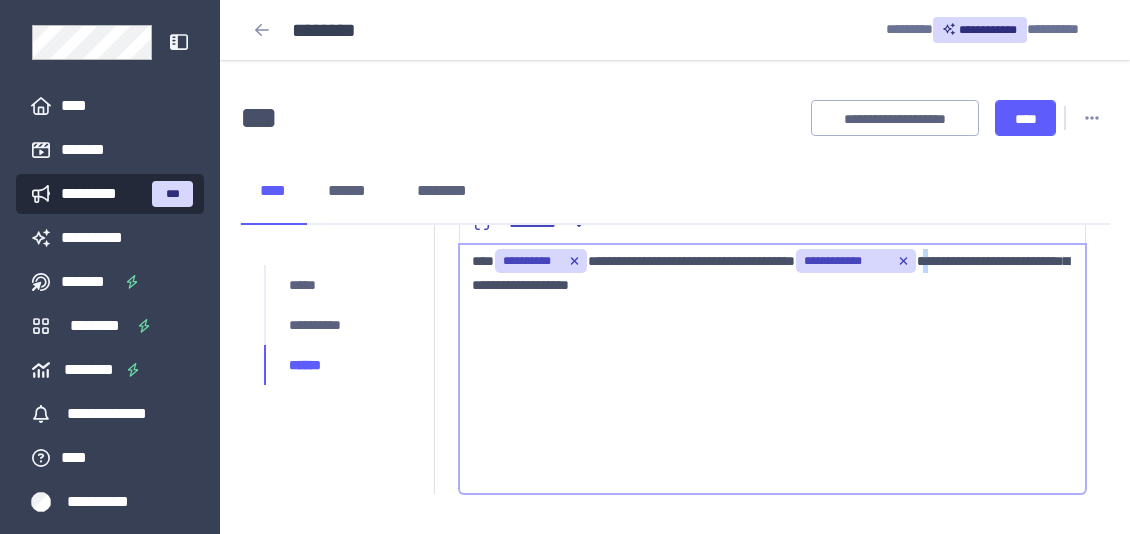 click on "**********" at bounding box center (772, 369) 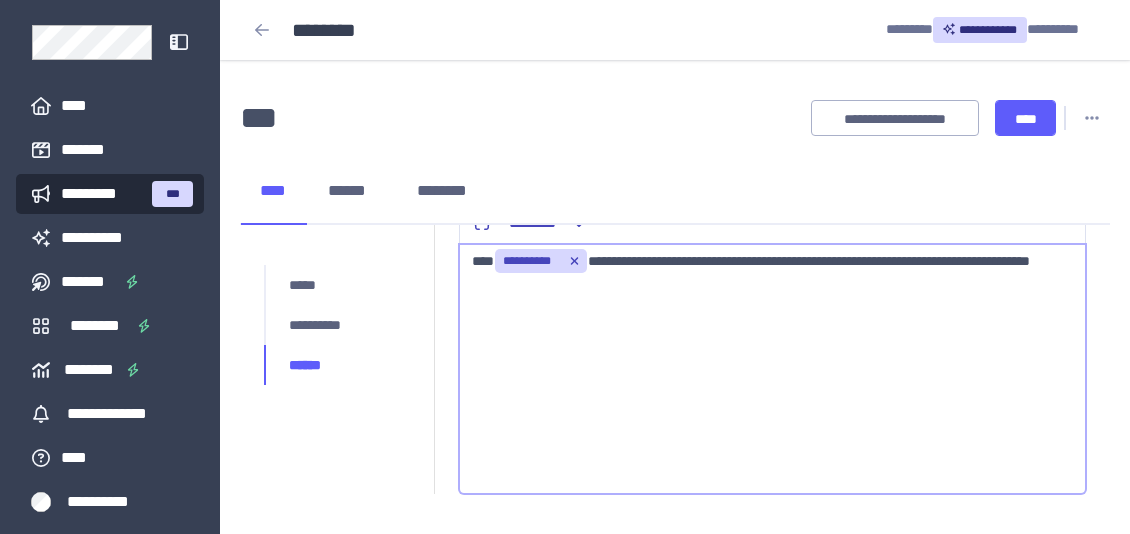 click on "**********" at bounding box center (772, 369) 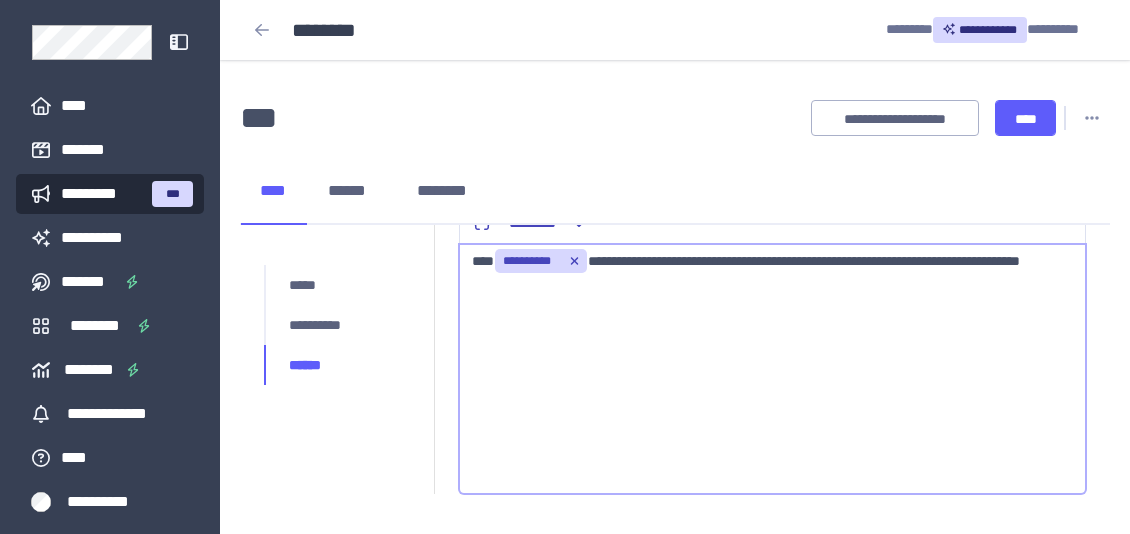 click on "**********" at bounding box center [772, 369] 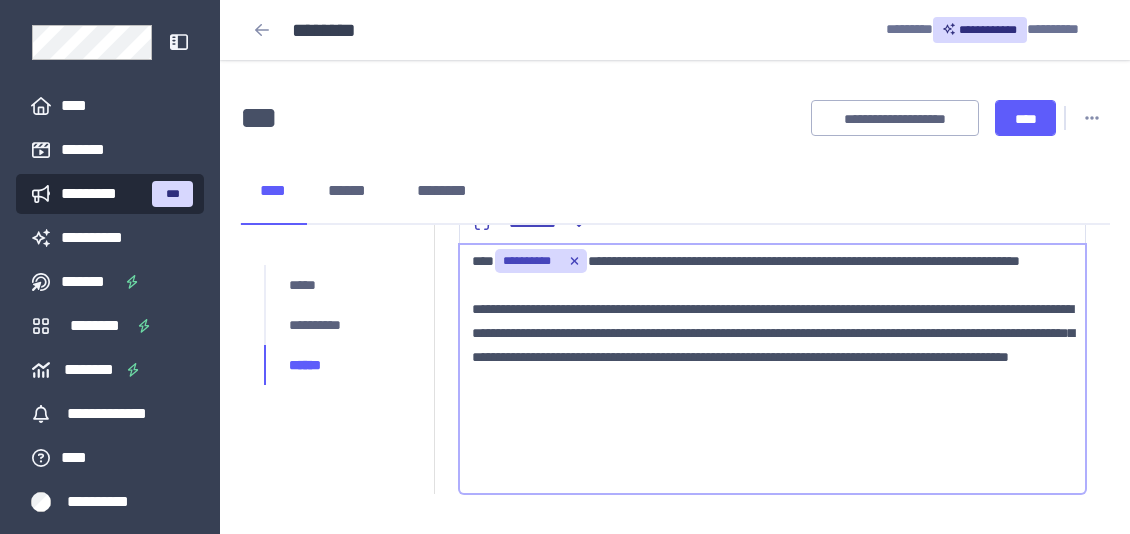 click on "**********" at bounding box center (772, 345) 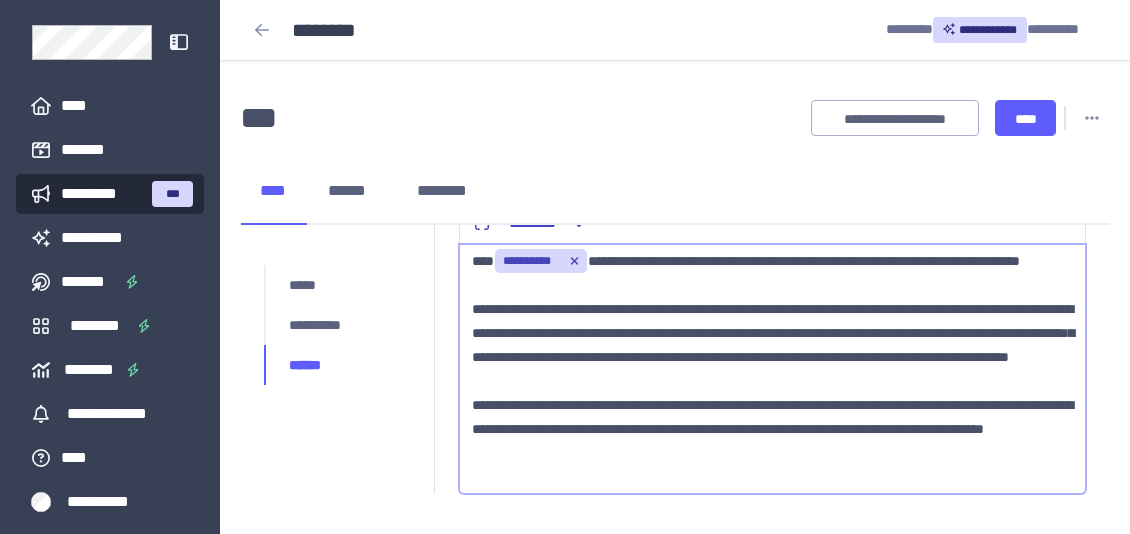 scroll, scrollTop: 24, scrollLeft: 0, axis: vertical 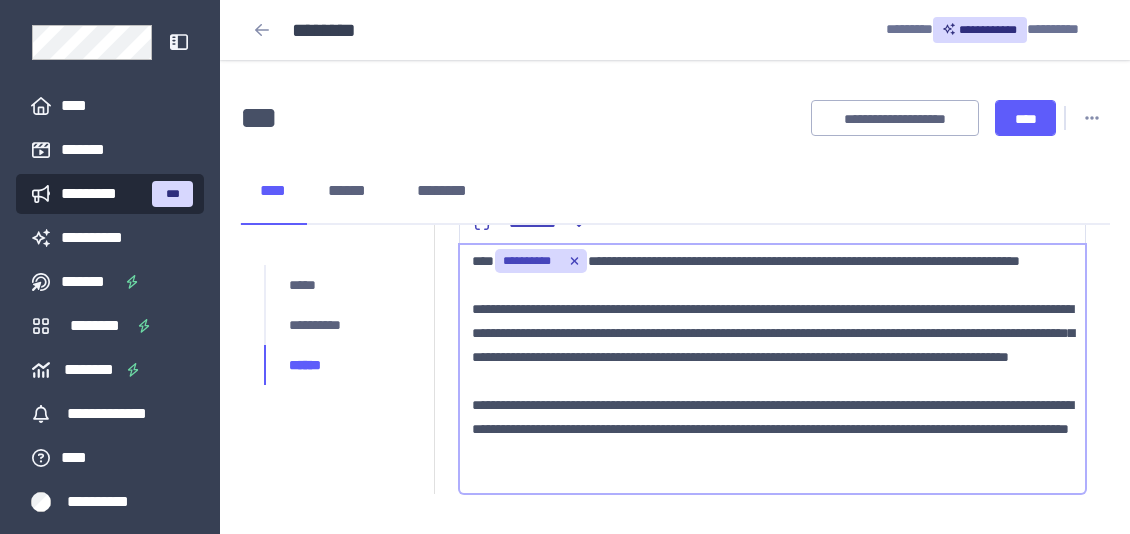 click on "**********" at bounding box center [772, 393] 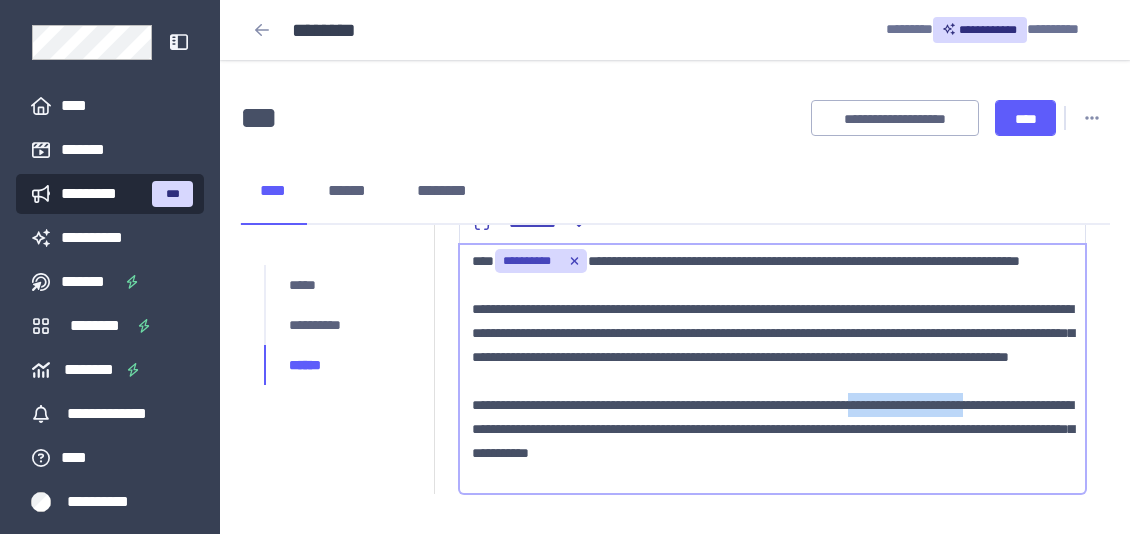 drag, startPoint x: 930, startPoint y: 425, endPoint x: 538, endPoint y: 461, distance: 393.6496 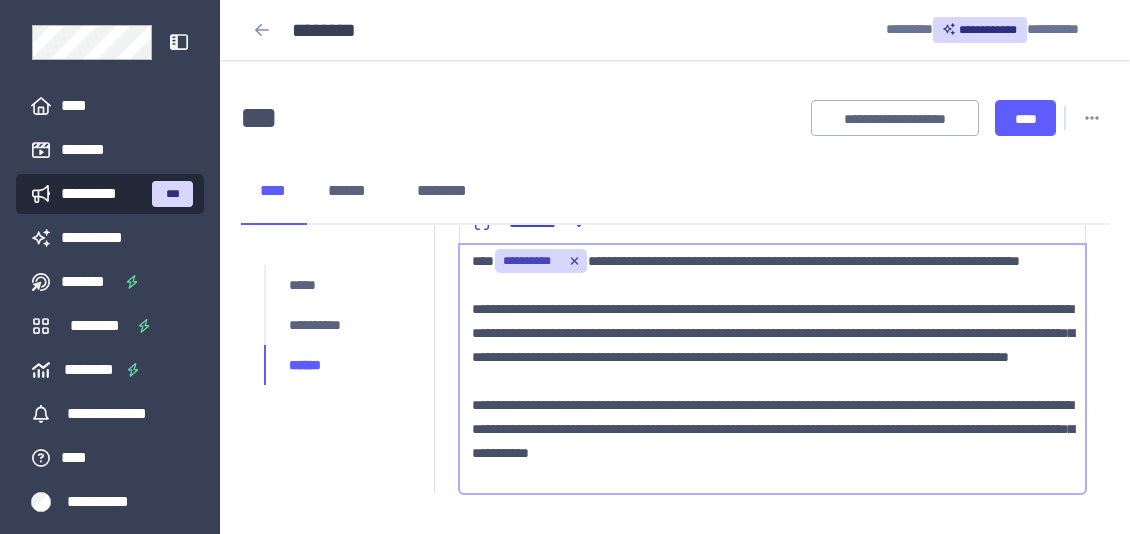 click on "**********" at bounding box center [772, 393] 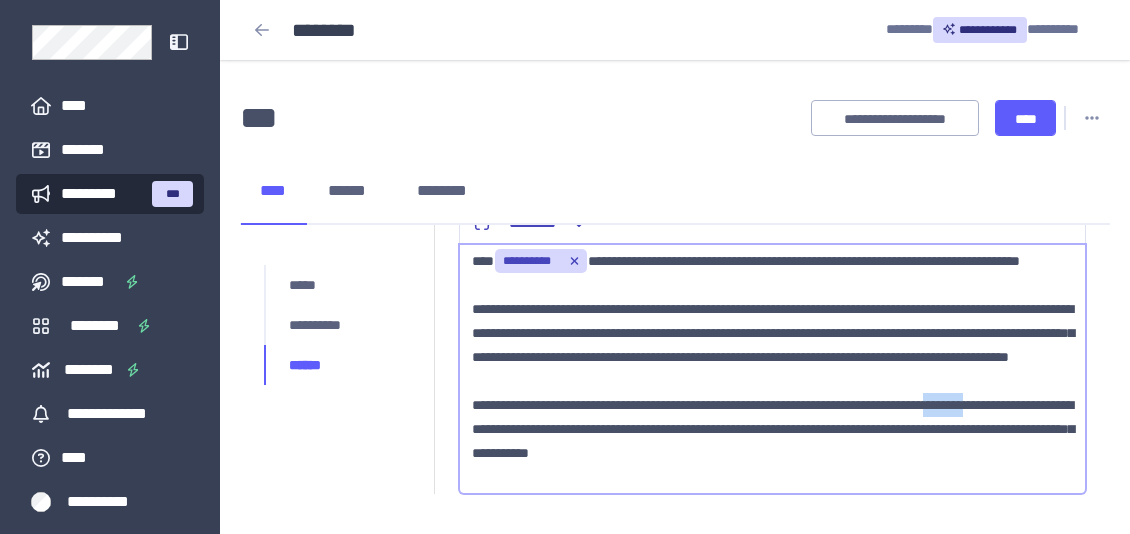 click on "**********" at bounding box center [772, 393] 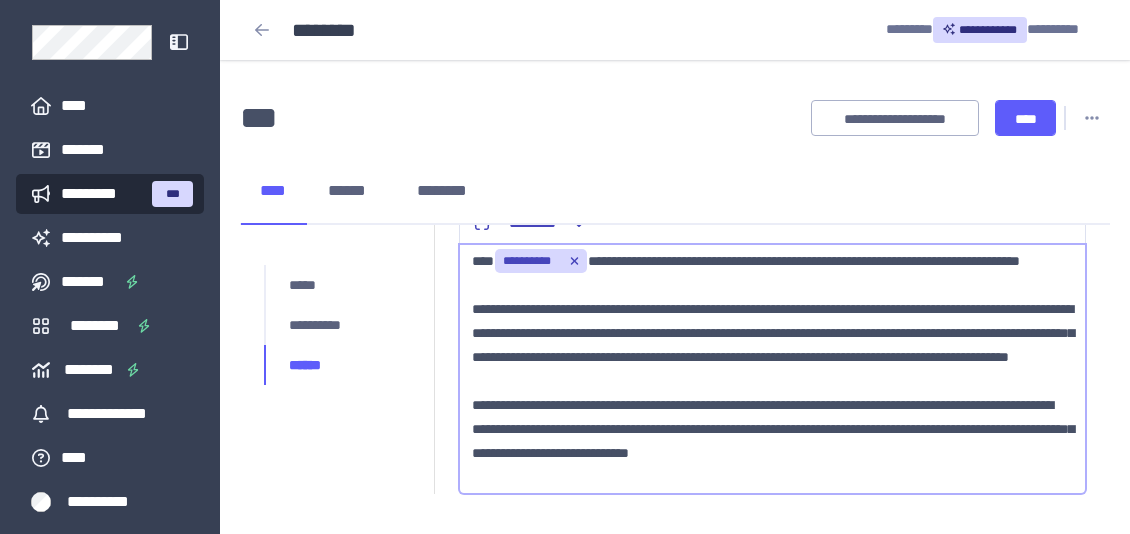 click on "**********" at bounding box center (772, 393) 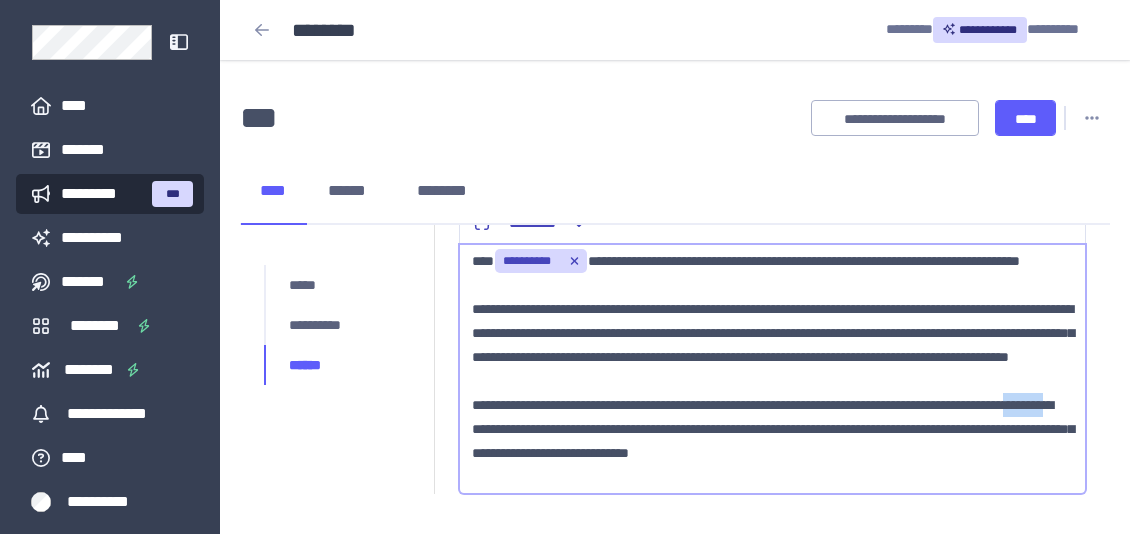 click on "**********" at bounding box center [772, 393] 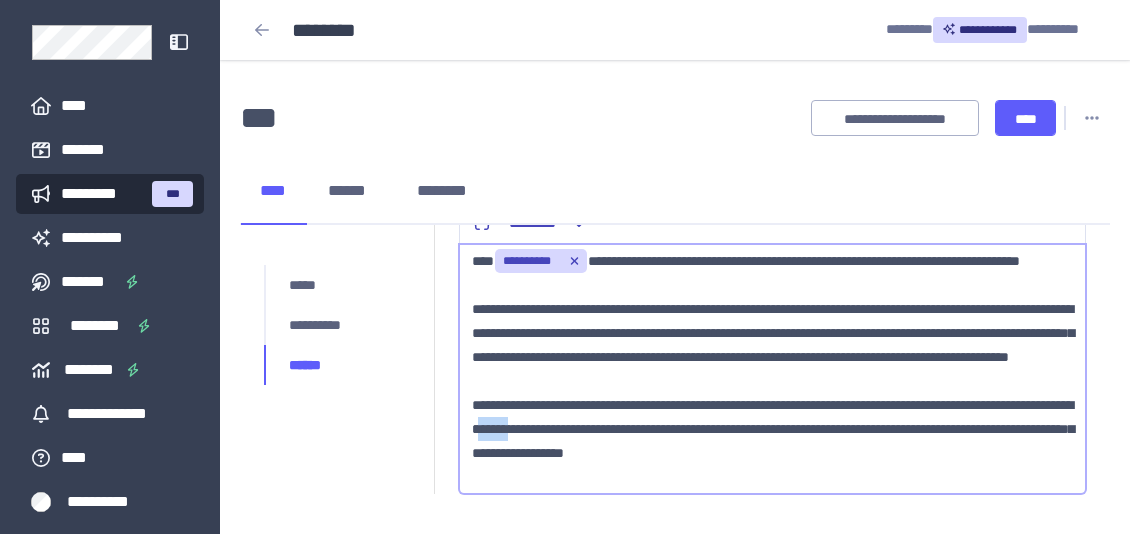 drag, startPoint x: 682, startPoint y: 456, endPoint x: 720, endPoint y: 446, distance: 39.293766 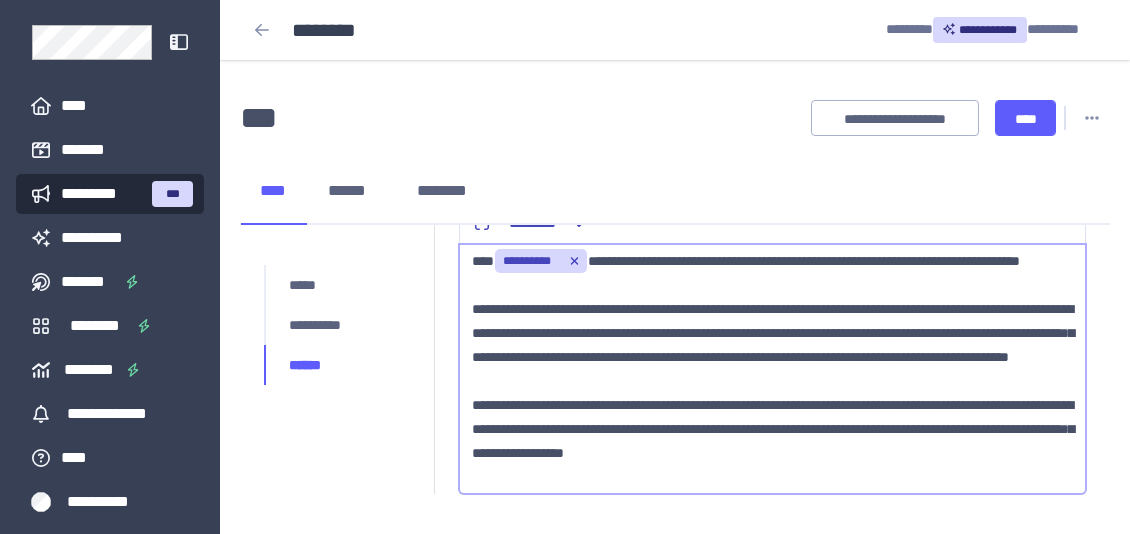 click on "**********" at bounding box center [772, 393] 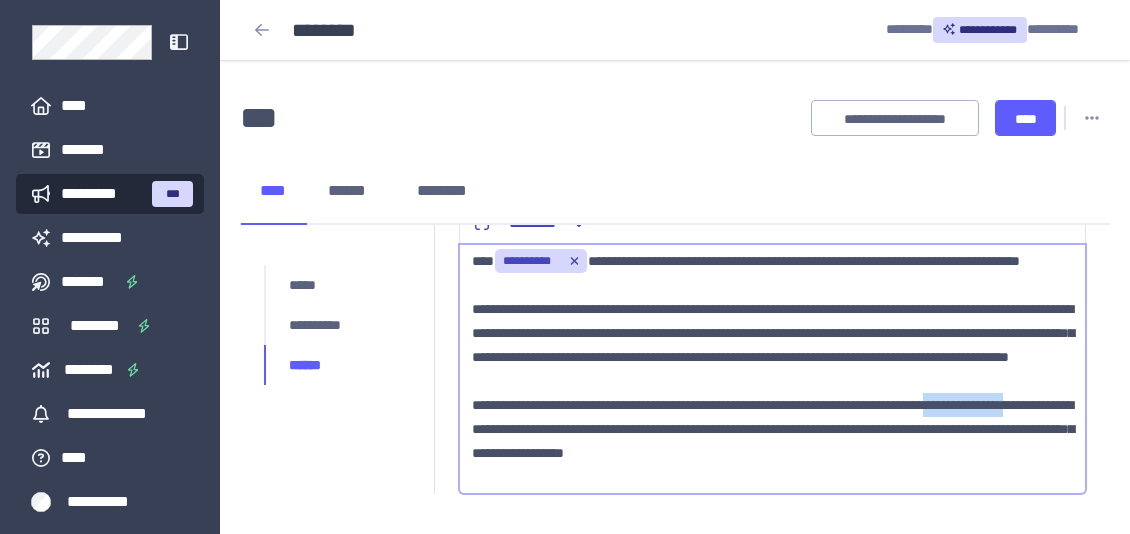 drag, startPoint x: 597, startPoint y: 456, endPoint x: 429, endPoint y: 451, distance: 168.07439 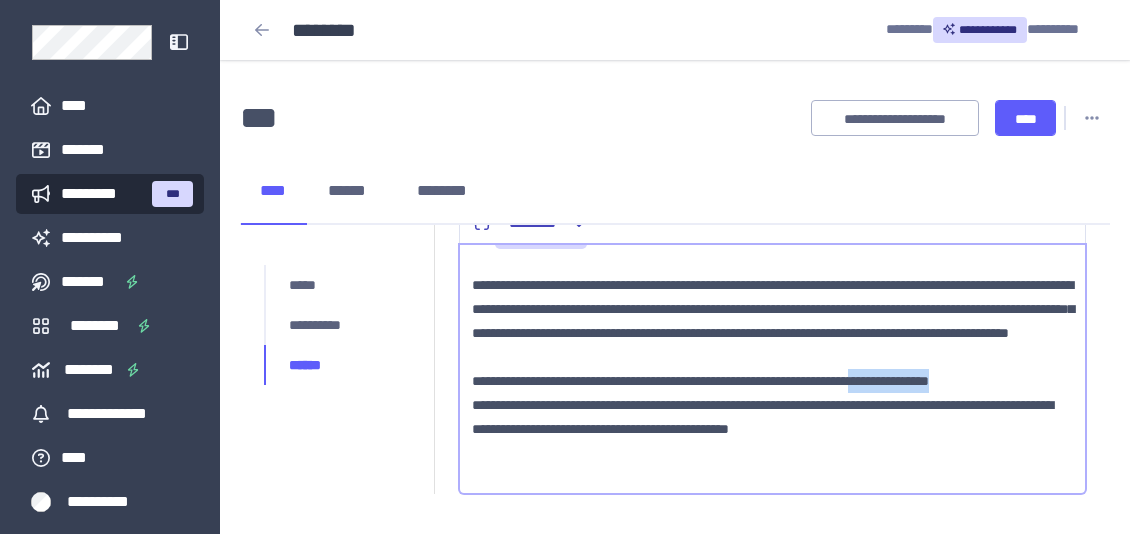 drag, startPoint x: 1046, startPoint y: 433, endPoint x: 932, endPoint y: 425, distance: 114.28036 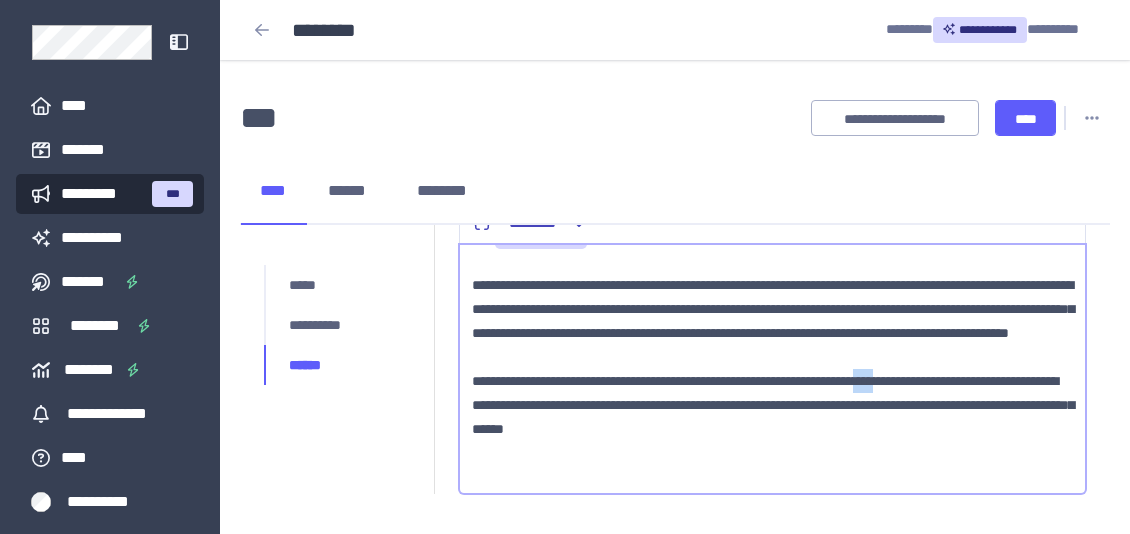 drag, startPoint x: 494, startPoint y: 458, endPoint x: 467, endPoint y: 458, distance: 27 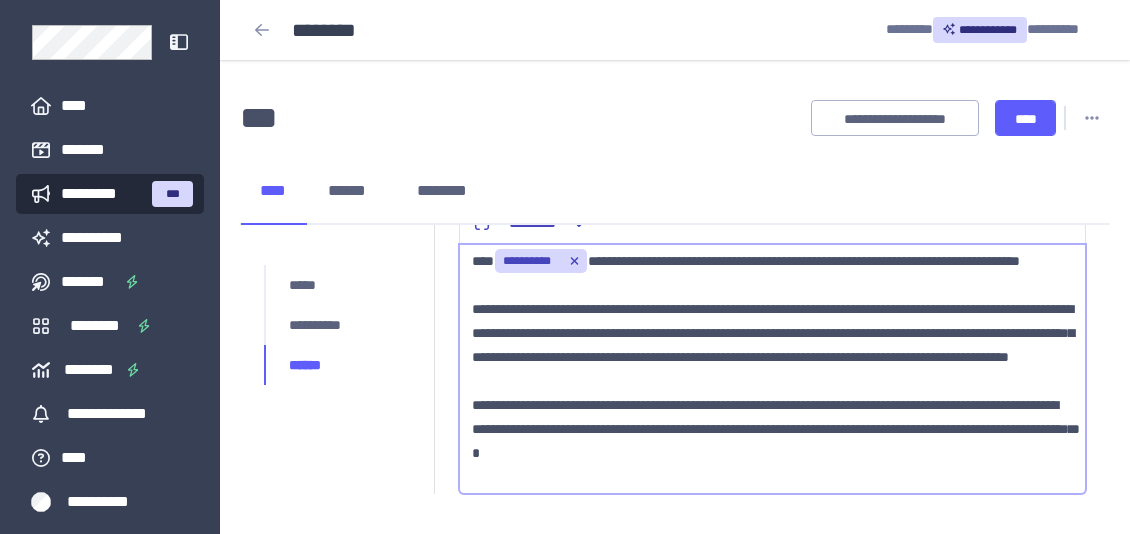 click on "**********" at bounding box center [772, 393] 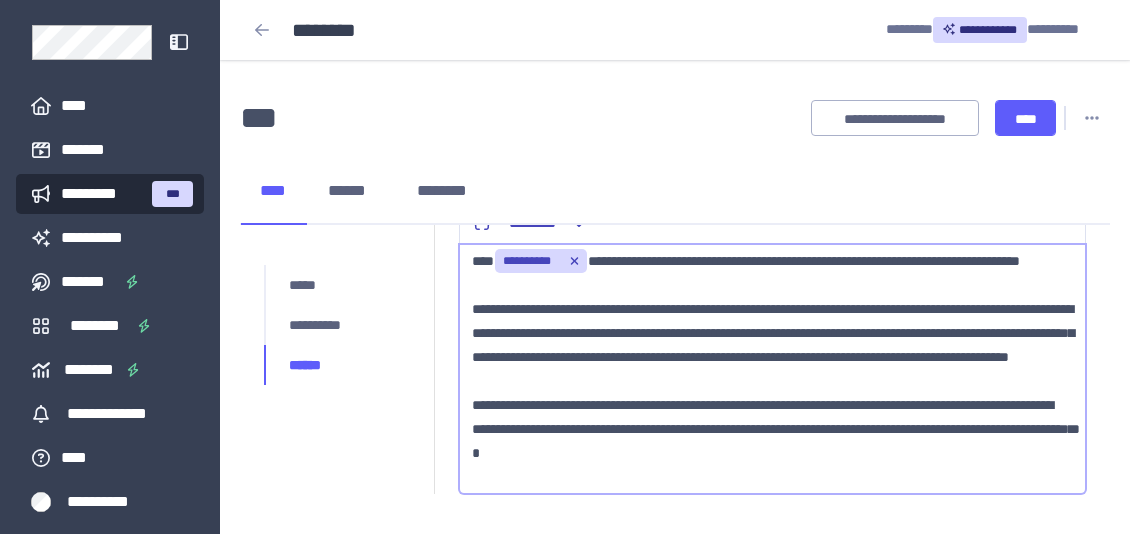 click on "**********" at bounding box center (772, 393) 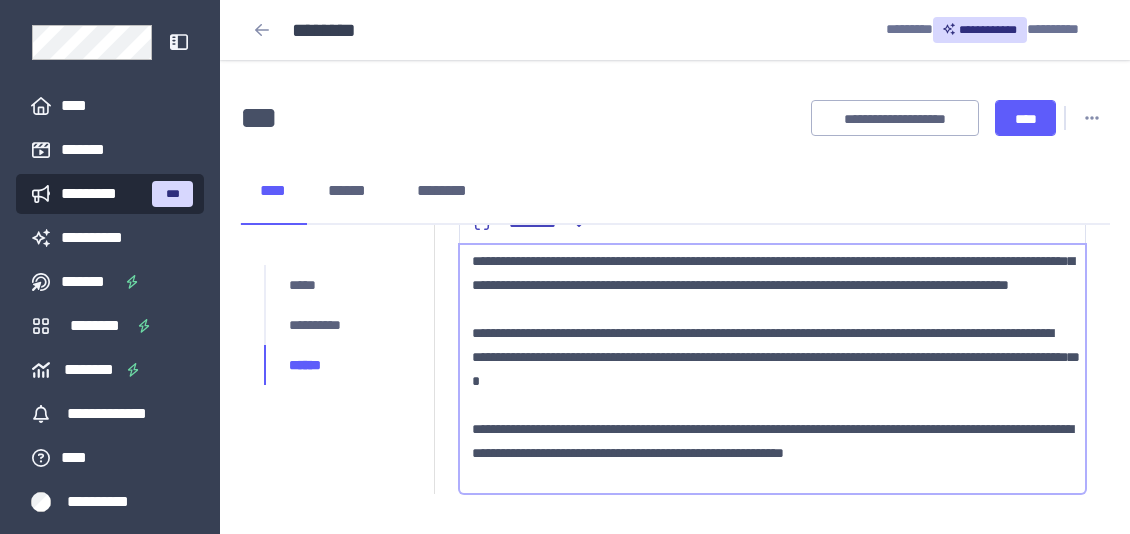 scroll, scrollTop: 96, scrollLeft: 0, axis: vertical 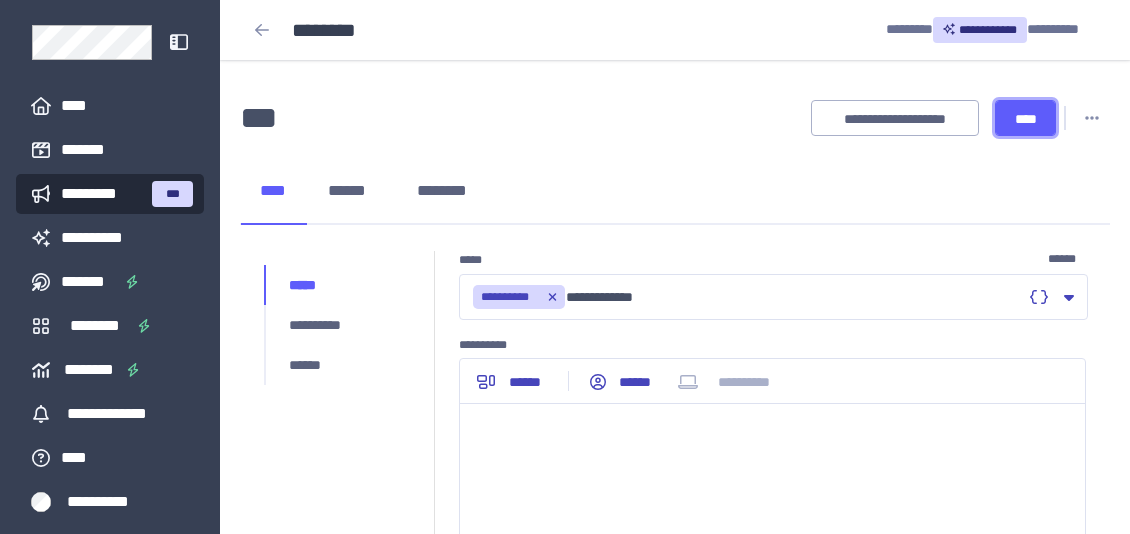 click on "****" at bounding box center (1025, 119) 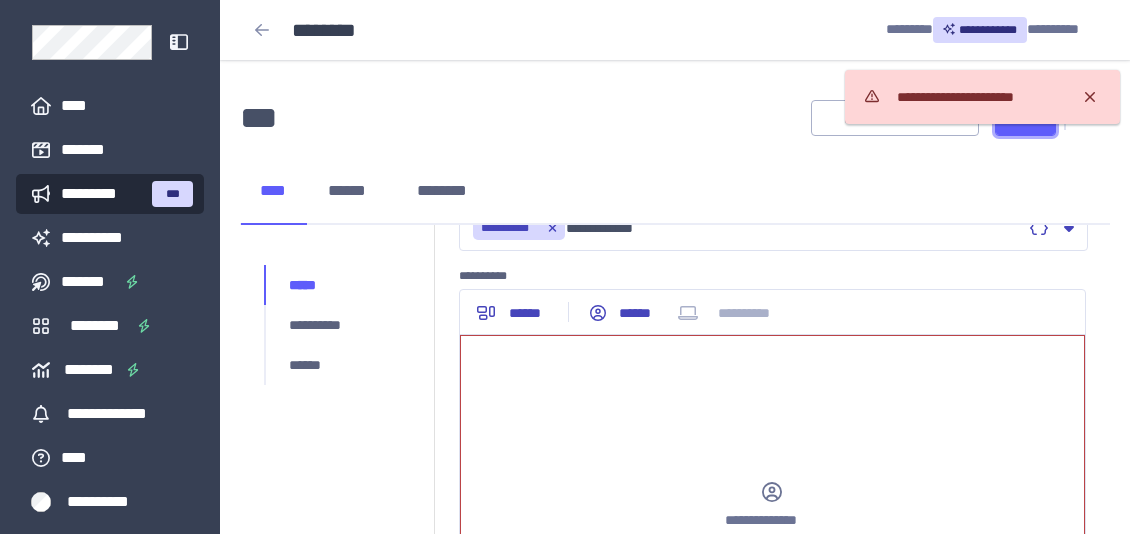 scroll, scrollTop: 77, scrollLeft: 0, axis: vertical 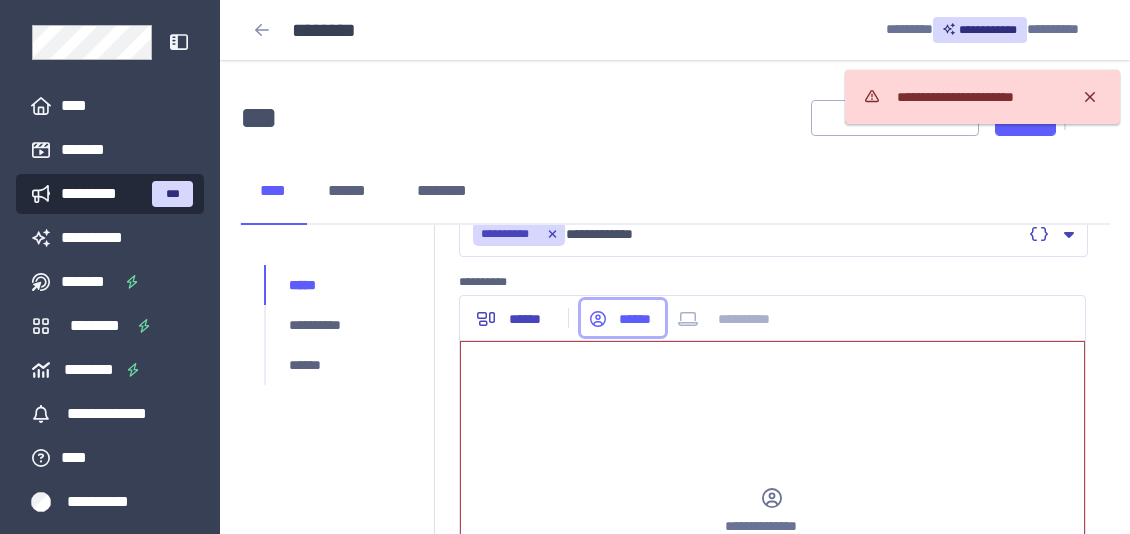 click on "******" at bounding box center (635, 319) 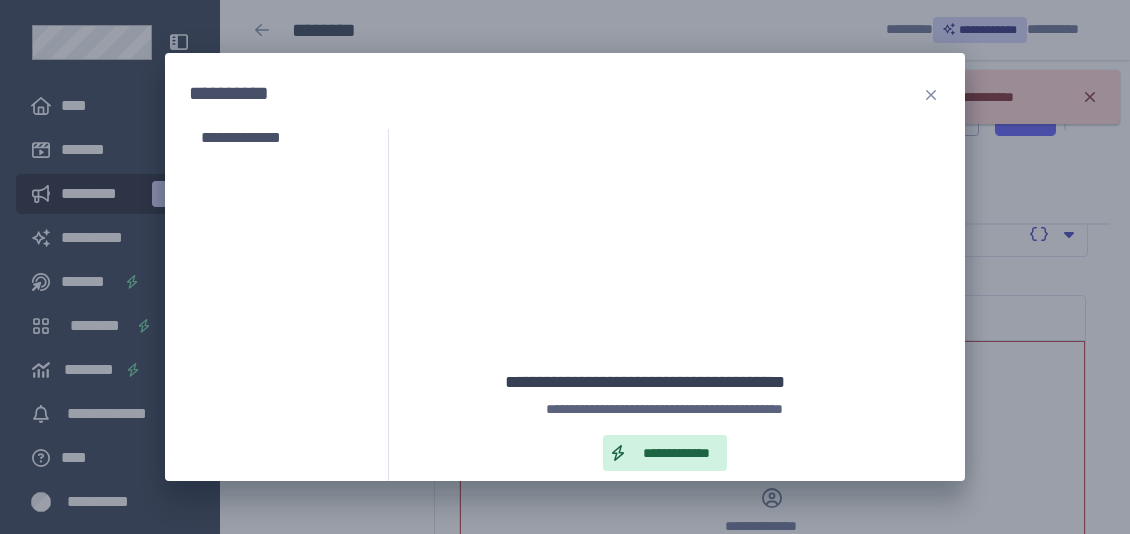 scroll, scrollTop: 81, scrollLeft: 0, axis: vertical 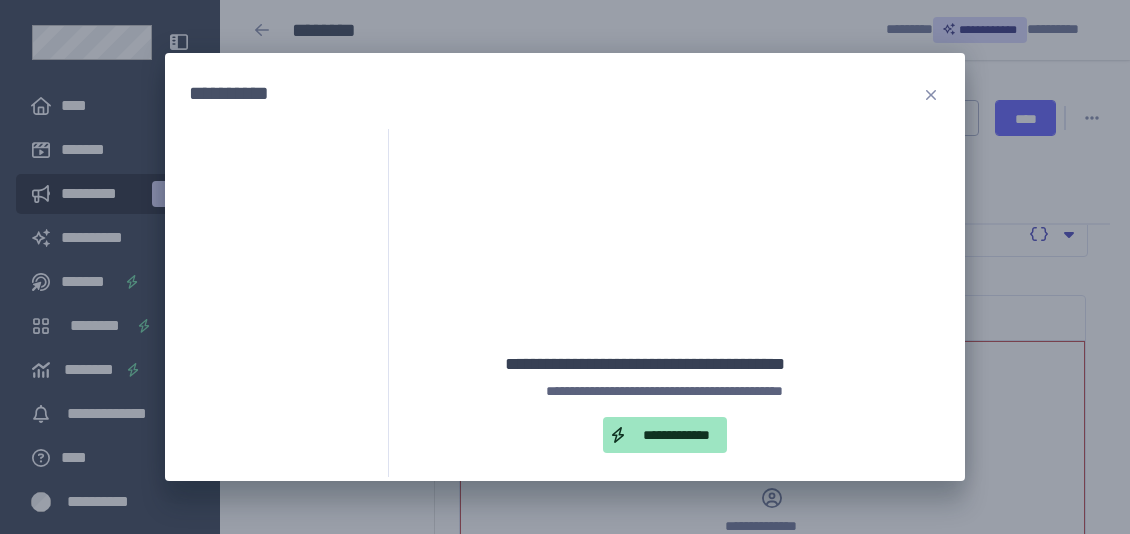 click on "**********" at bounding box center (676, 435) 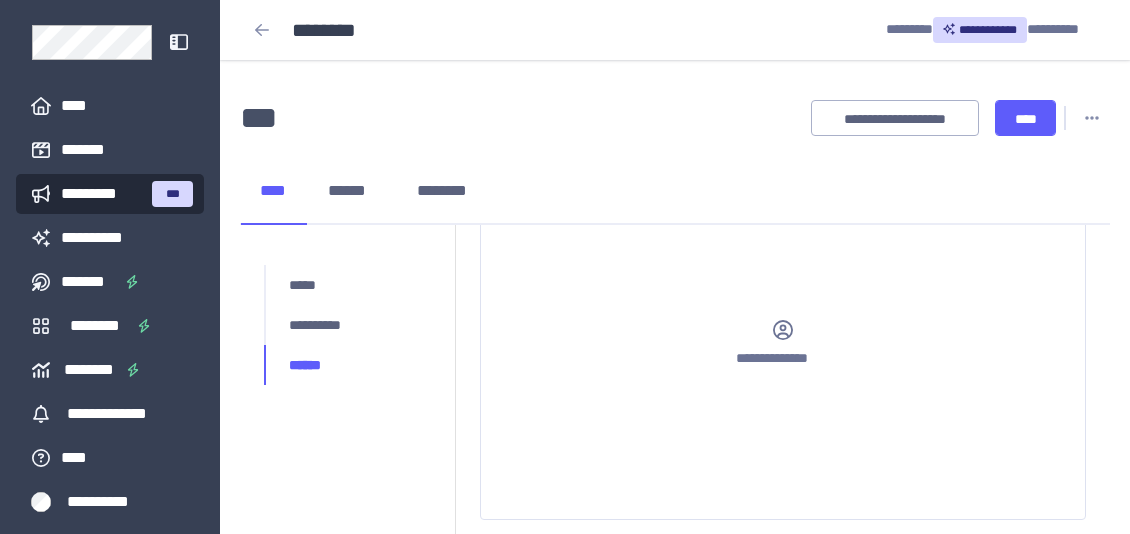 scroll, scrollTop: 59, scrollLeft: 0, axis: vertical 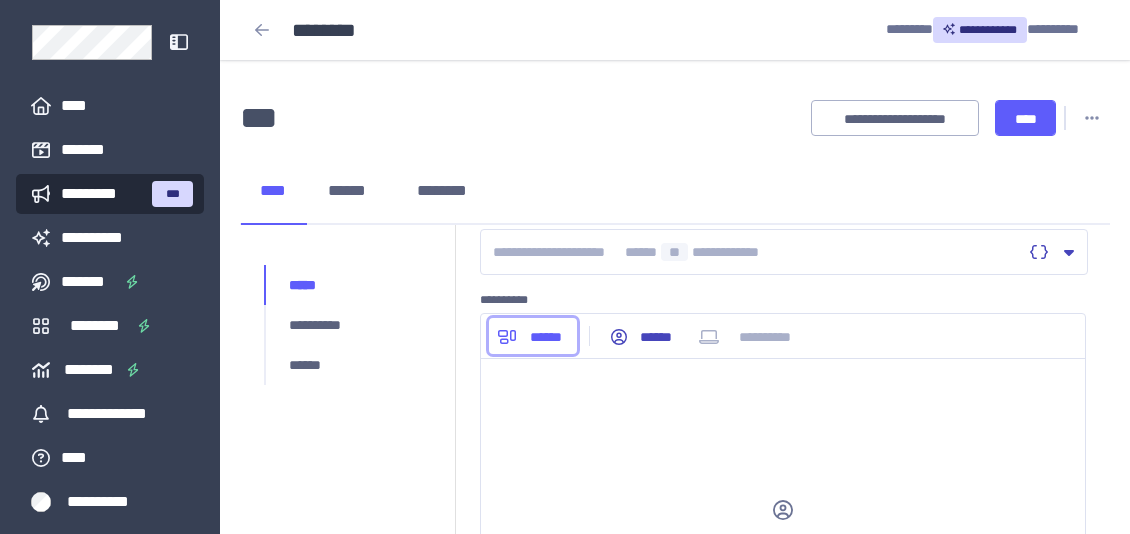 click on "******" at bounding box center (546, 337) 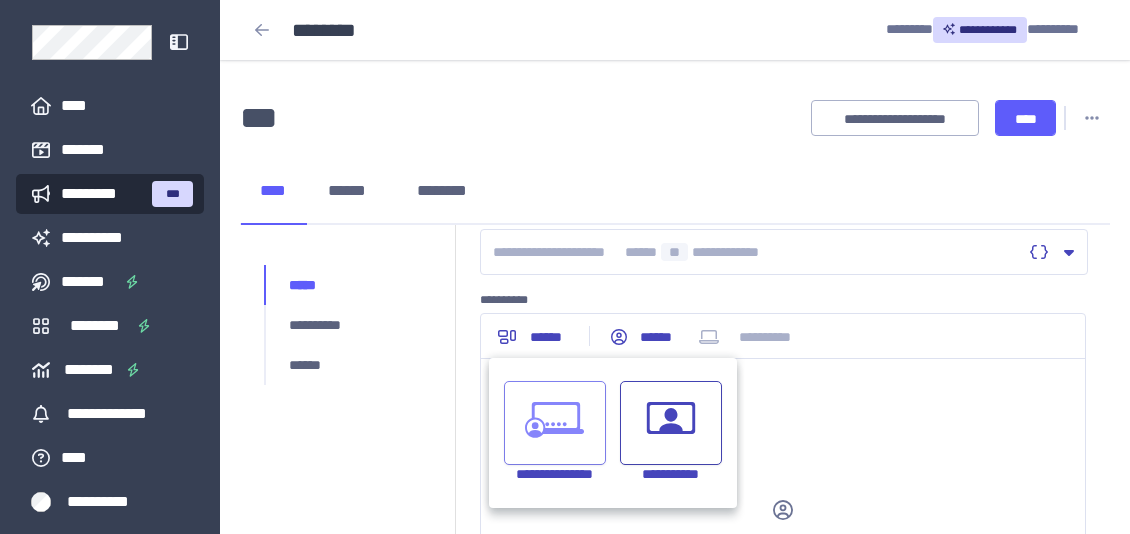 click 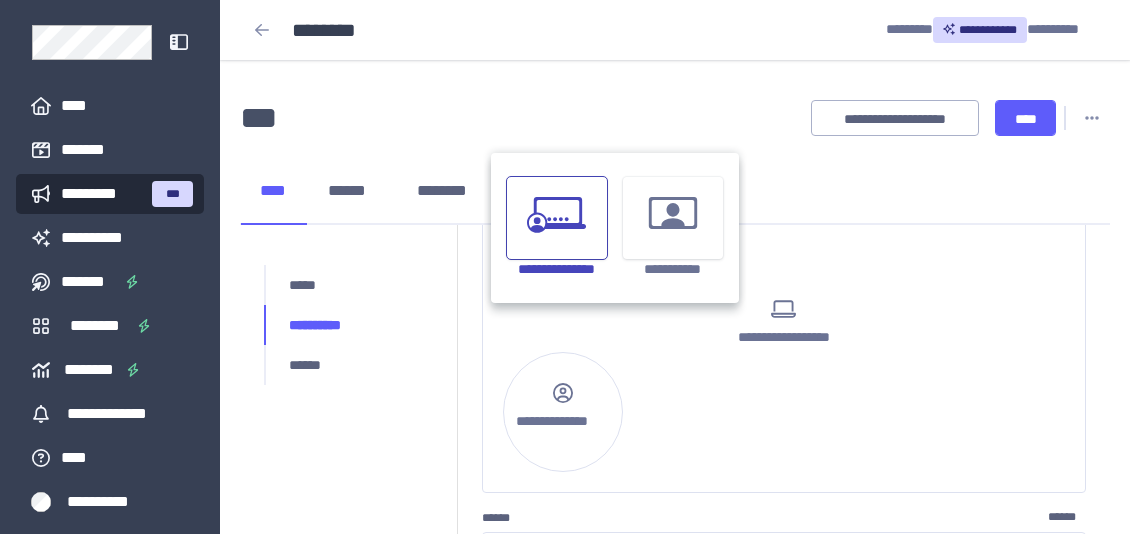 scroll, scrollTop: 272, scrollLeft: 0, axis: vertical 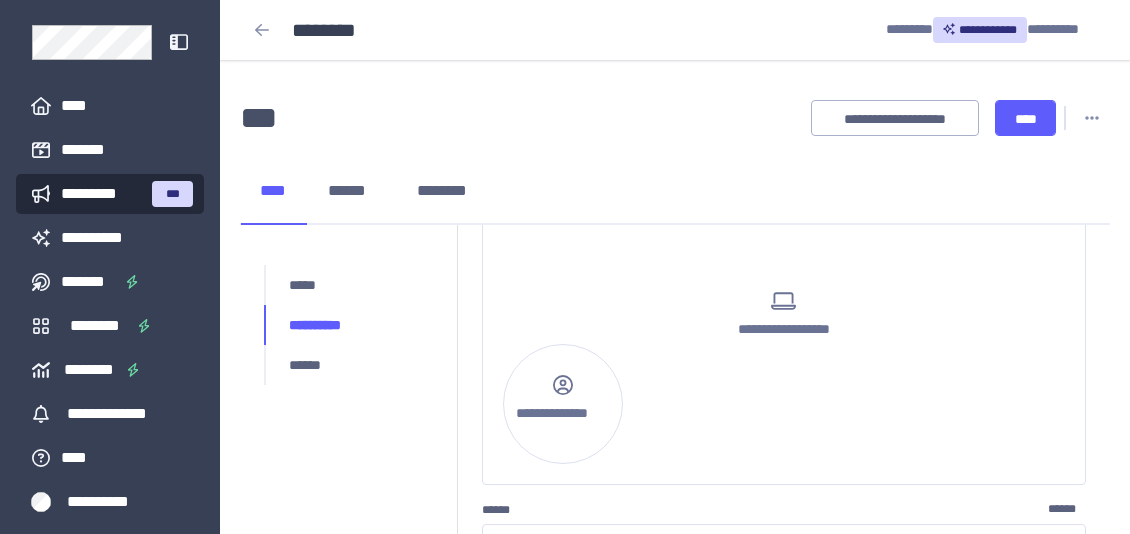 click on "**********" at bounding box center [783, 315] 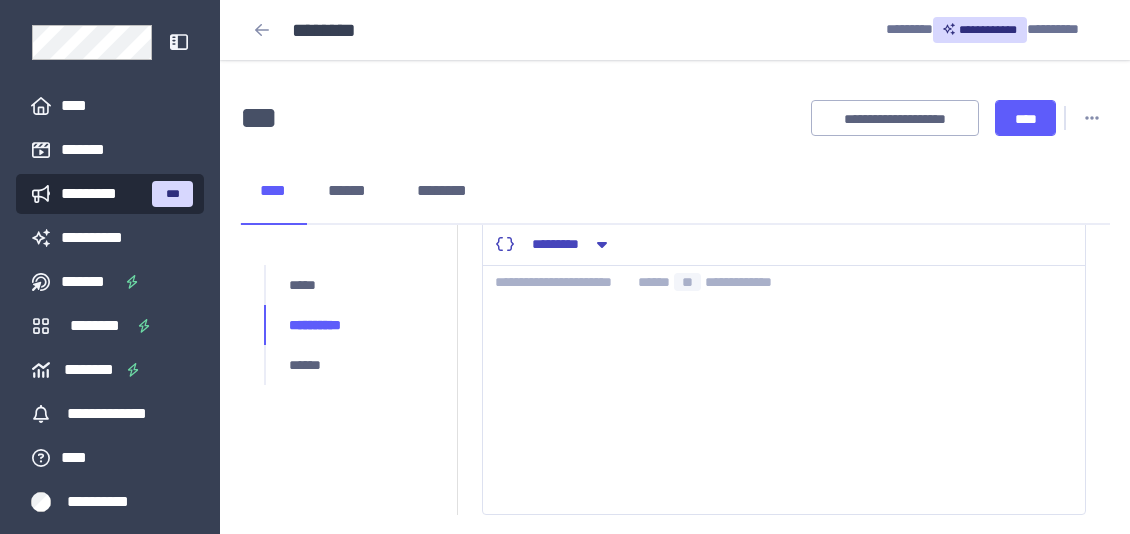 scroll, scrollTop: 598, scrollLeft: 0, axis: vertical 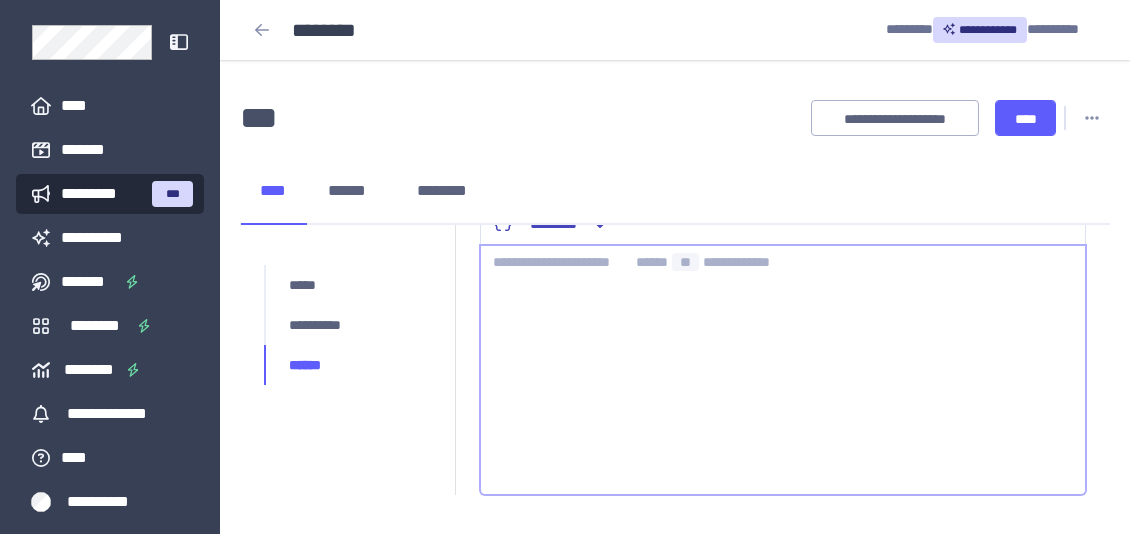 click at bounding box center [783, 370] 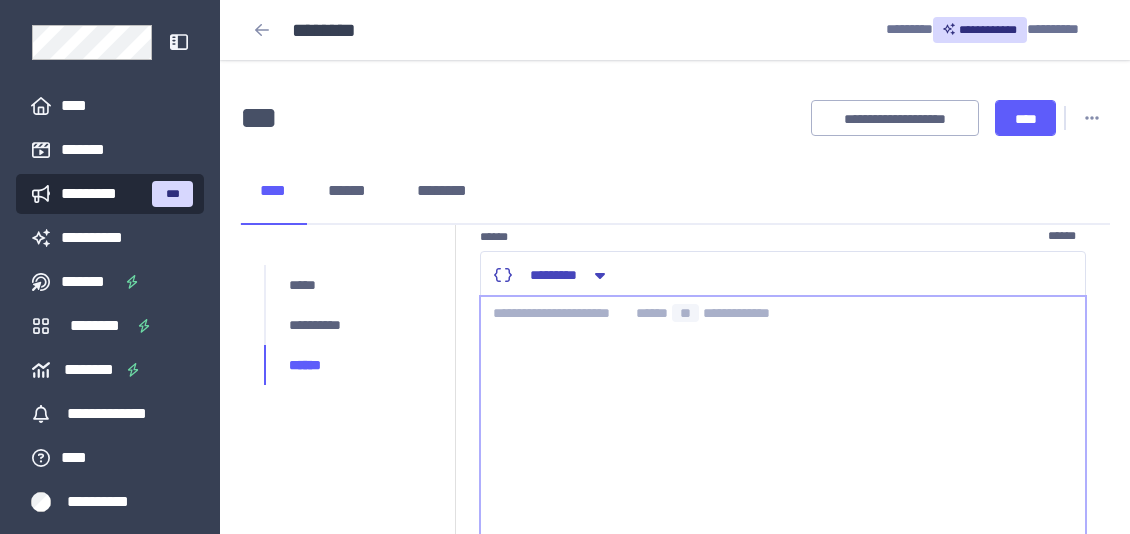 scroll, scrollTop: 521, scrollLeft: 0, axis: vertical 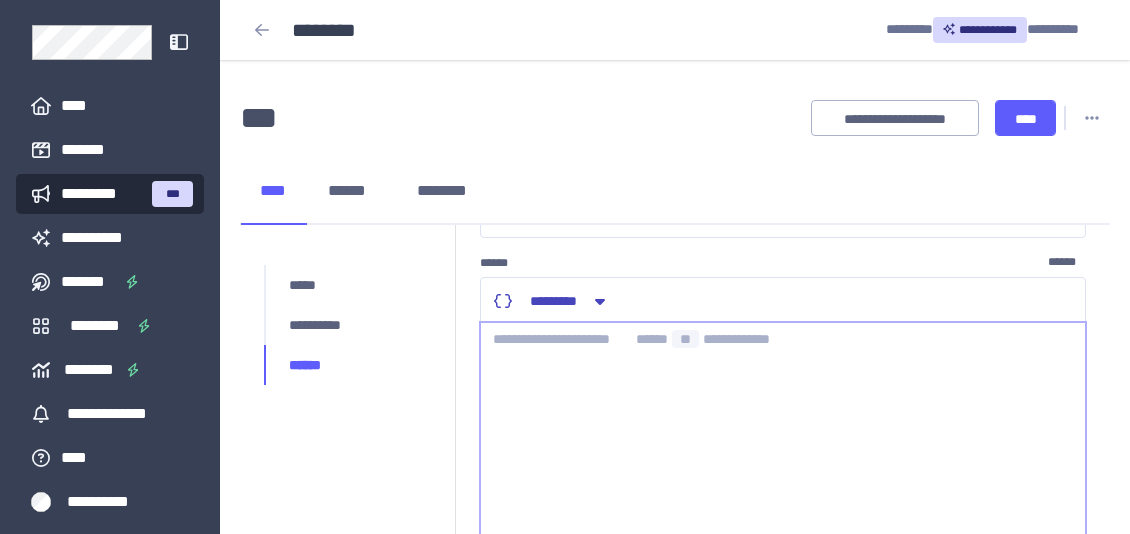 click at bounding box center [783, 447] 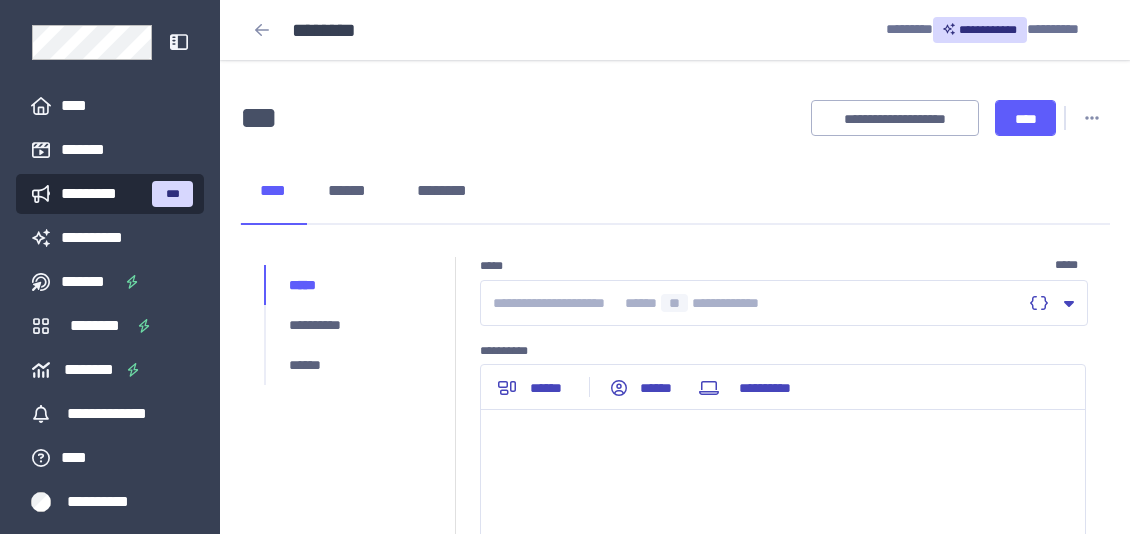 scroll, scrollTop: 0, scrollLeft: 0, axis: both 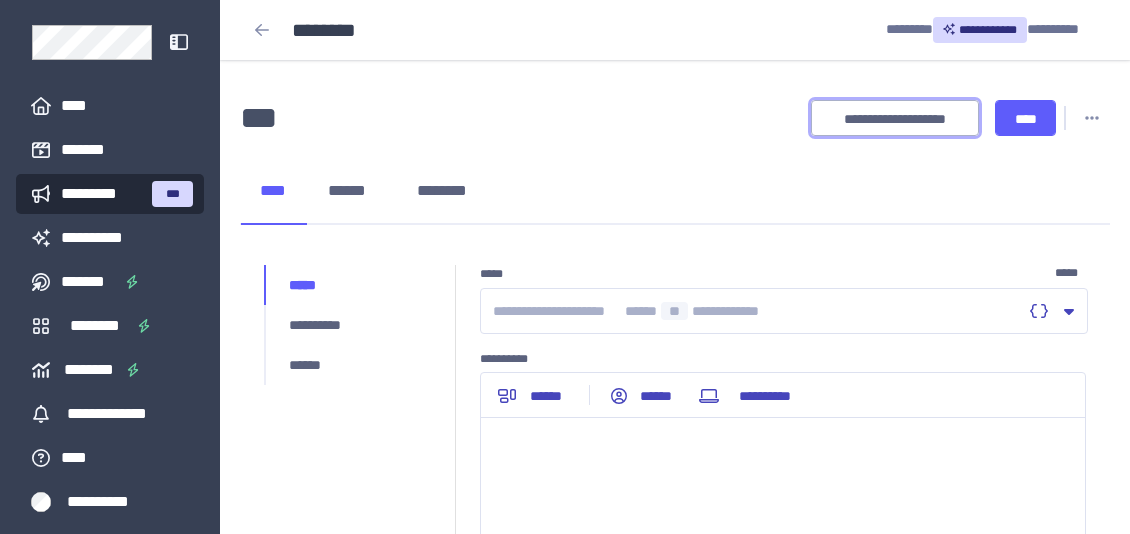 click on "**********" at bounding box center [895, 119] 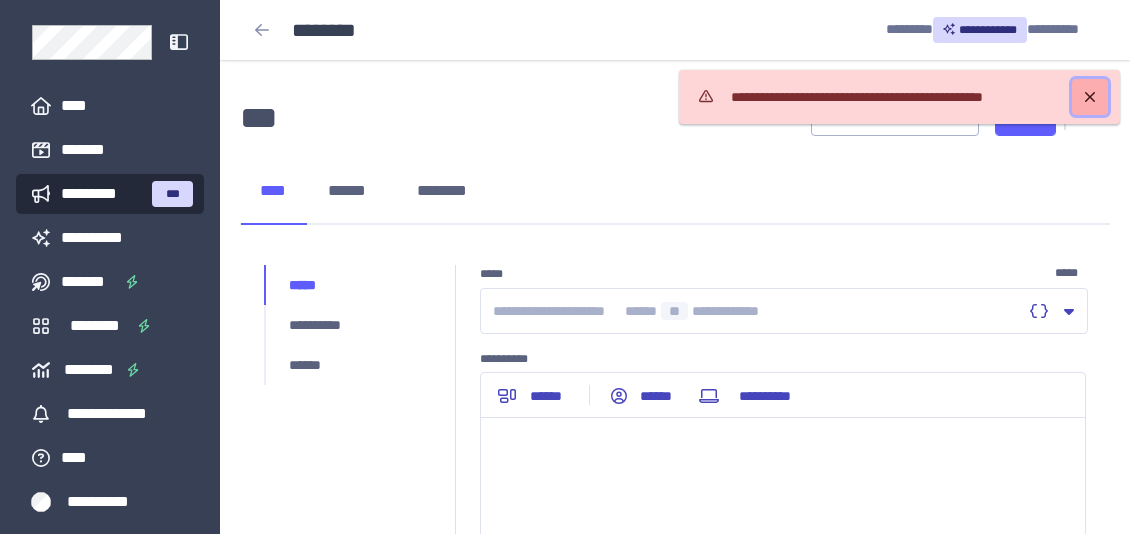 click 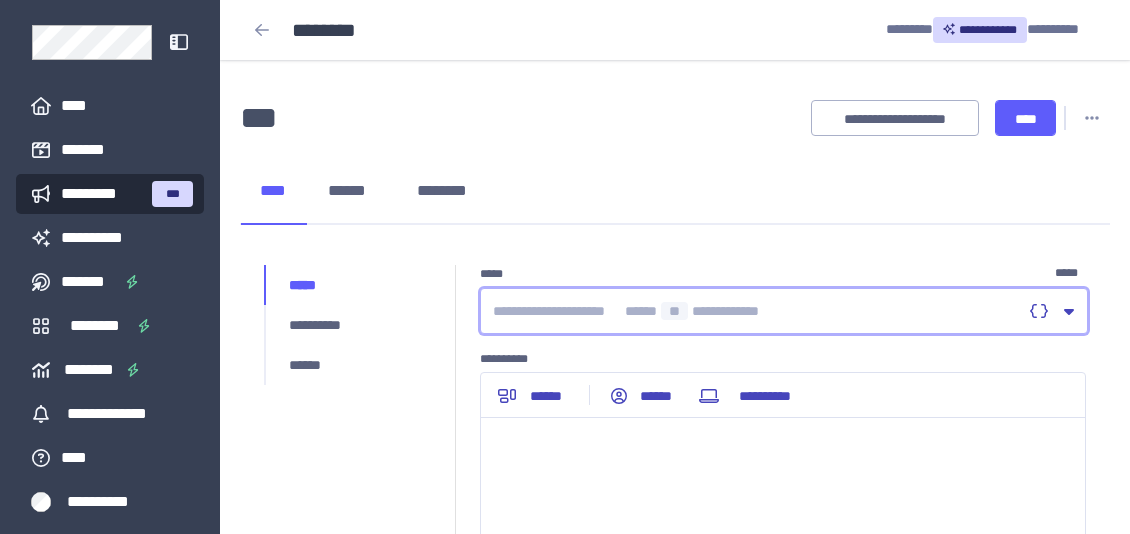 click at bounding box center (757, 311) 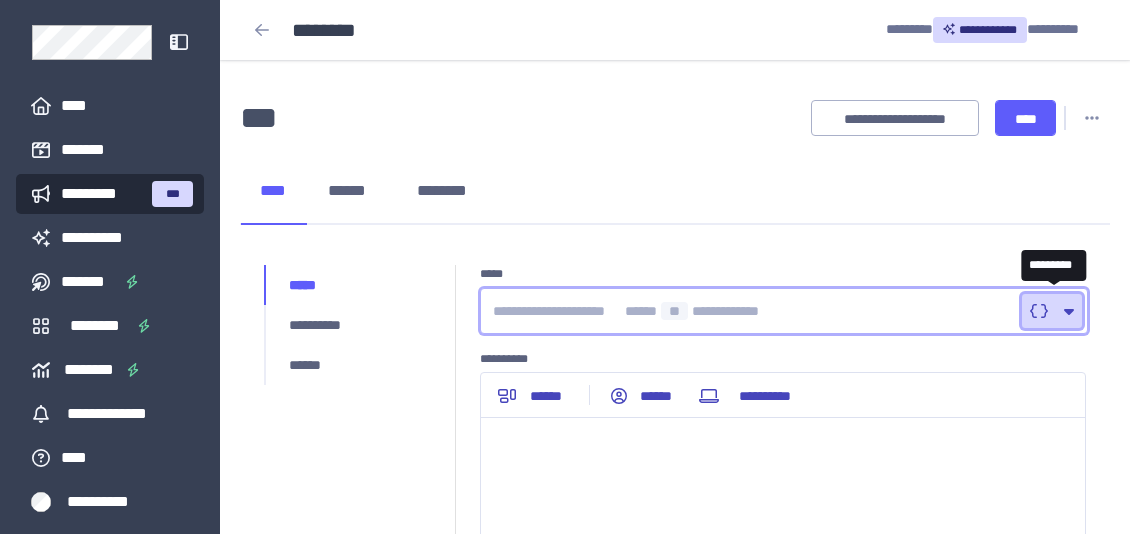 click at bounding box center [1041, 311] 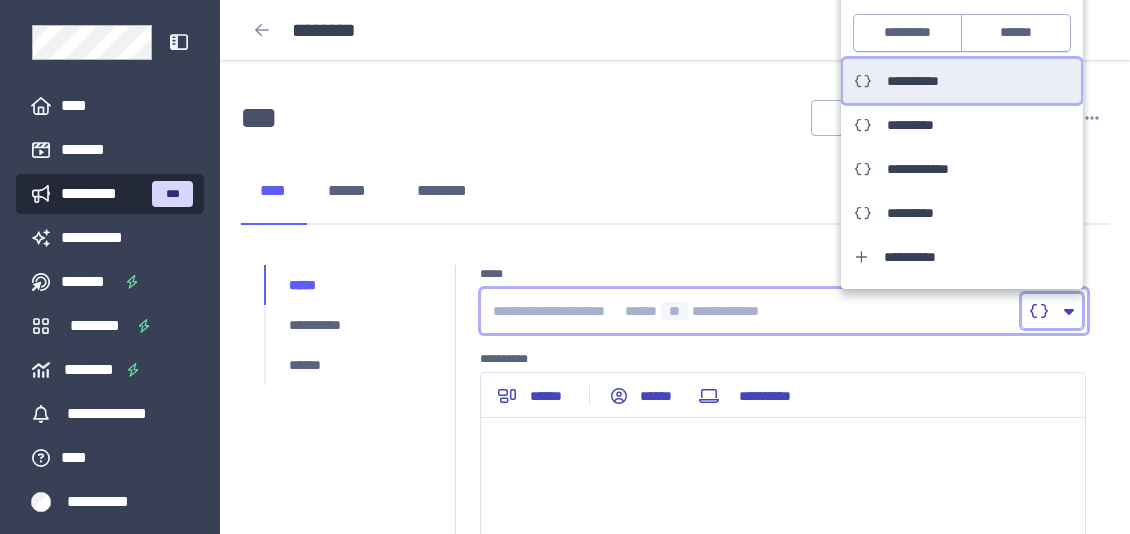 click on "**********" at bounding box center (922, 81) 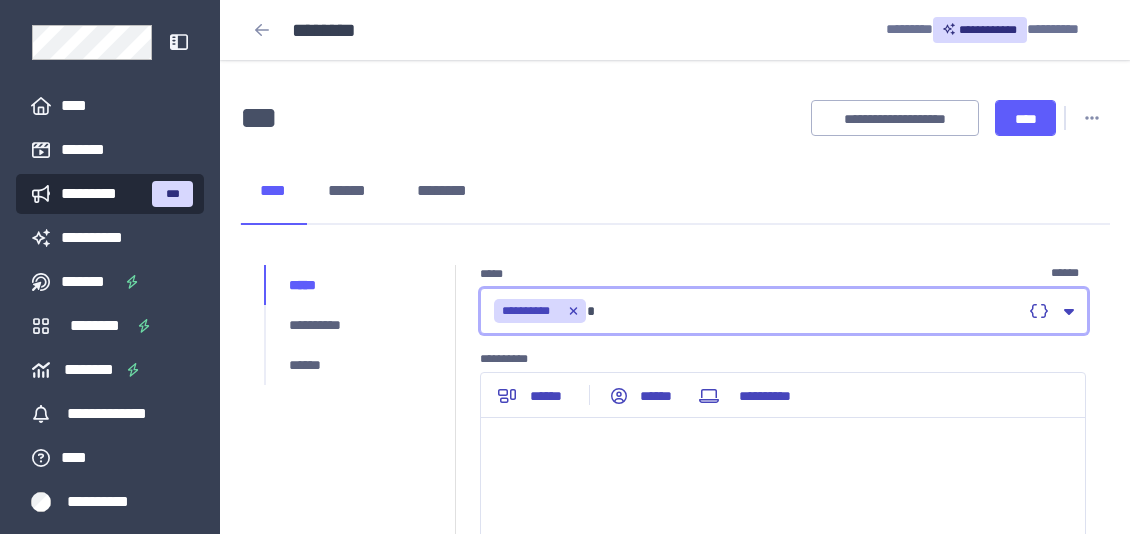 type 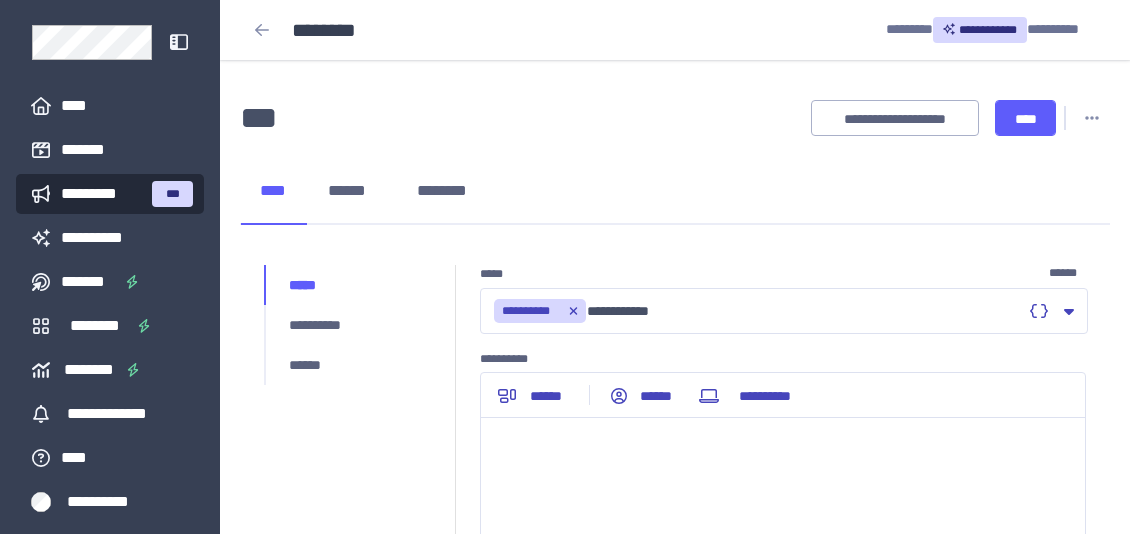 click on "**********" at bounding box center [783, 588] 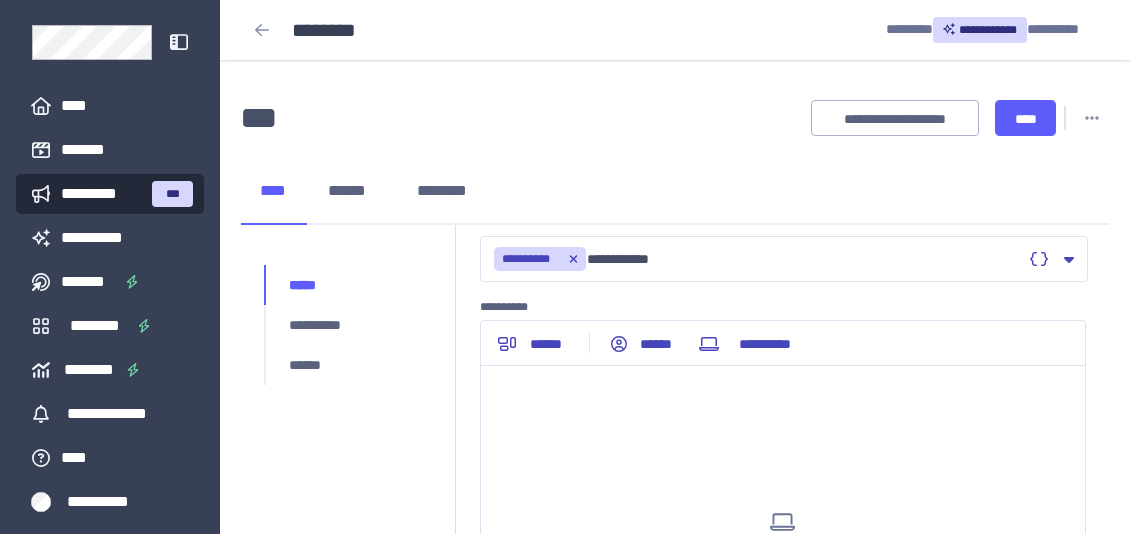 scroll, scrollTop: 65, scrollLeft: 0, axis: vertical 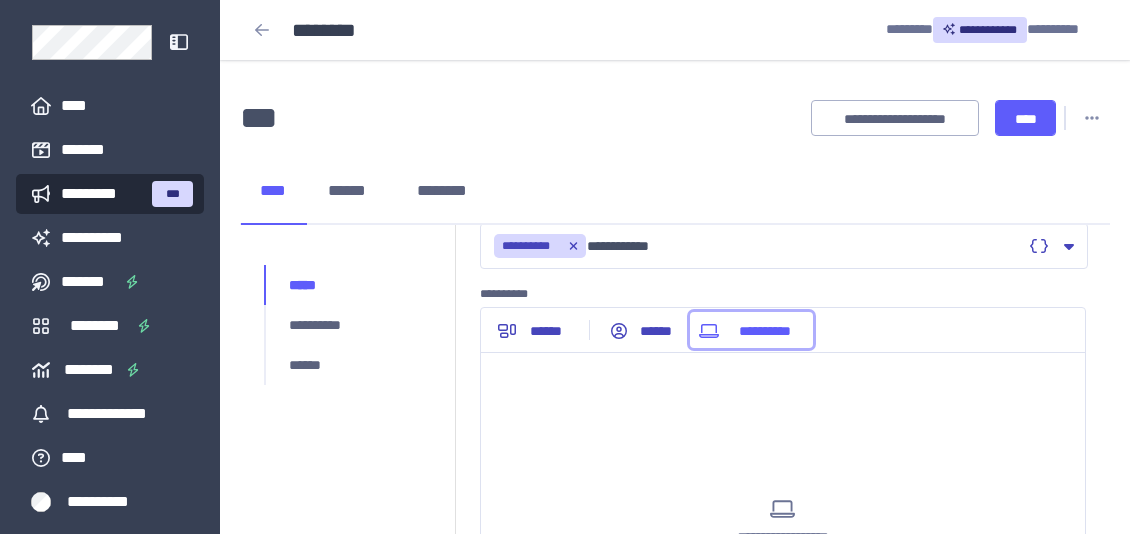 click 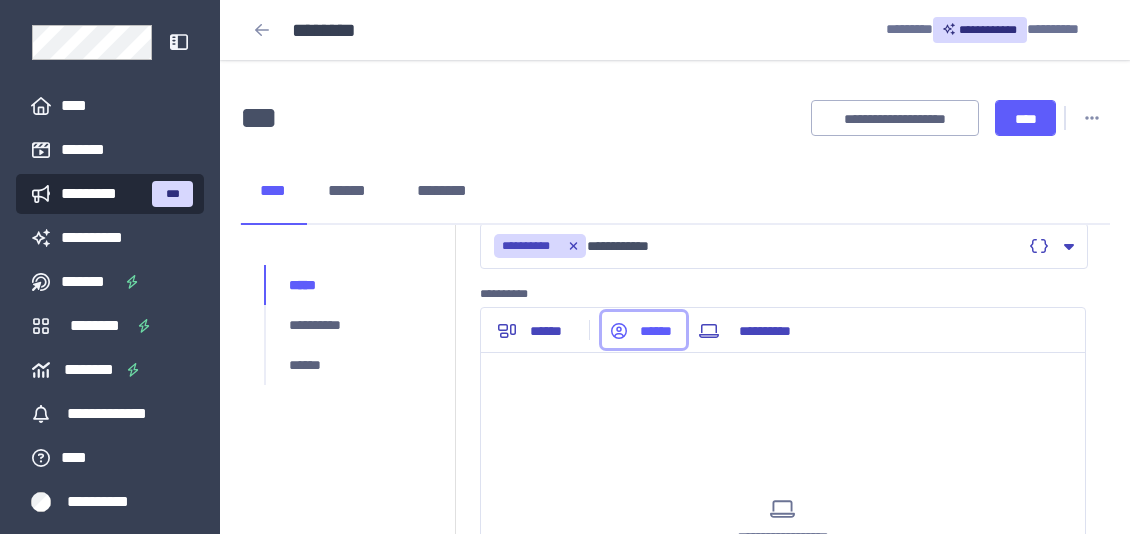 click on "******" at bounding box center [644, 331] 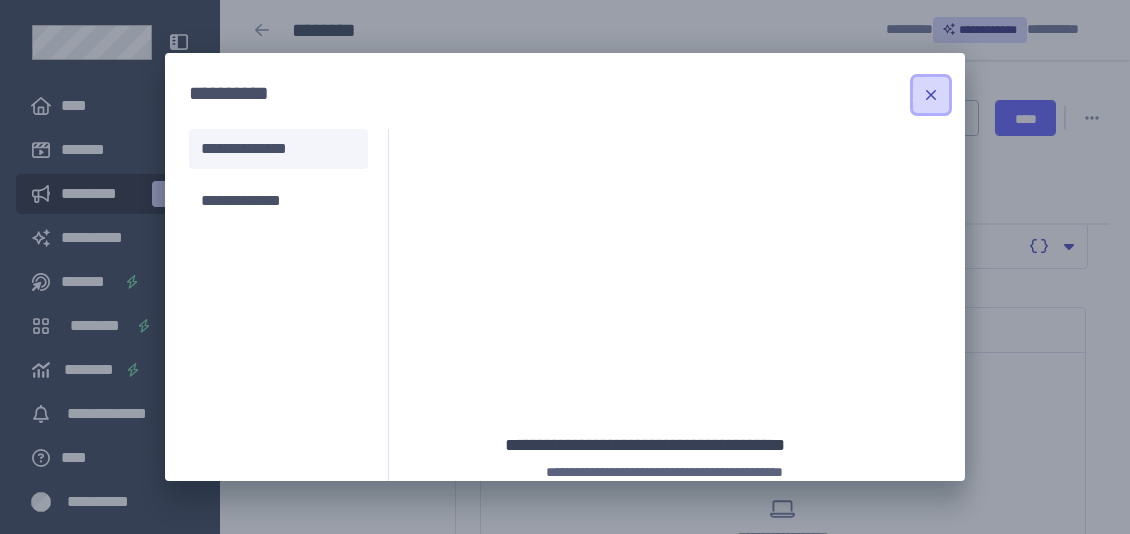 click 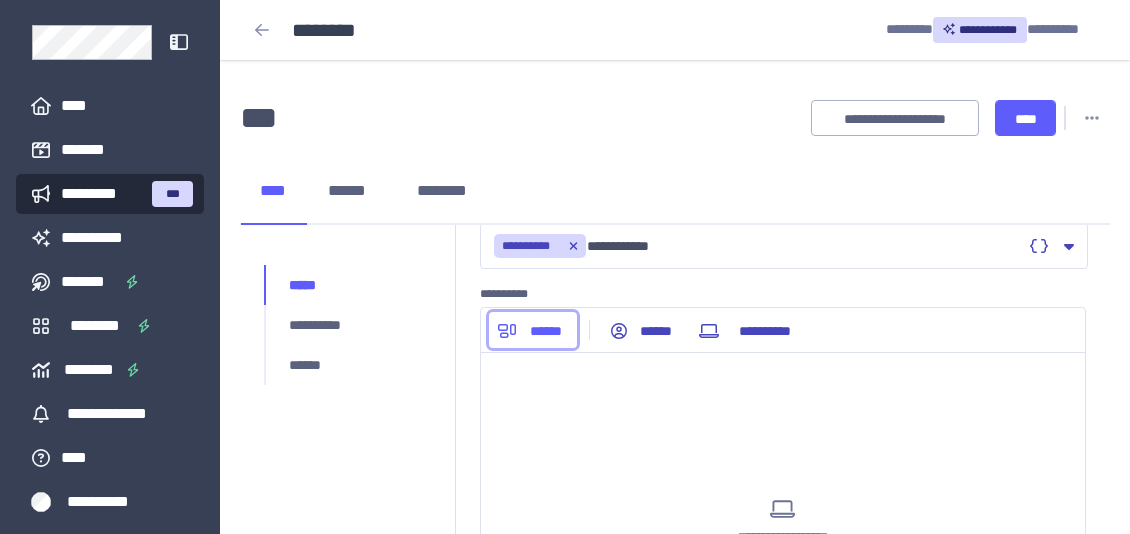 click on "******" at bounding box center [533, 330] 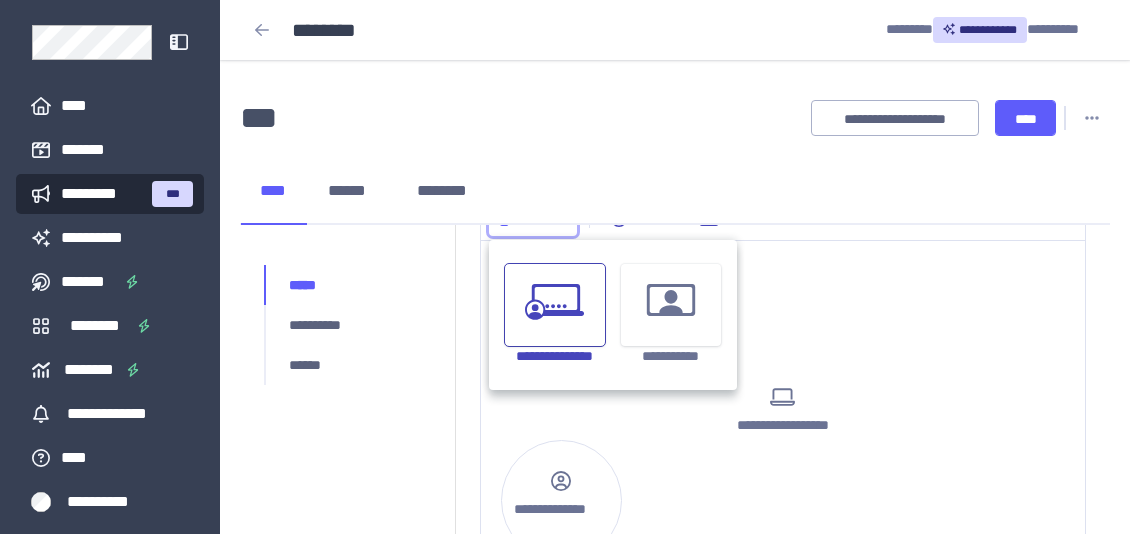 scroll, scrollTop: 192, scrollLeft: 0, axis: vertical 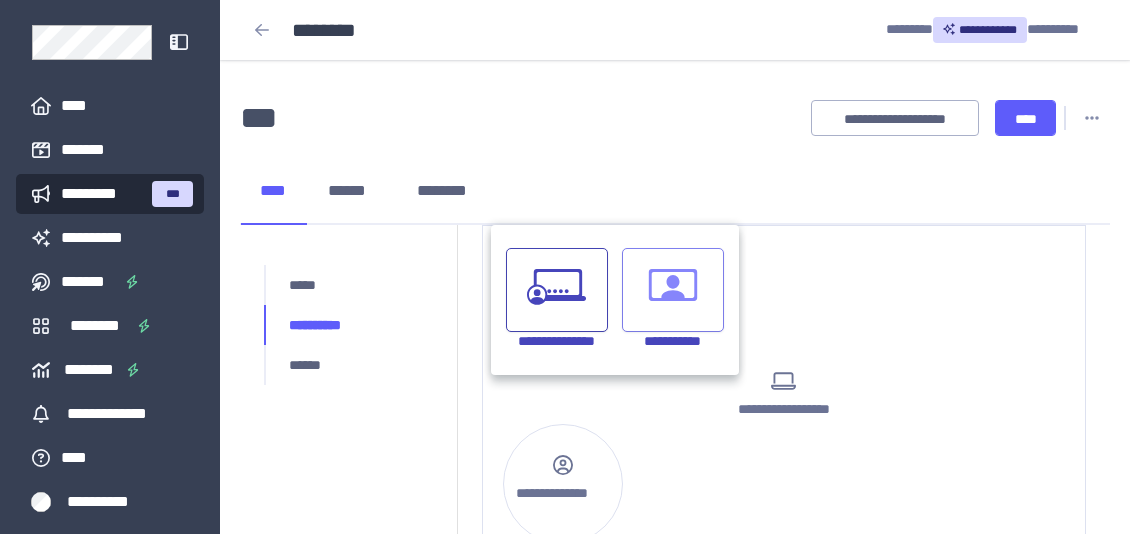 click at bounding box center [673, 290] 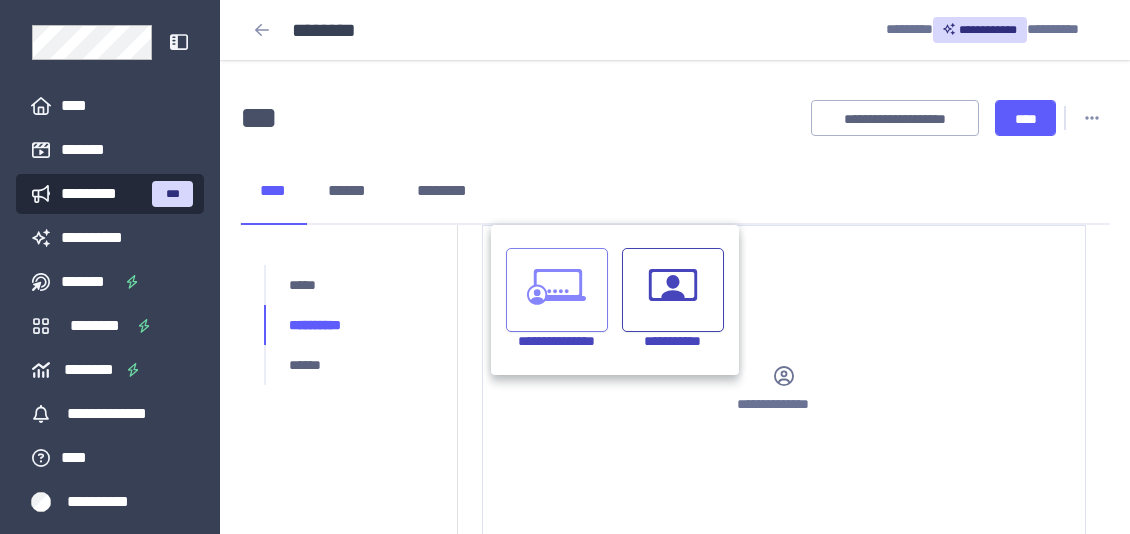 click 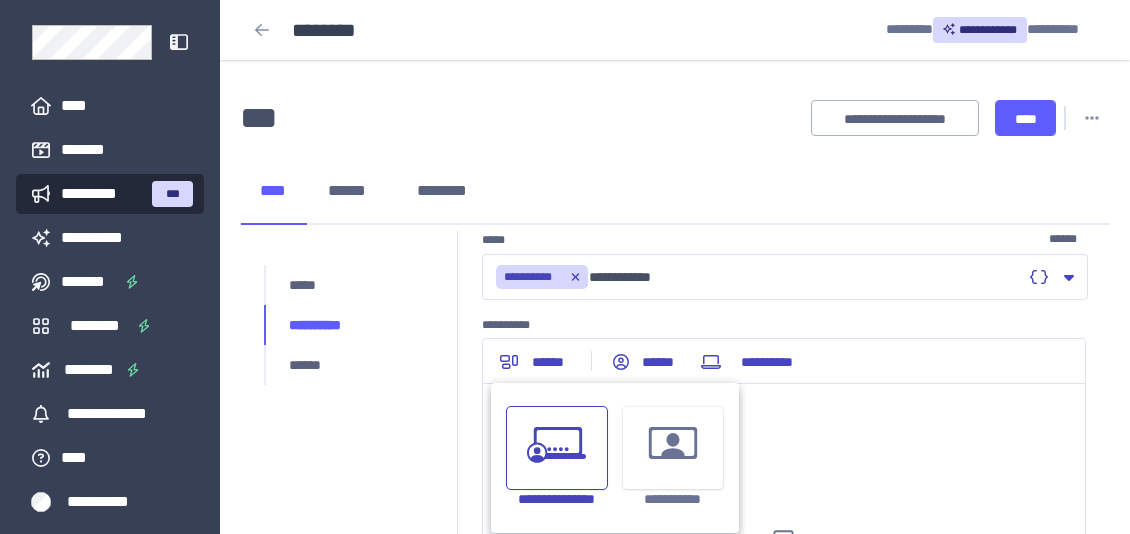 scroll, scrollTop: 32, scrollLeft: 0, axis: vertical 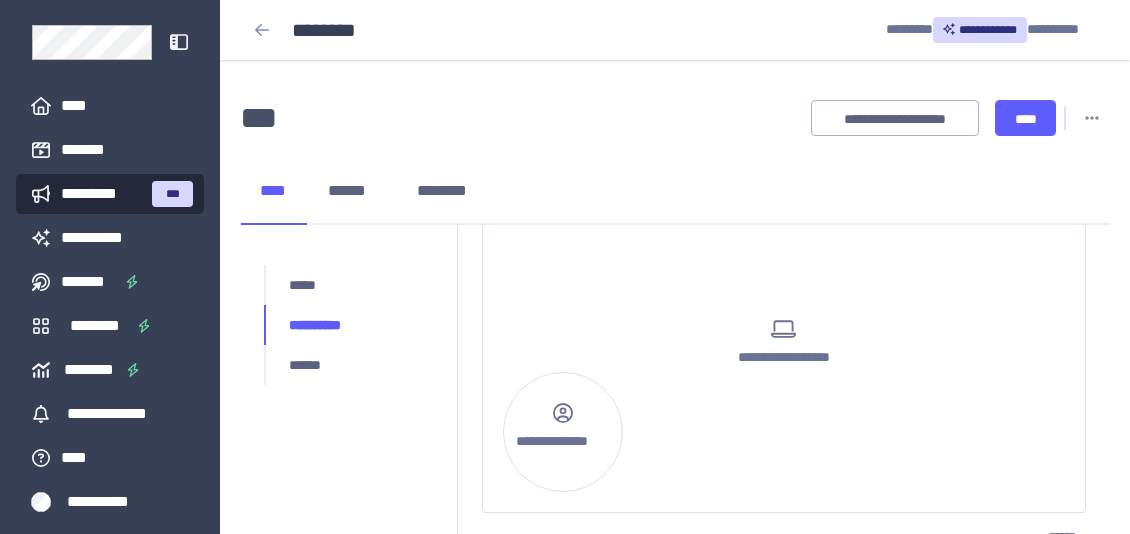 click on "**********" at bounding box center (783, 343) 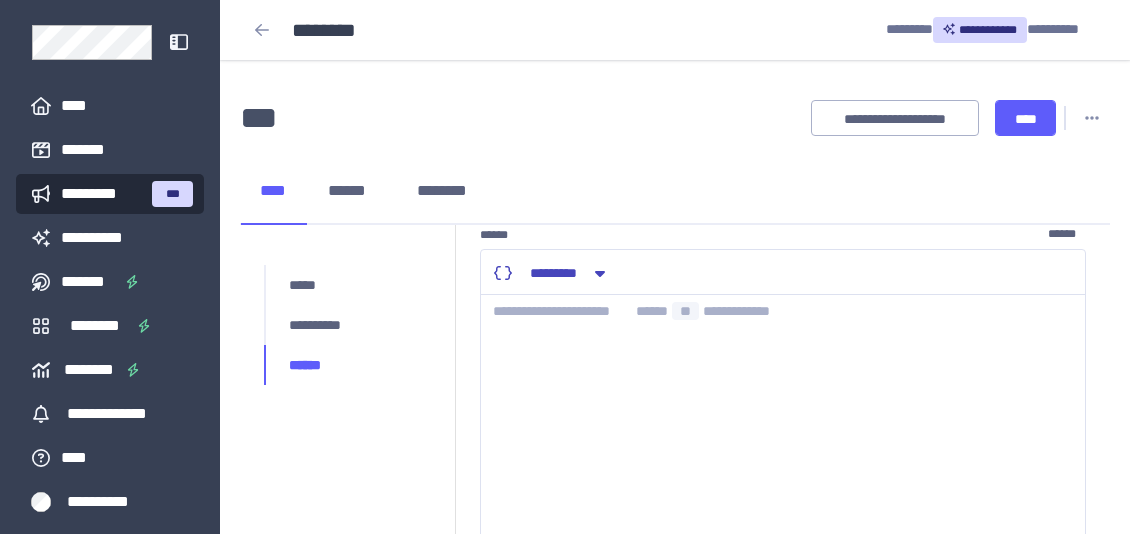 scroll, scrollTop: 552, scrollLeft: 0, axis: vertical 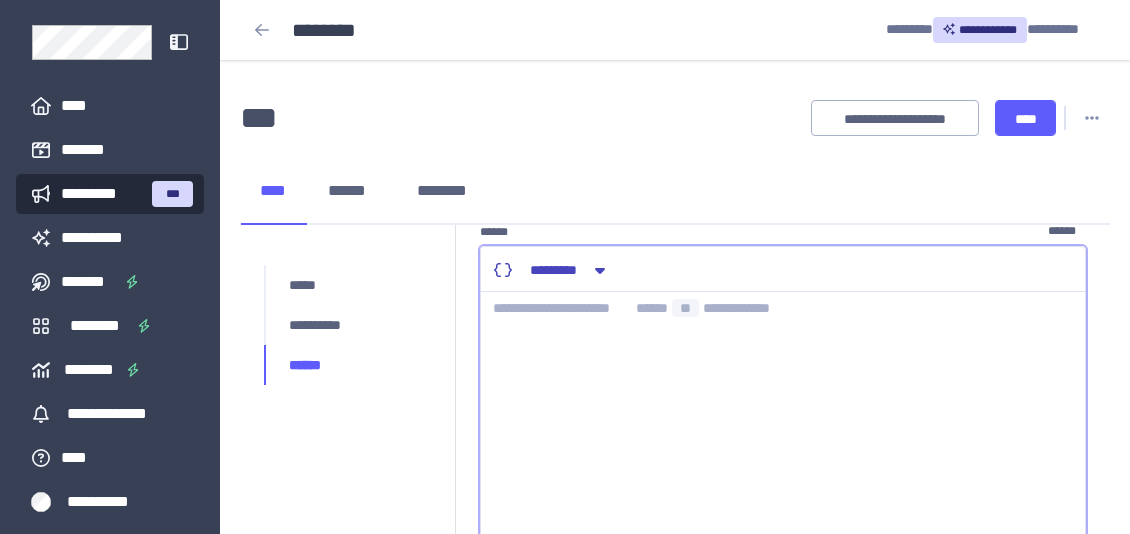 click at bounding box center [783, 416] 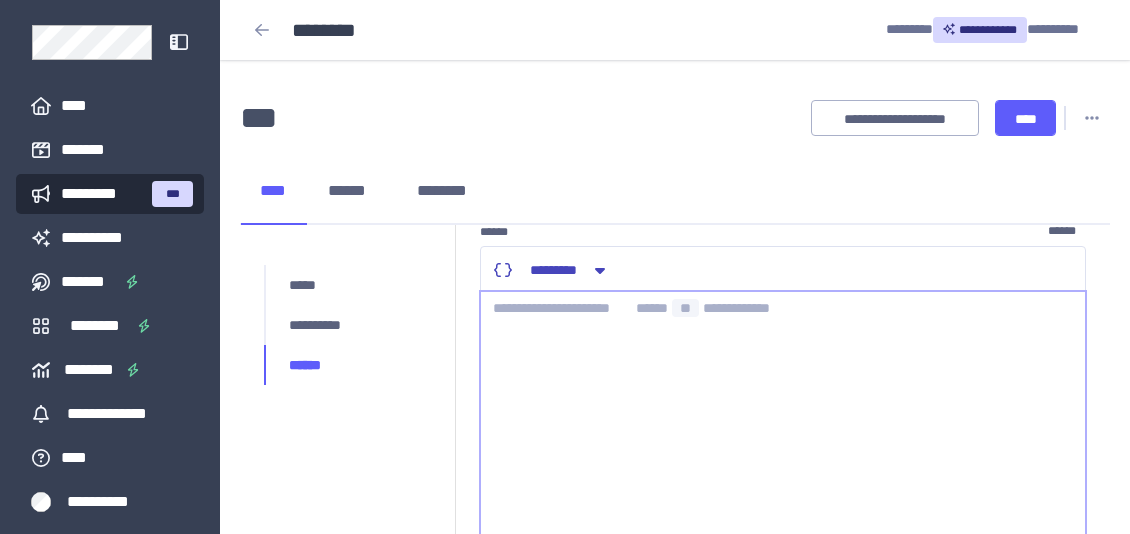 paste 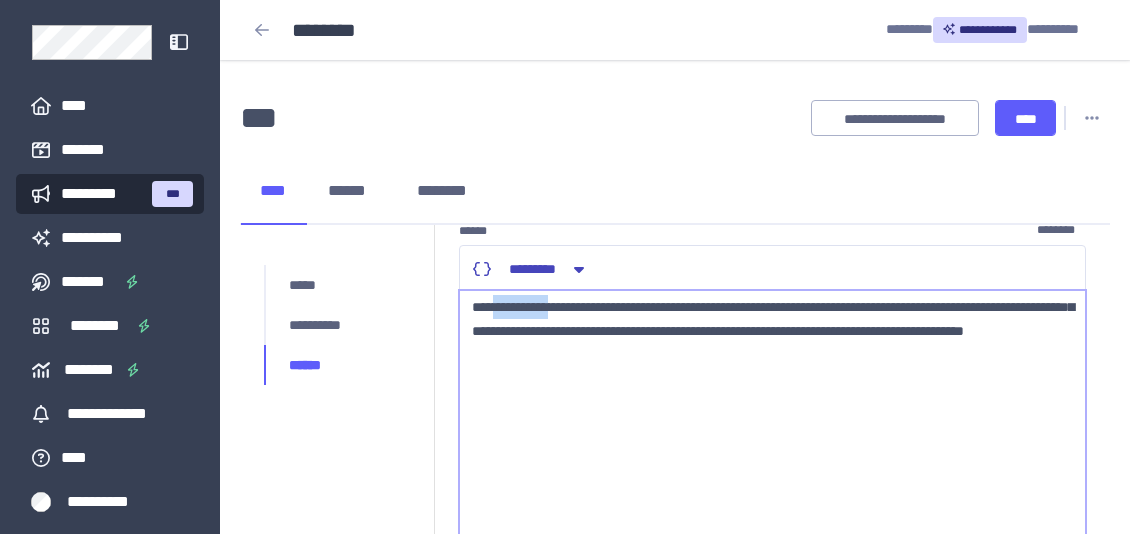 drag, startPoint x: 576, startPoint y: 309, endPoint x: 501, endPoint y: 304, distance: 75.16648 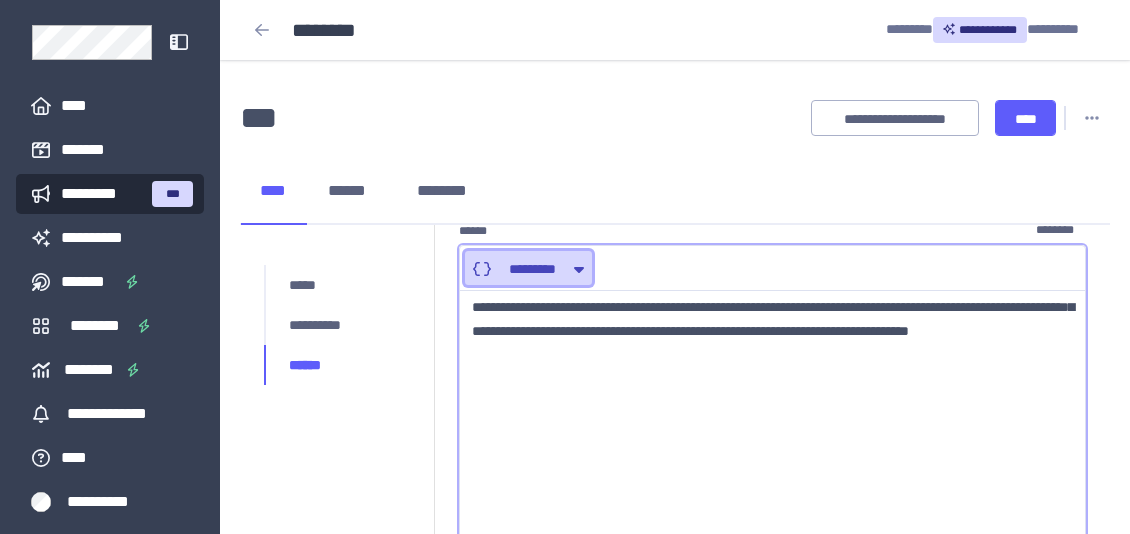 click on "*********" at bounding box center [532, 269] 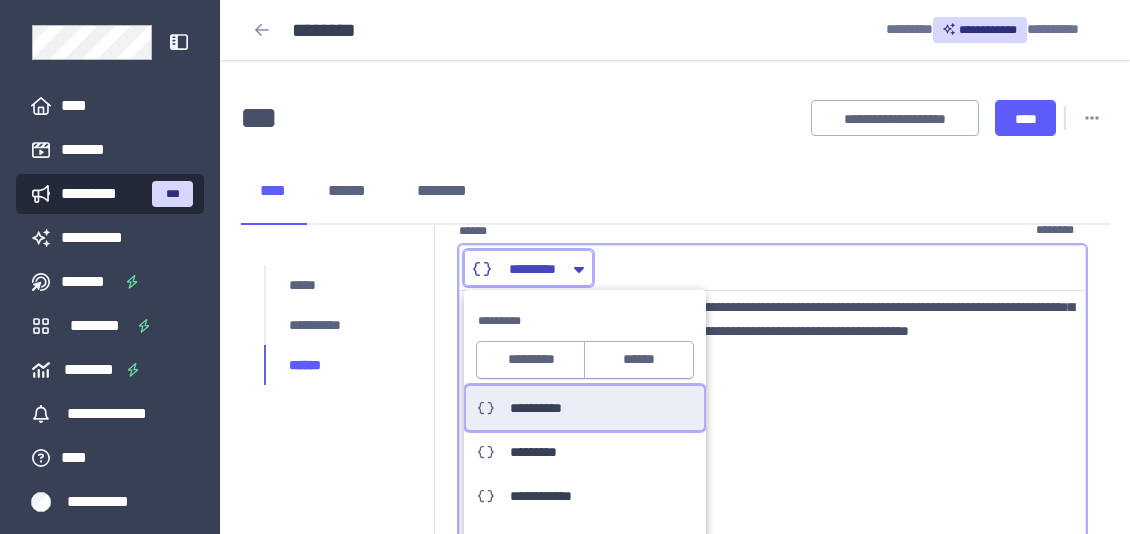 click on "**********" at bounding box center [545, 408] 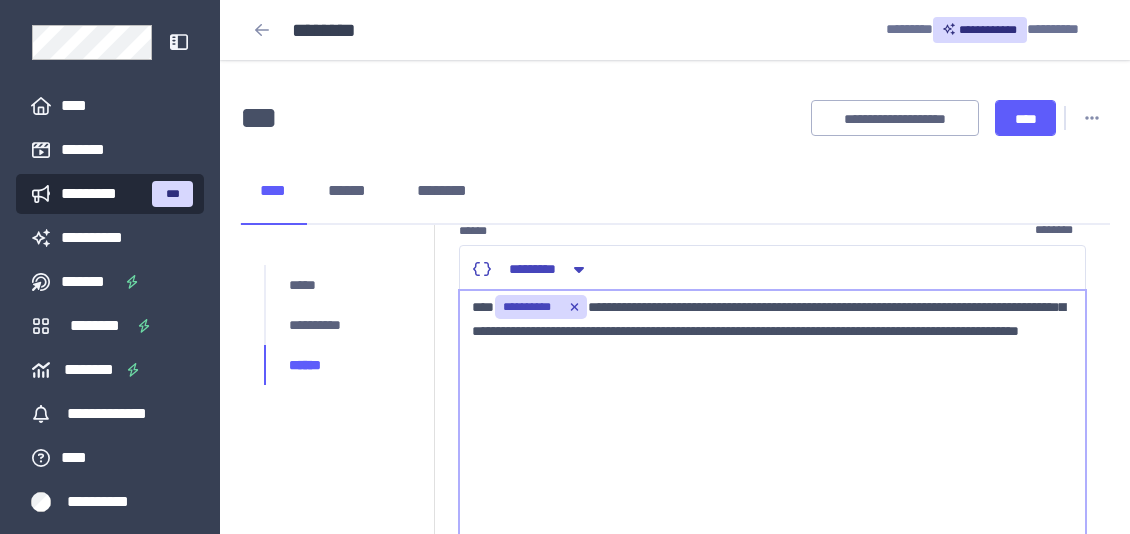 click on "**********" at bounding box center (772, 415) 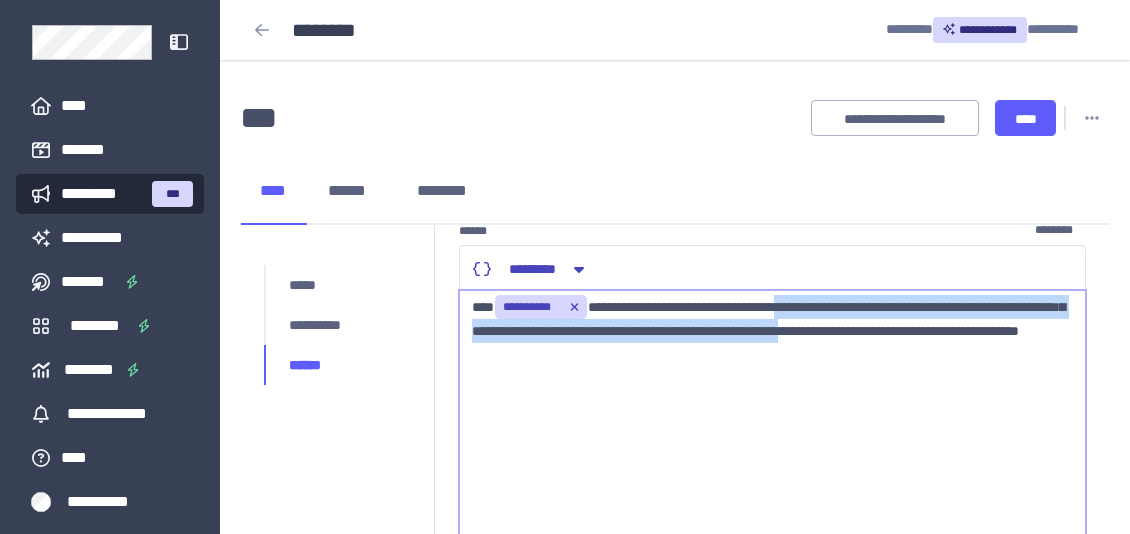 drag, startPoint x: 816, startPoint y: 309, endPoint x: 981, endPoint y: 334, distance: 166.8832 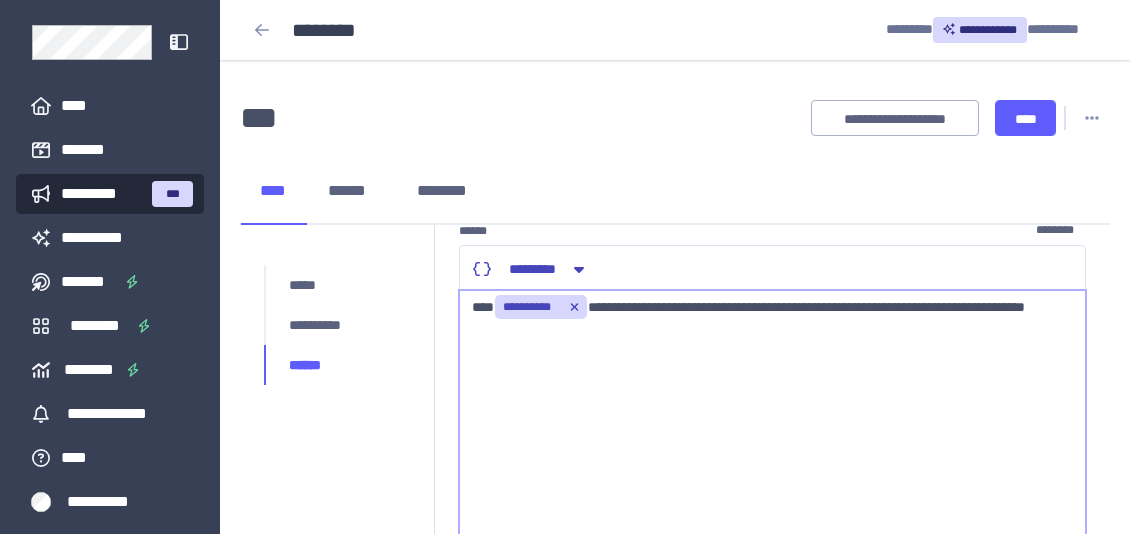 click on "**********" at bounding box center (772, 415) 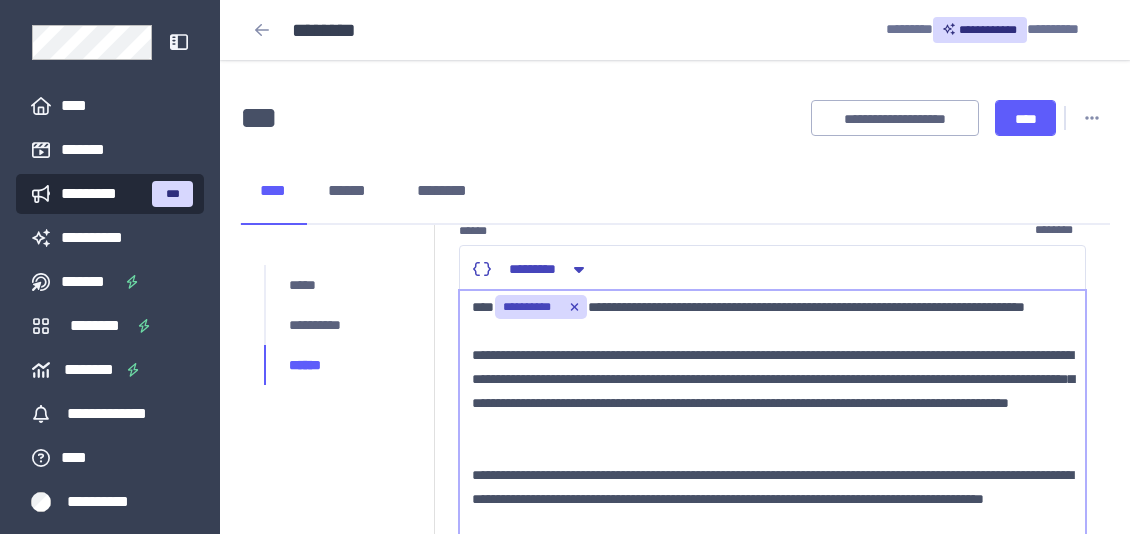 scroll, scrollTop: 41, scrollLeft: 0, axis: vertical 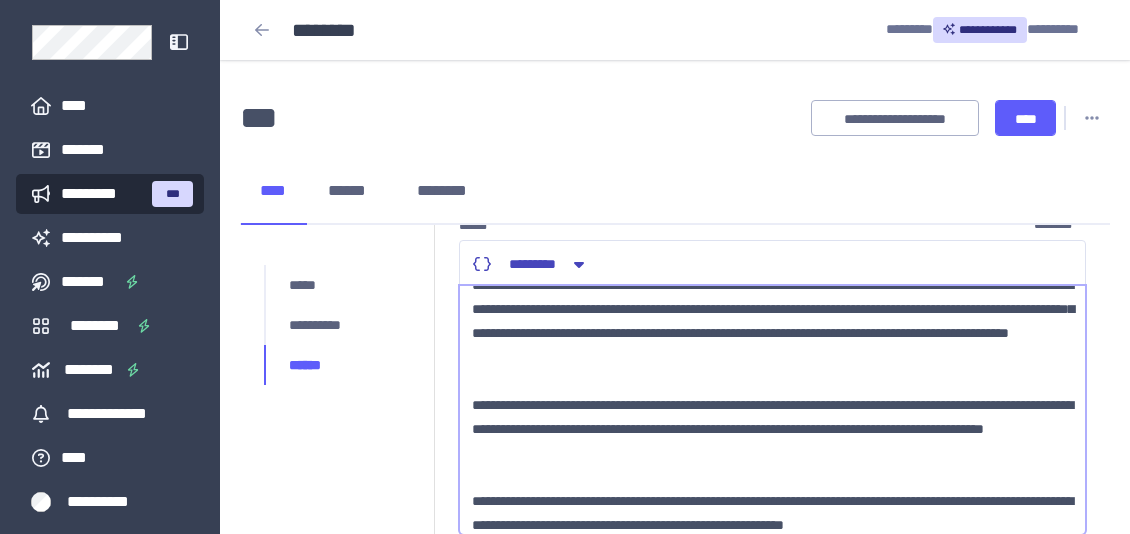 click on "**********" at bounding box center [772, 429] 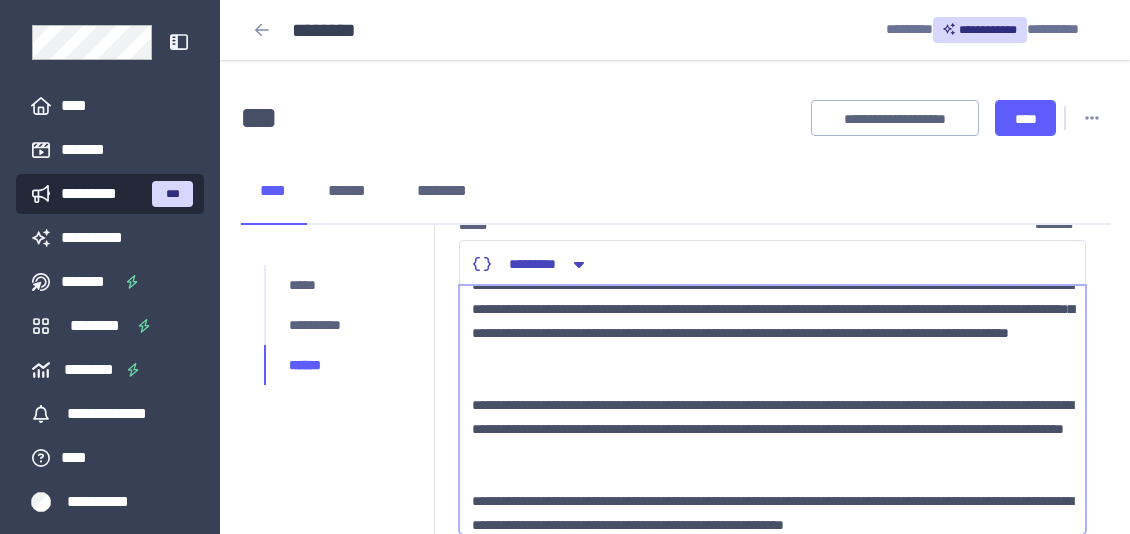 click on "**********" at bounding box center [772, 429] 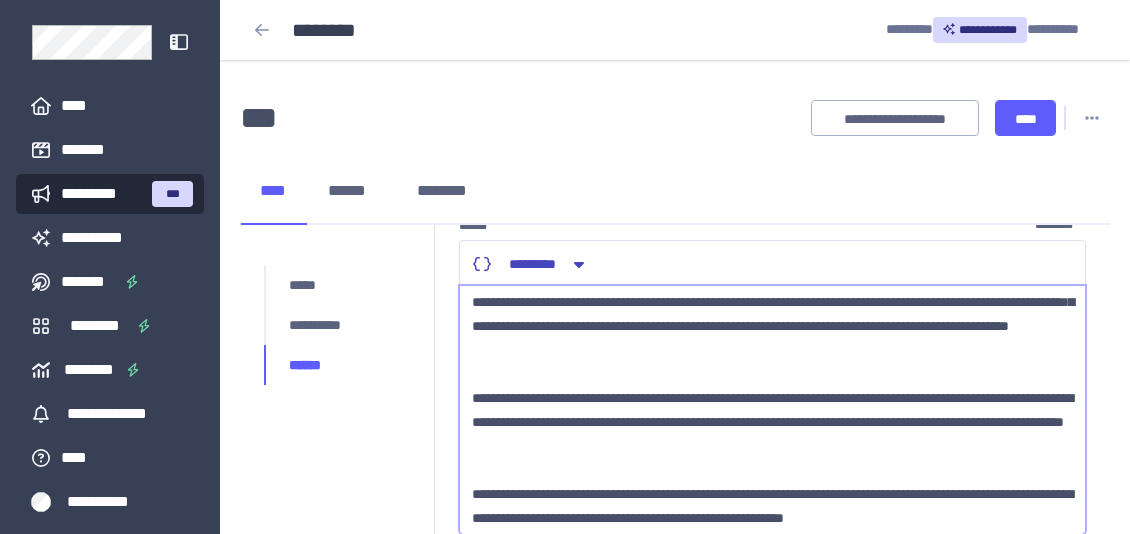 scroll, scrollTop: 96, scrollLeft: 0, axis: vertical 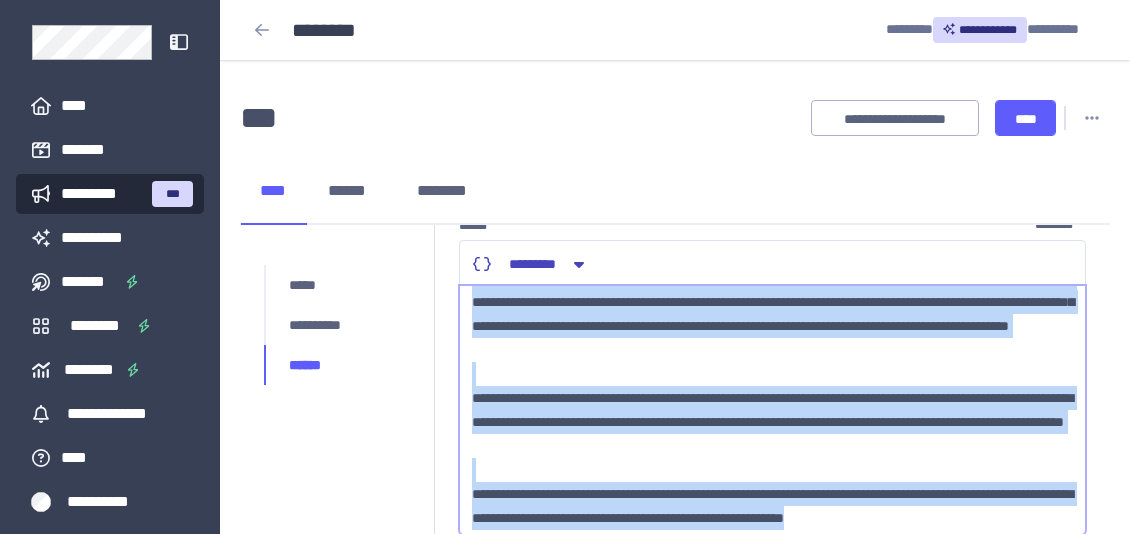 copy on "**********" 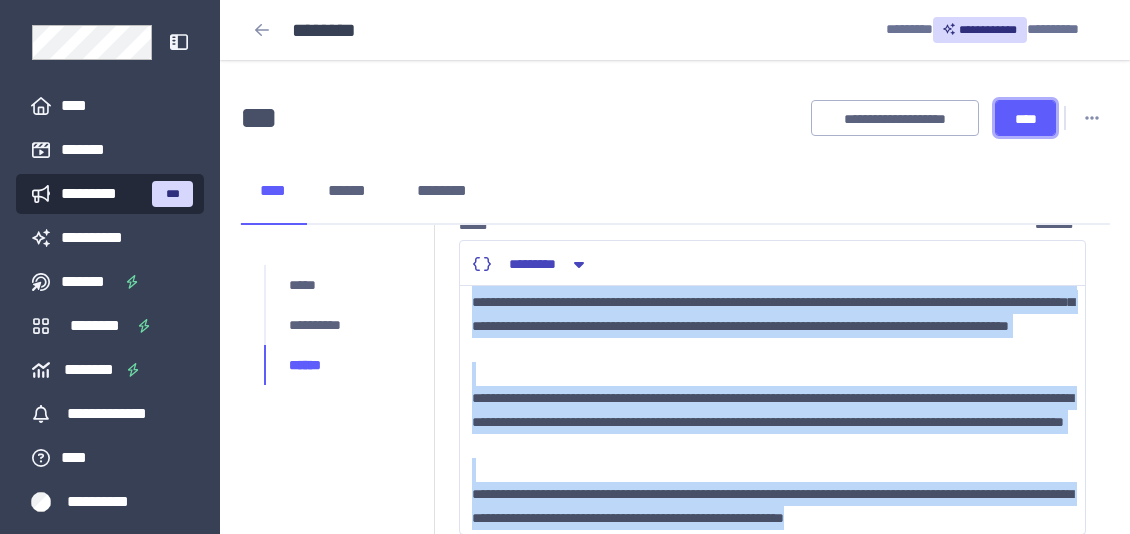 click on "****" at bounding box center (1025, 118) 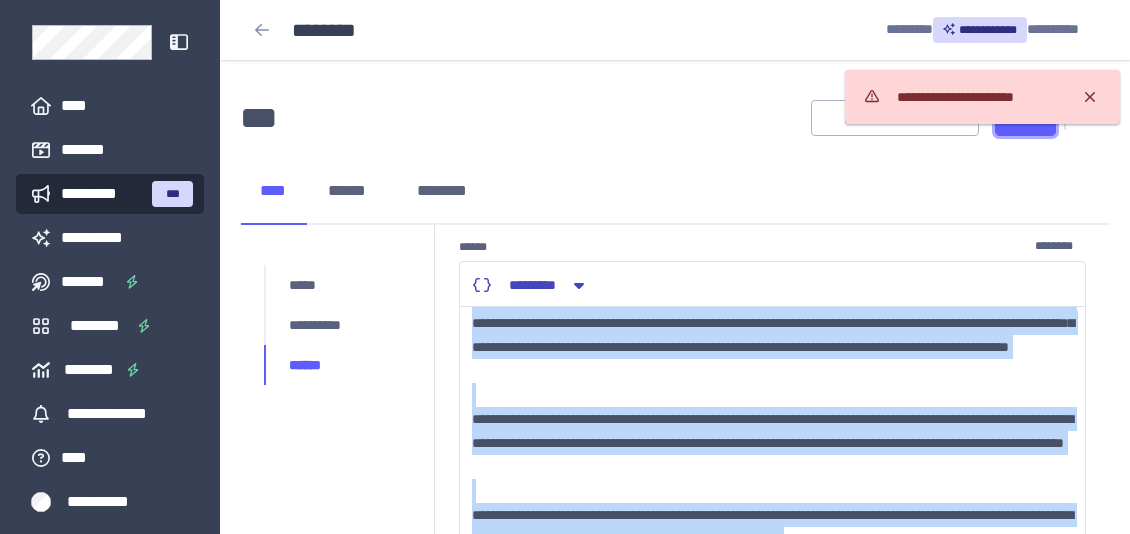 scroll, scrollTop: 0, scrollLeft: 0, axis: both 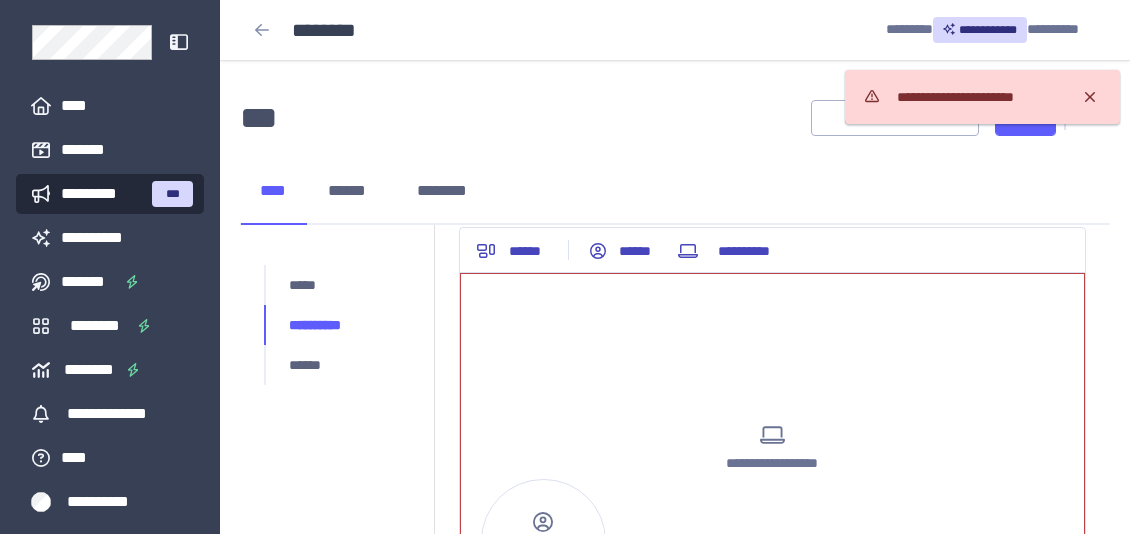 click on "**********" at bounding box center (773, 449) 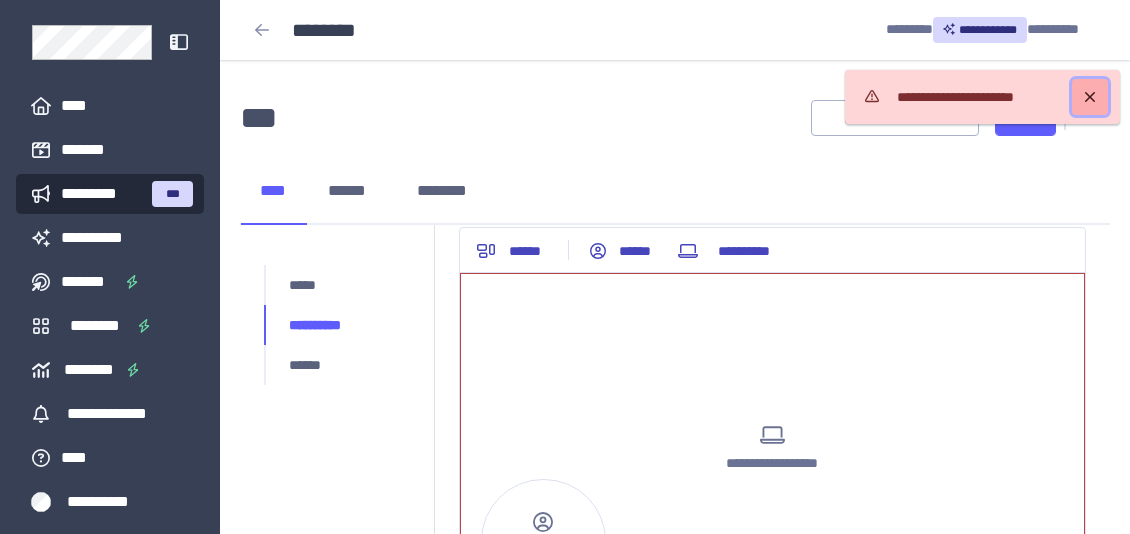 click at bounding box center (1090, 97) 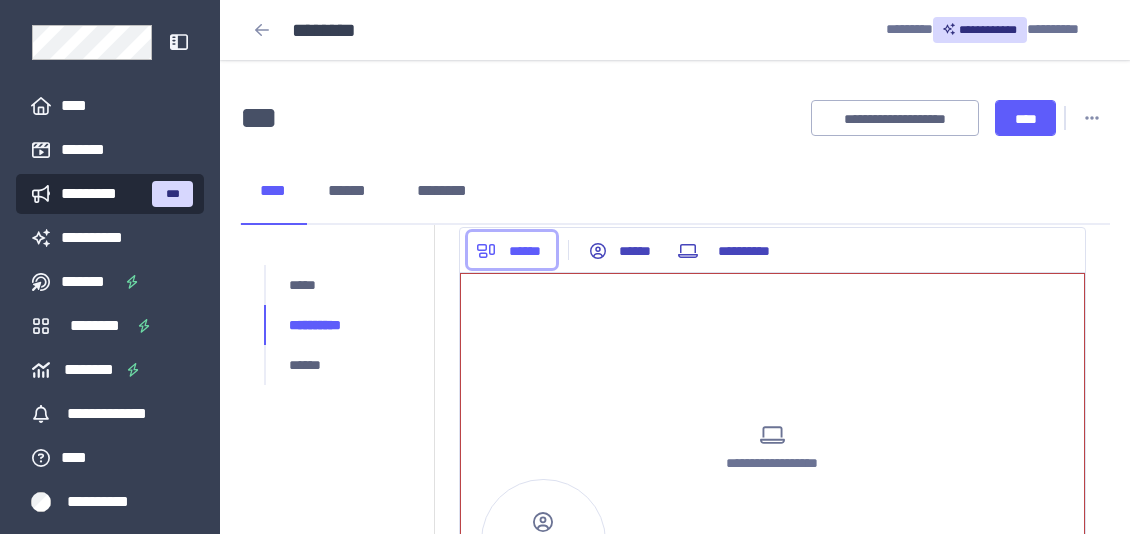 click on "******" at bounding box center (512, 251) 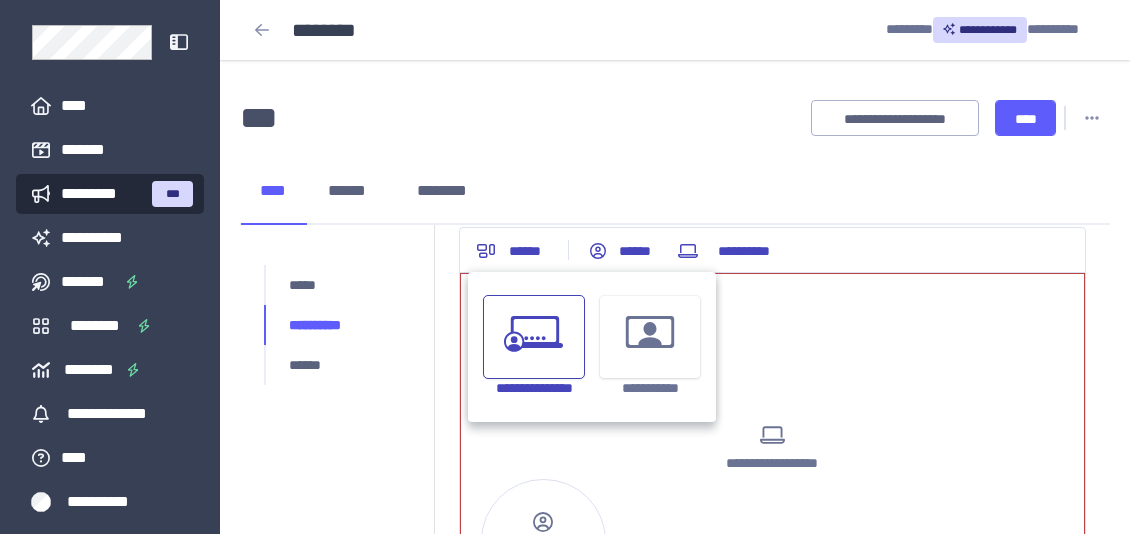 click 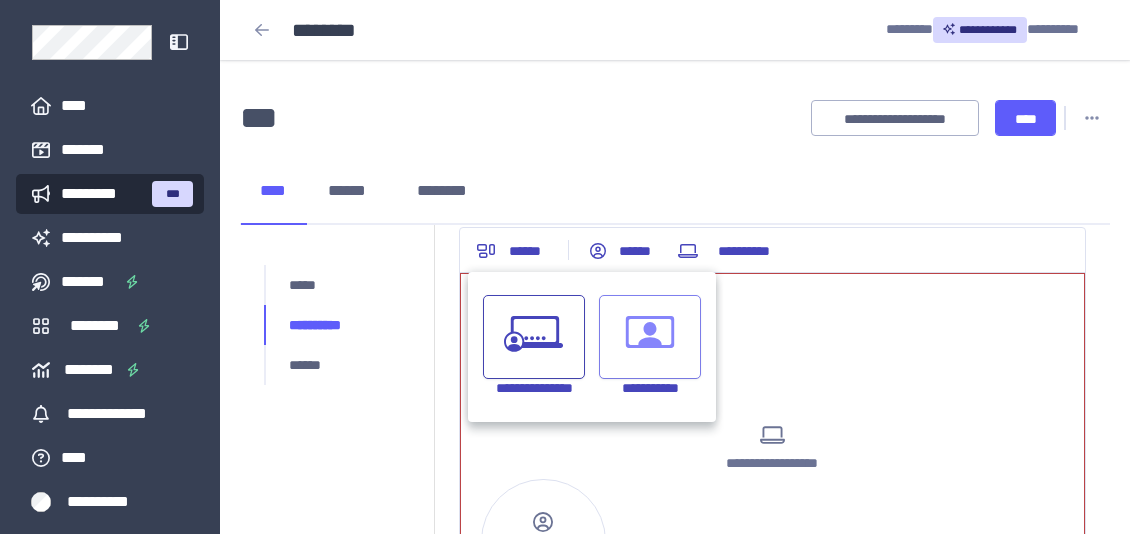 click 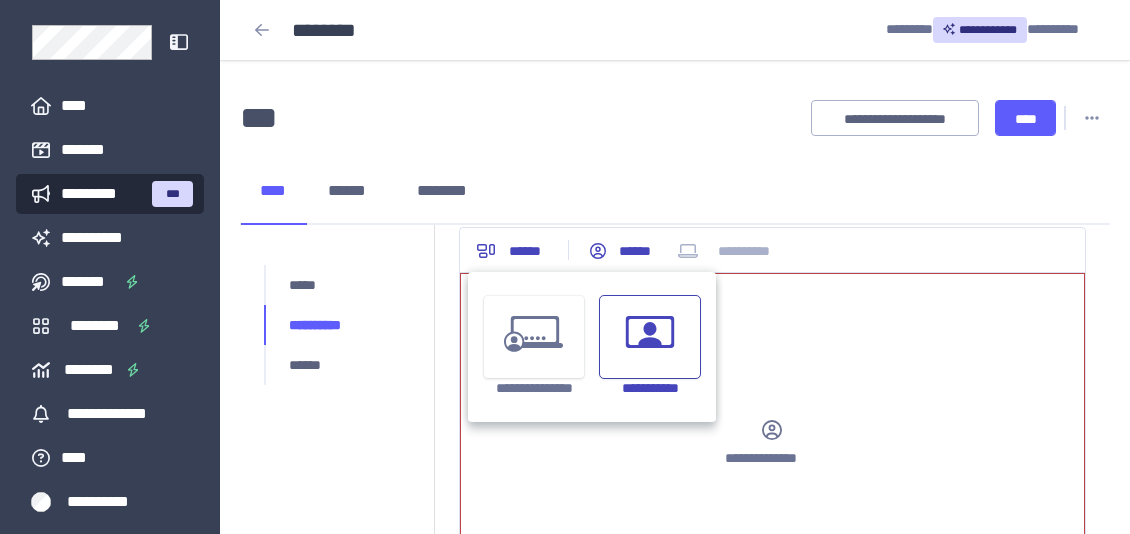 click on "**********" at bounding box center (772, 449) 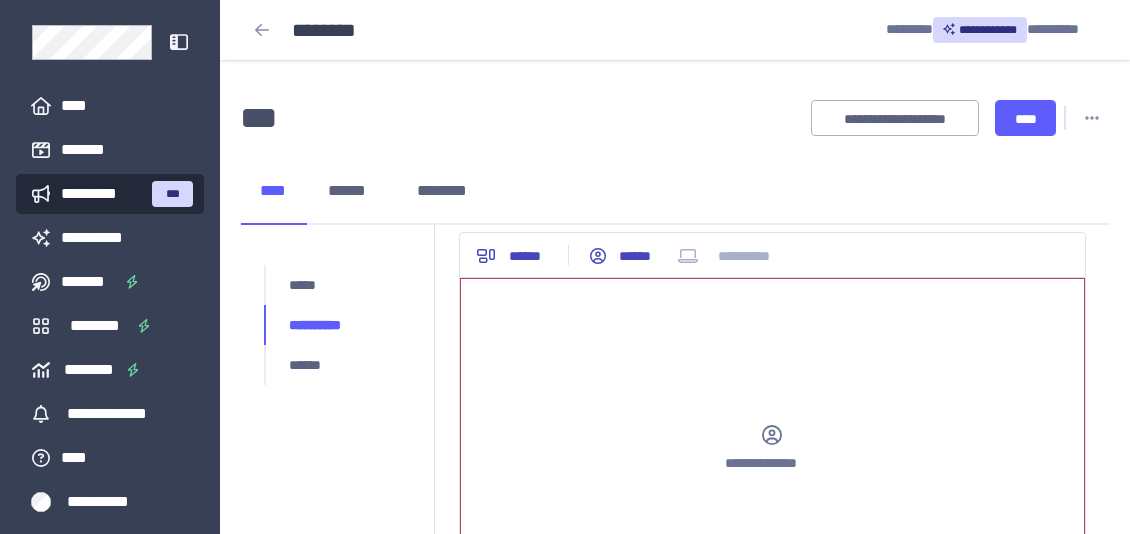 scroll, scrollTop: 139, scrollLeft: 0, axis: vertical 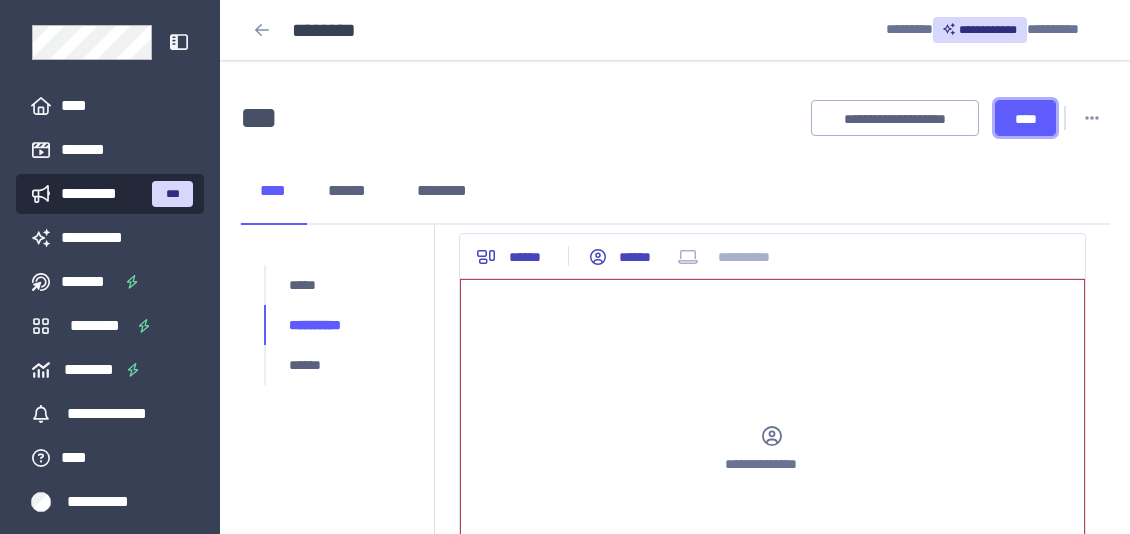 click on "****" at bounding box center (1025, 119) 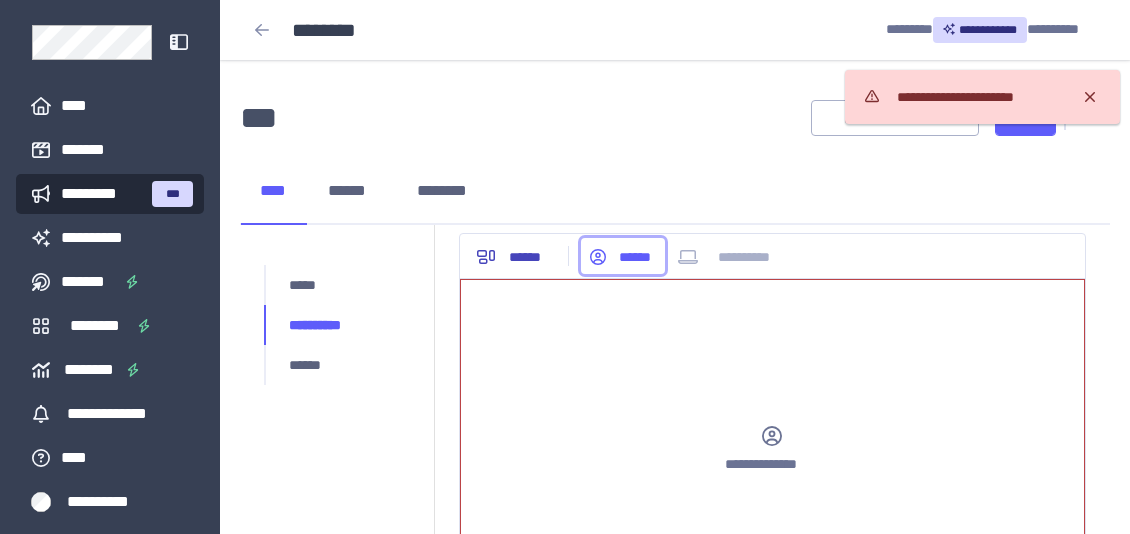 click on "******" at bounding box center [623, 256] 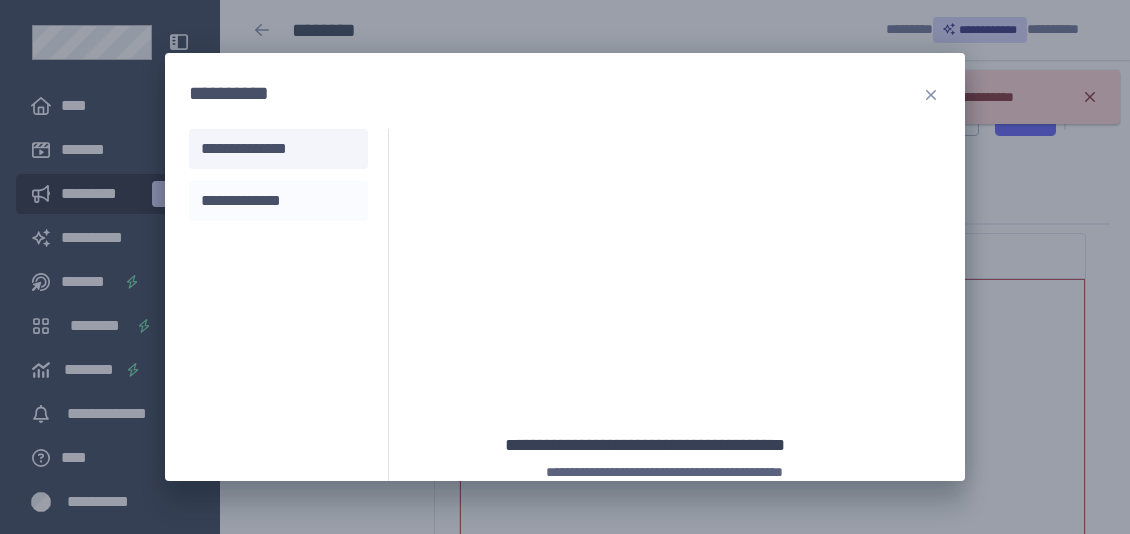 click on "**********" at bounding box center (278, 201) 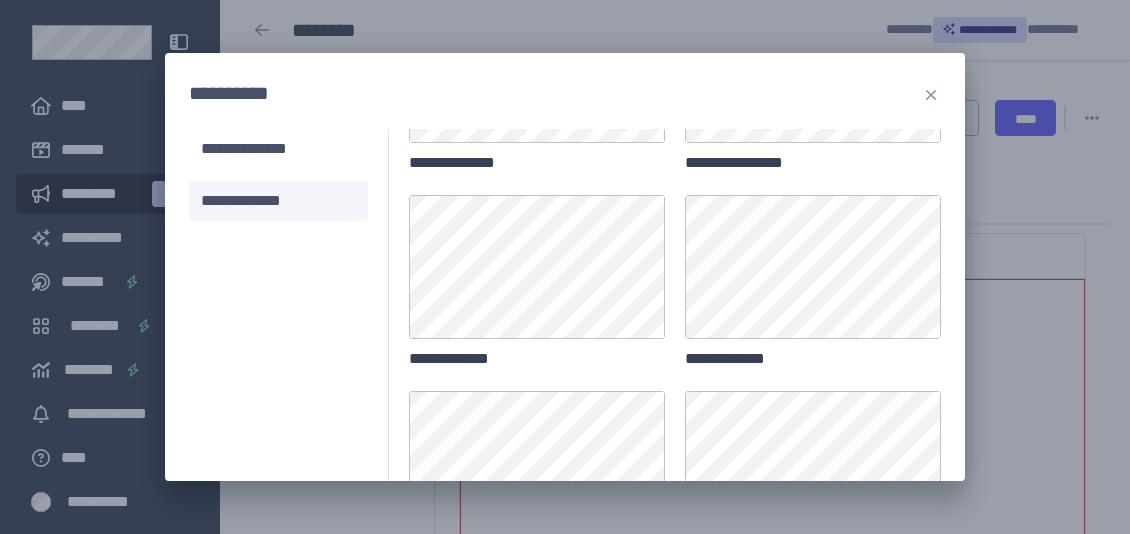 scroll, scrollTop: 128, scrollLeft: 0, axis: vertical 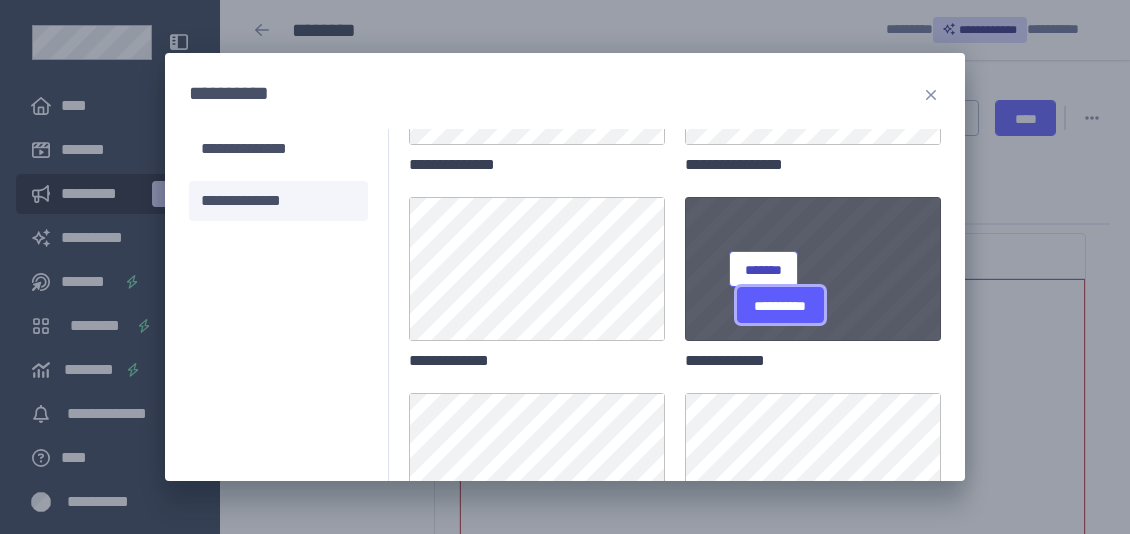 click on "**********" at bounding box center (780, 306) 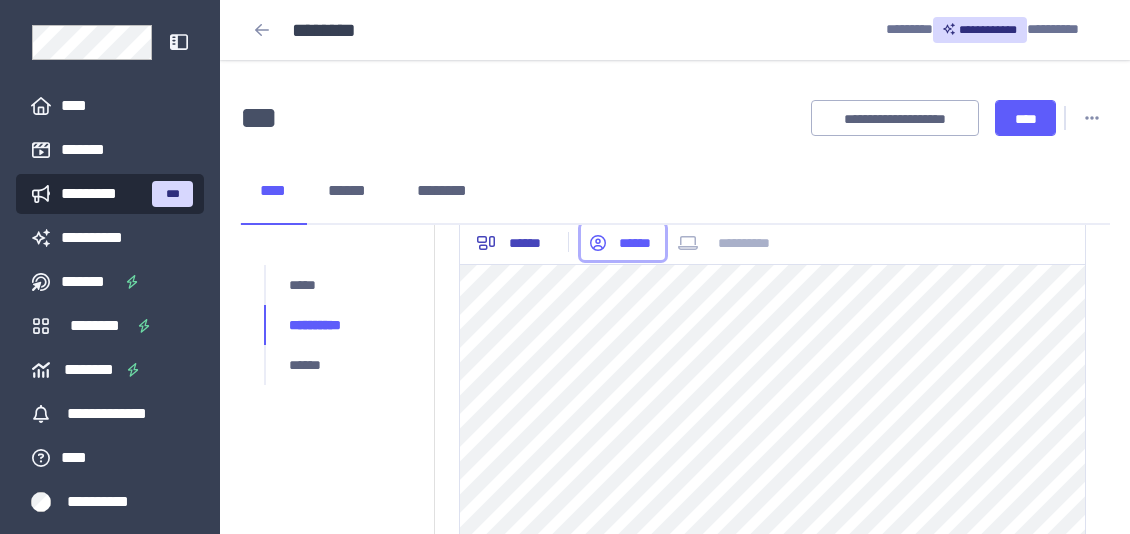 scroll, scrollTop: 98, scrollLeft: 0, axis: vertical 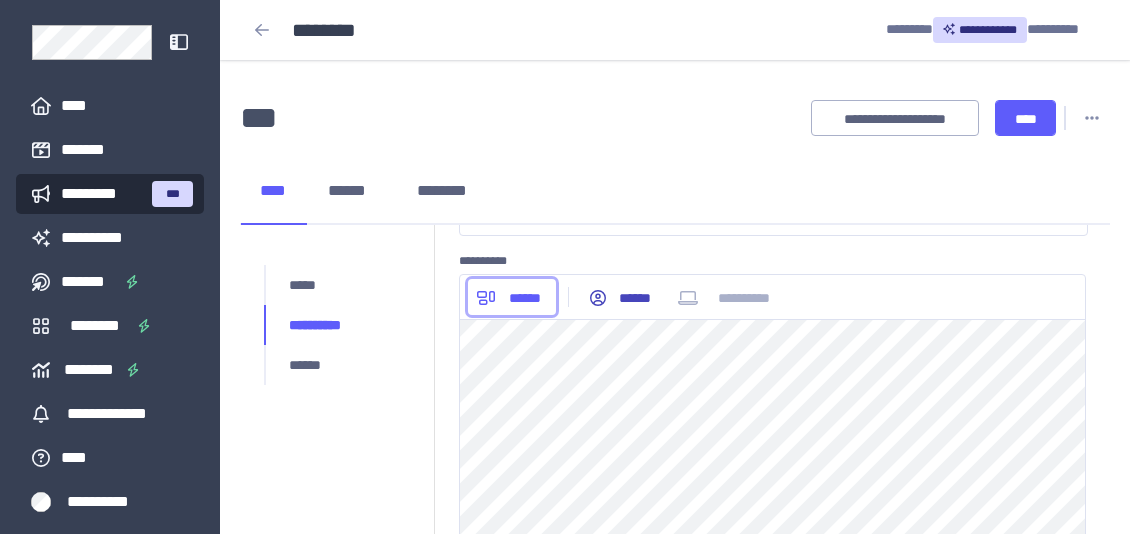 click on "******" at bounding box center (525, 298) 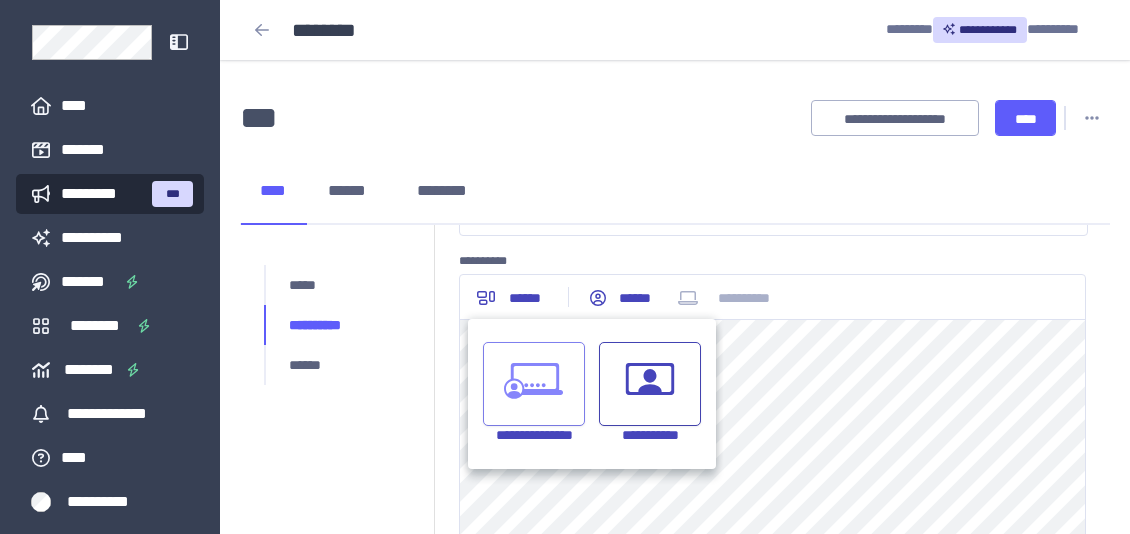 click 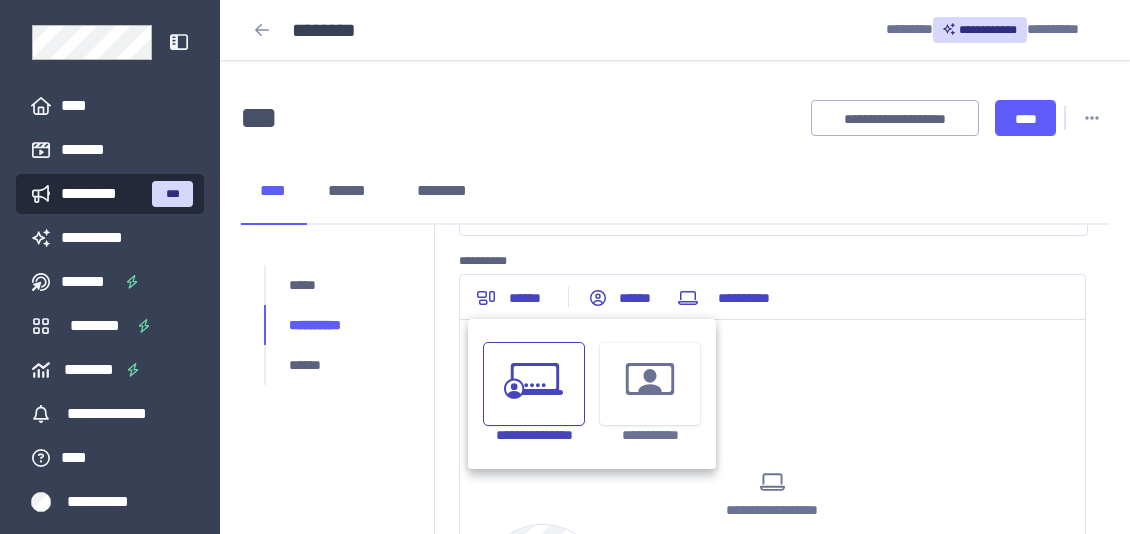 click on "**** ****** ********" at bounding box center (675, 192) 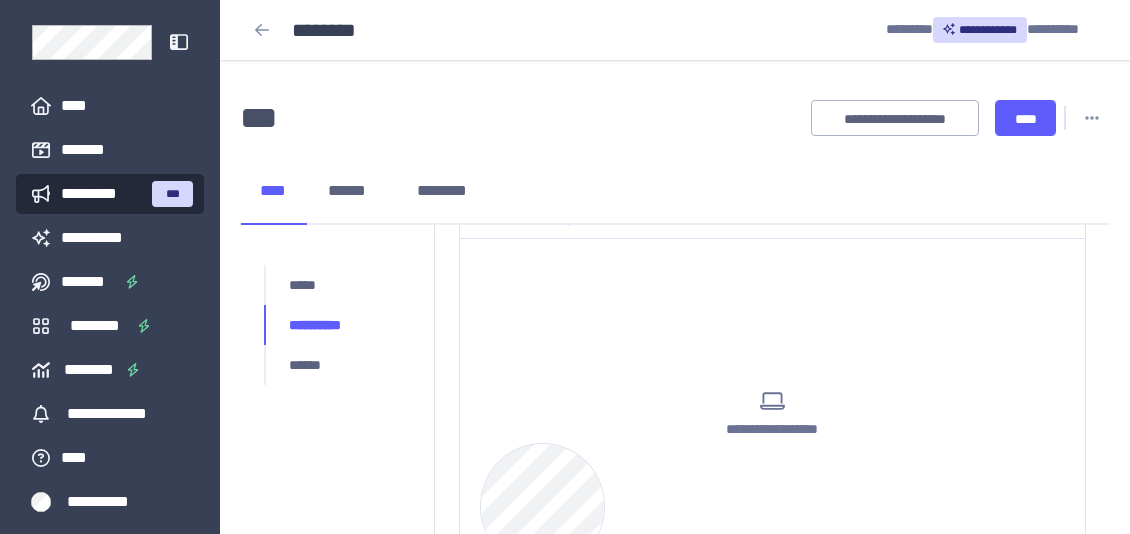 scroll, scrollTop: 120, scrollLeft: 0, axis: vertical 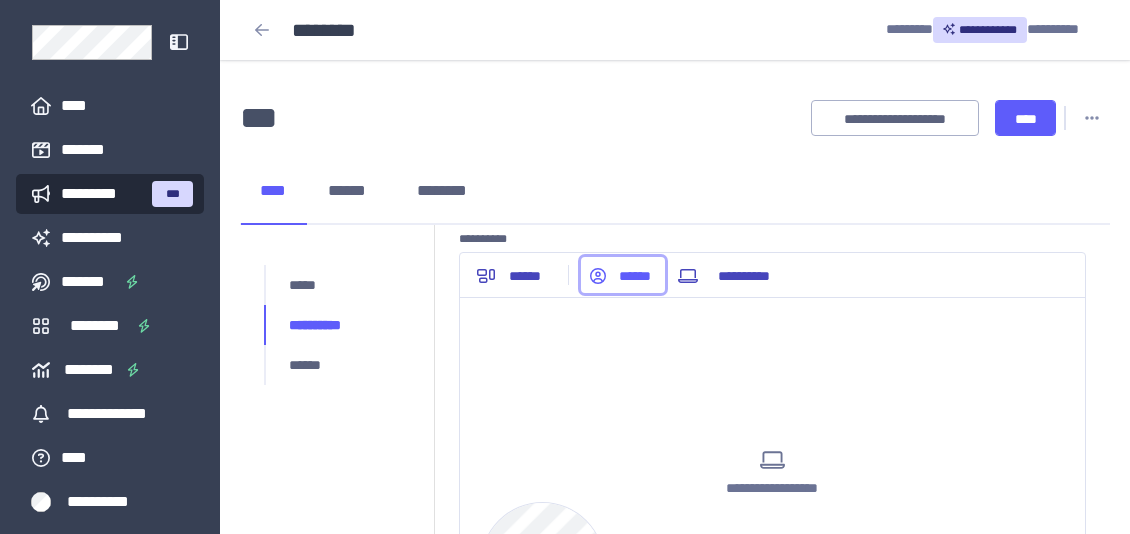click on "******" at bounding box center (635, 276) 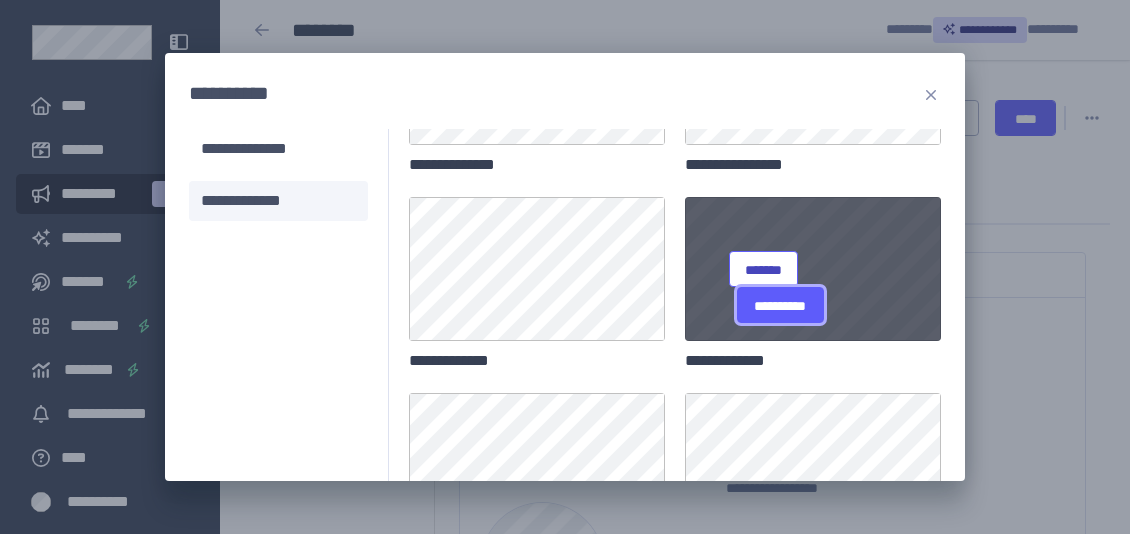 click on "**********" at bounding box center [780, 306] 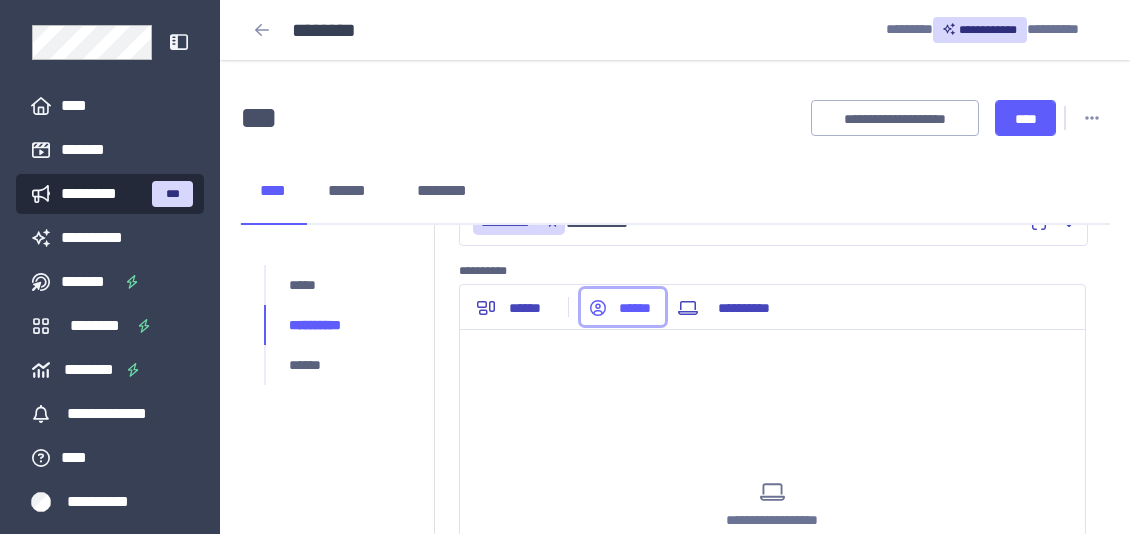 scroll, scrollTop: 70, scrollLeft: 0, axis: vertical 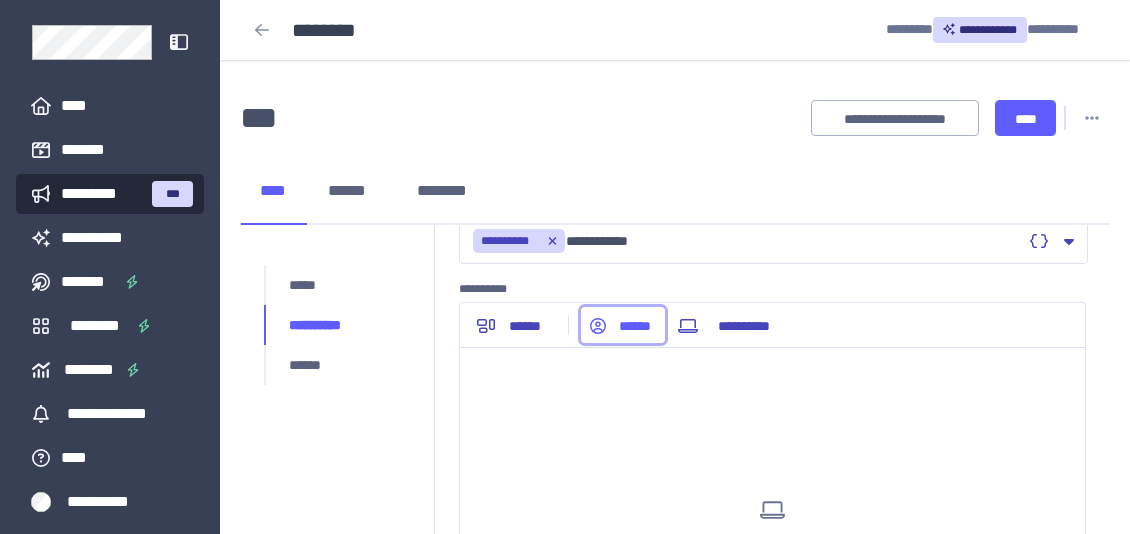 click on "******" at bounding box center (623, 325) 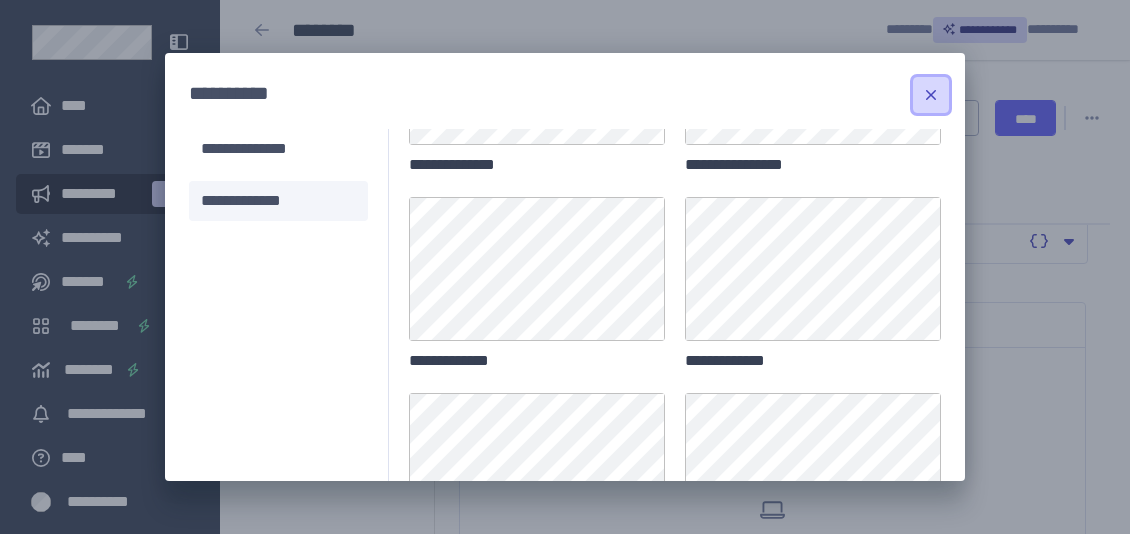 click 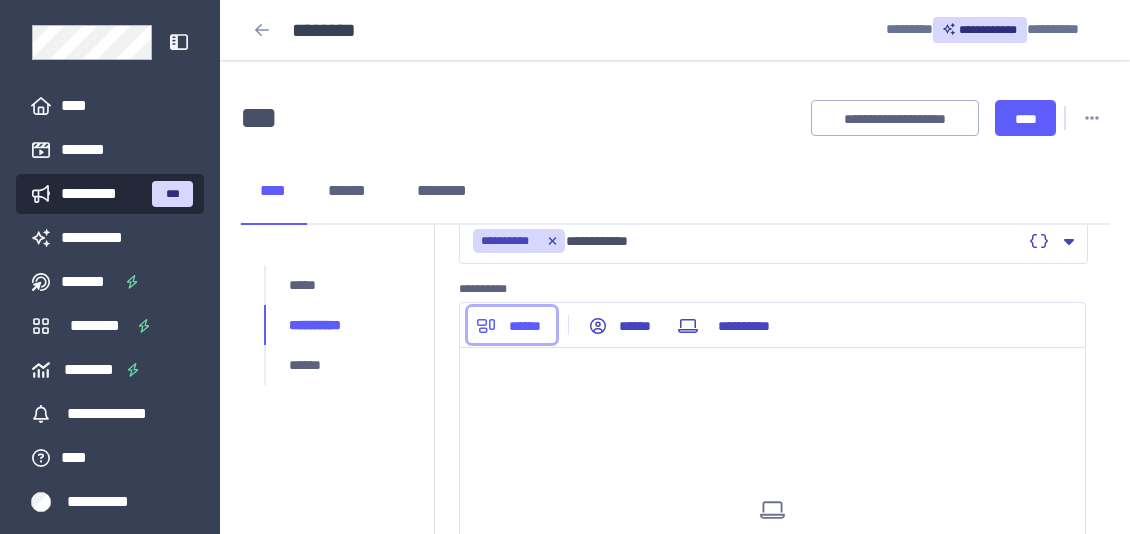 click on "******" at bounding box center [525, 326] 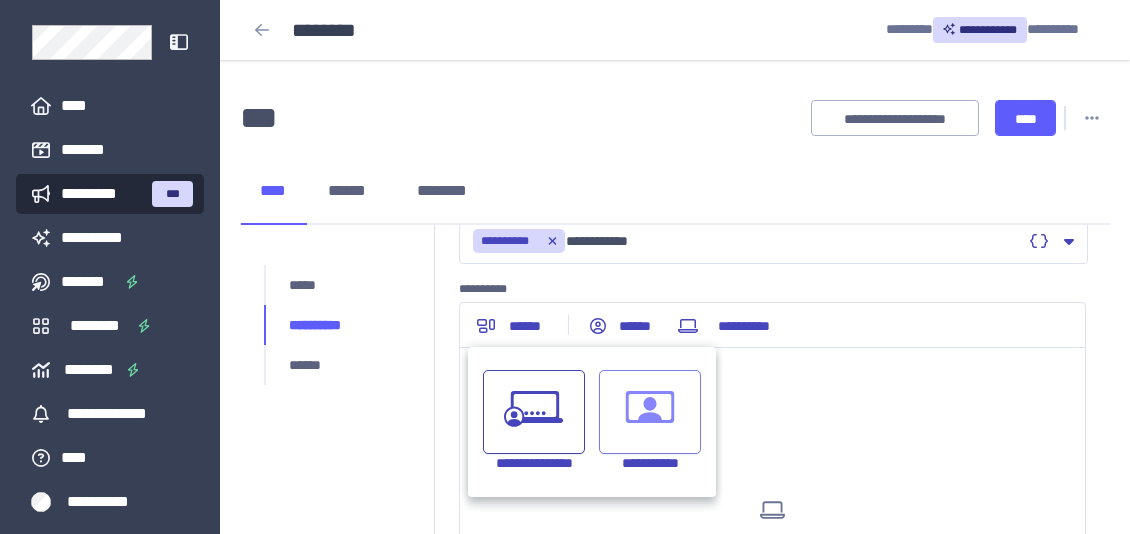 click 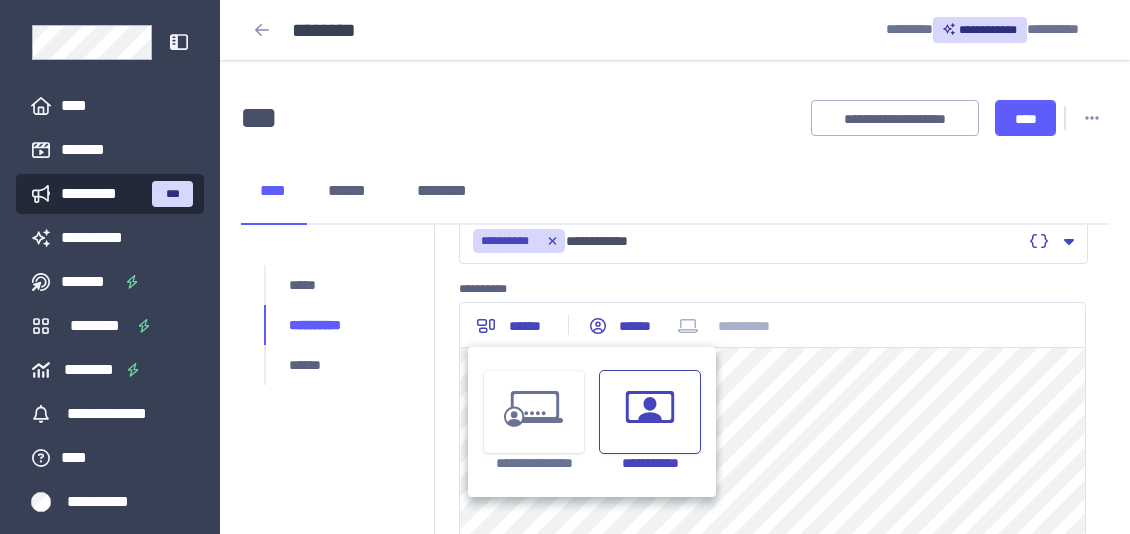 click on "**********" at bounding box center [772, 289] 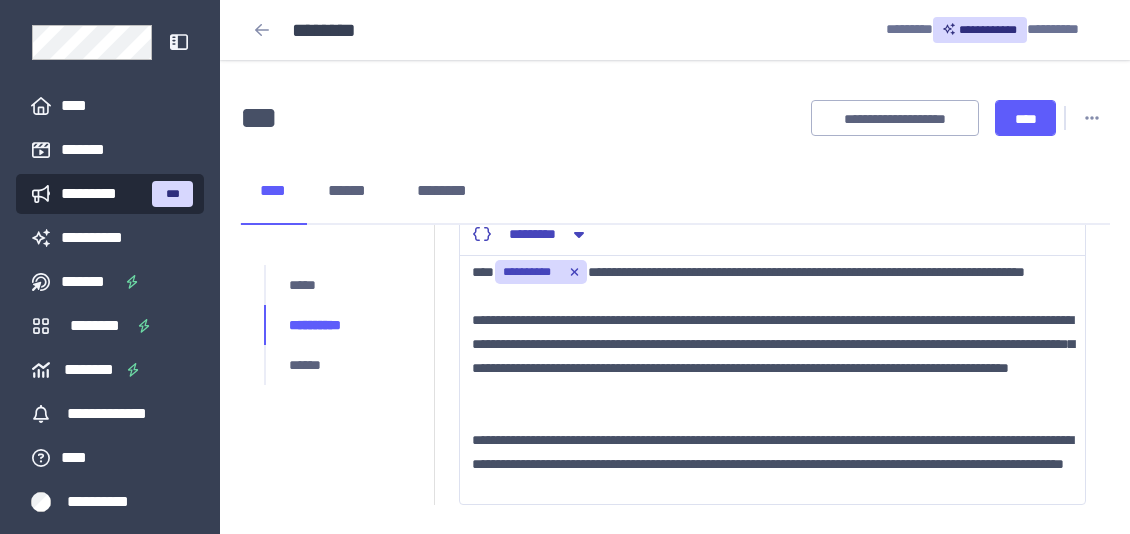 scroll, scrollTop: 610, scrollLeft: 0, axis: vertical 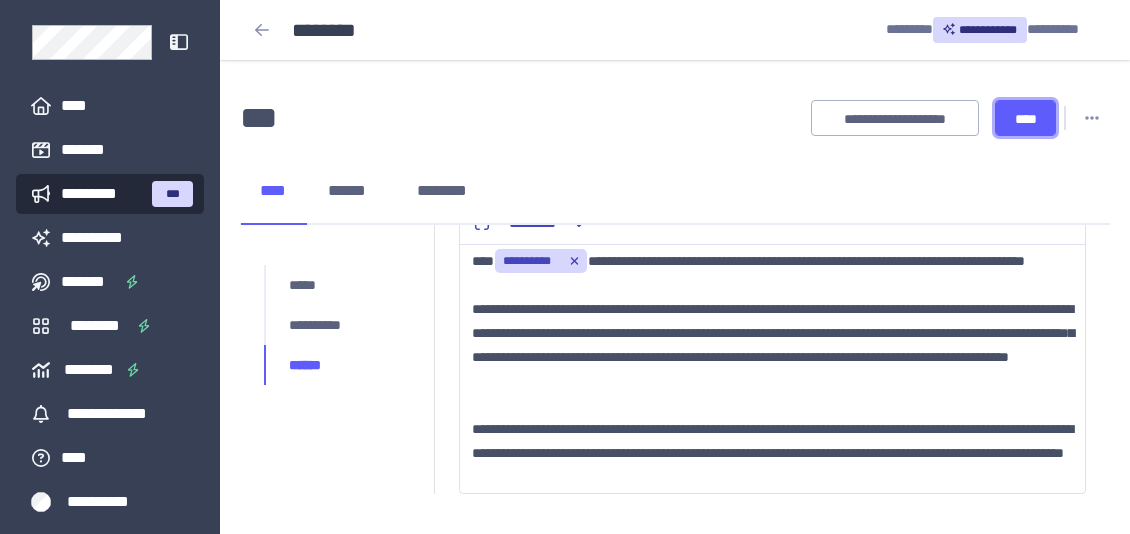 click on "****" at bounding box center [1025, 118] 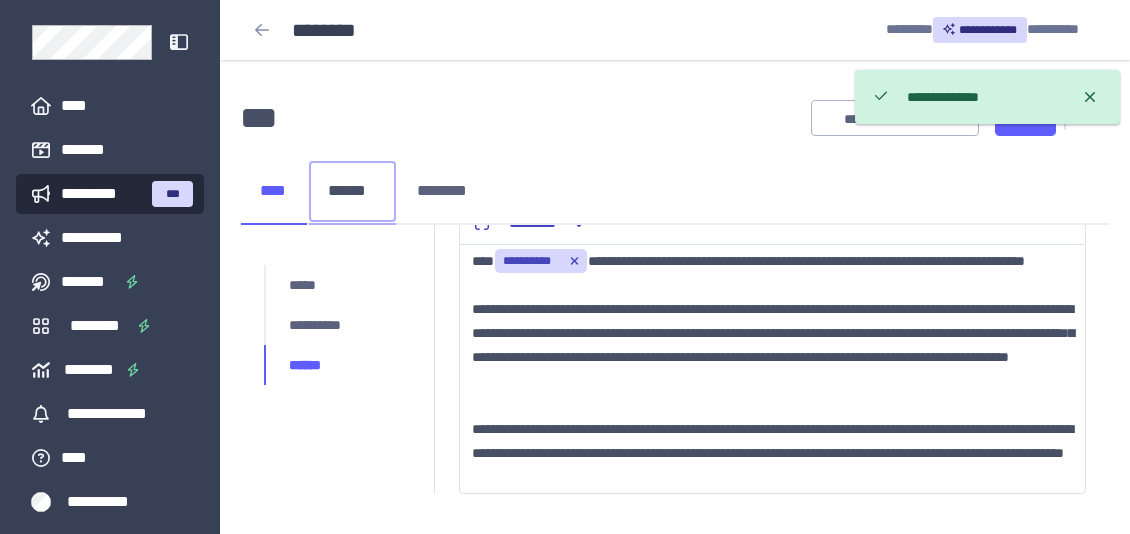 click on "******" at bounding box center (352, 191) 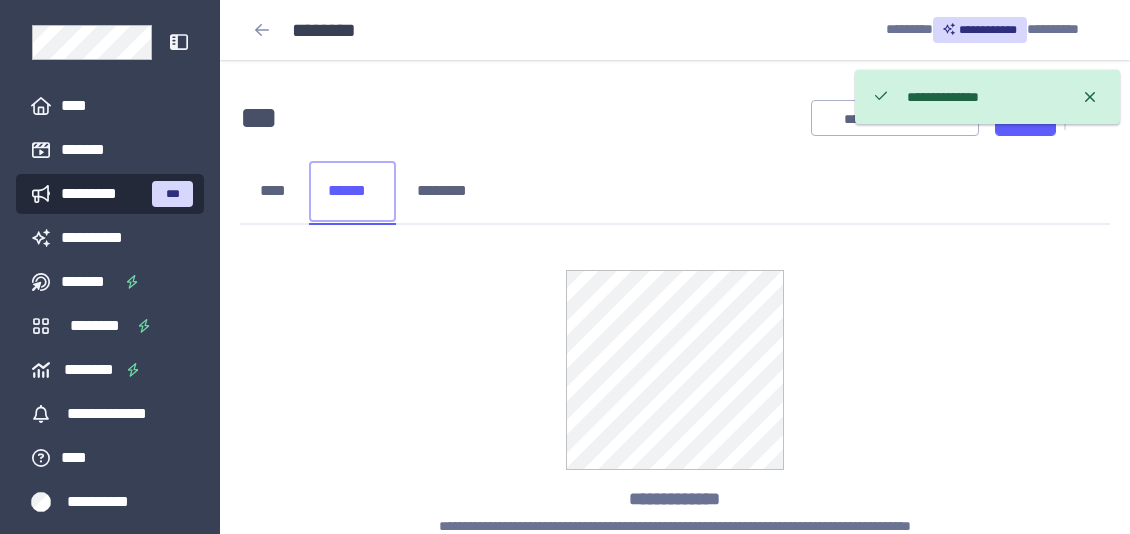 scroll, scrollTop: 0, scrollLeft: 0, axis: both 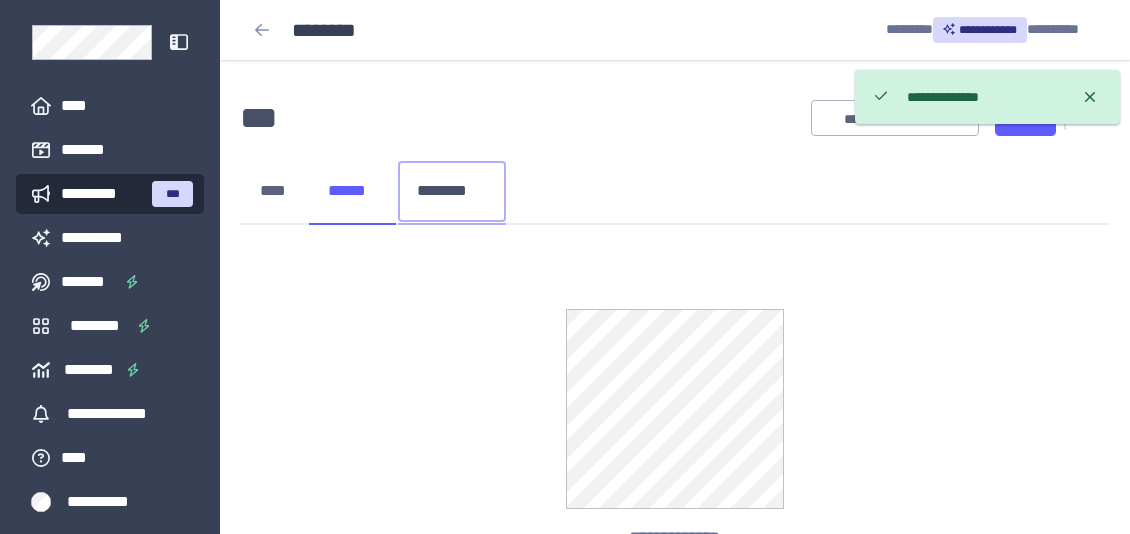 click on "********" at bounding box center (452, 191) 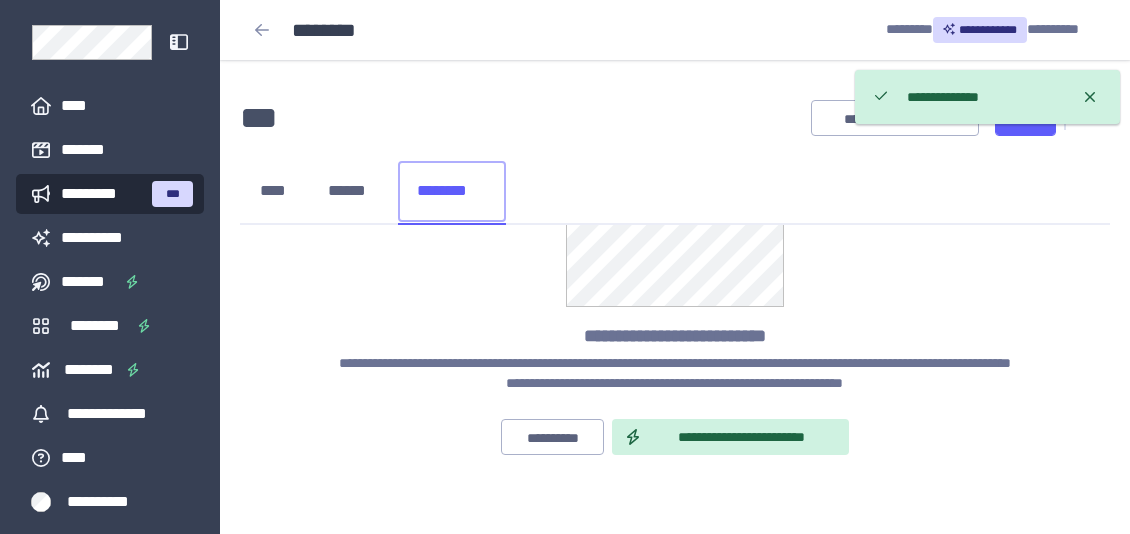 scroll, scrollTop: 199, scrollLeft: 0, axis: vertical 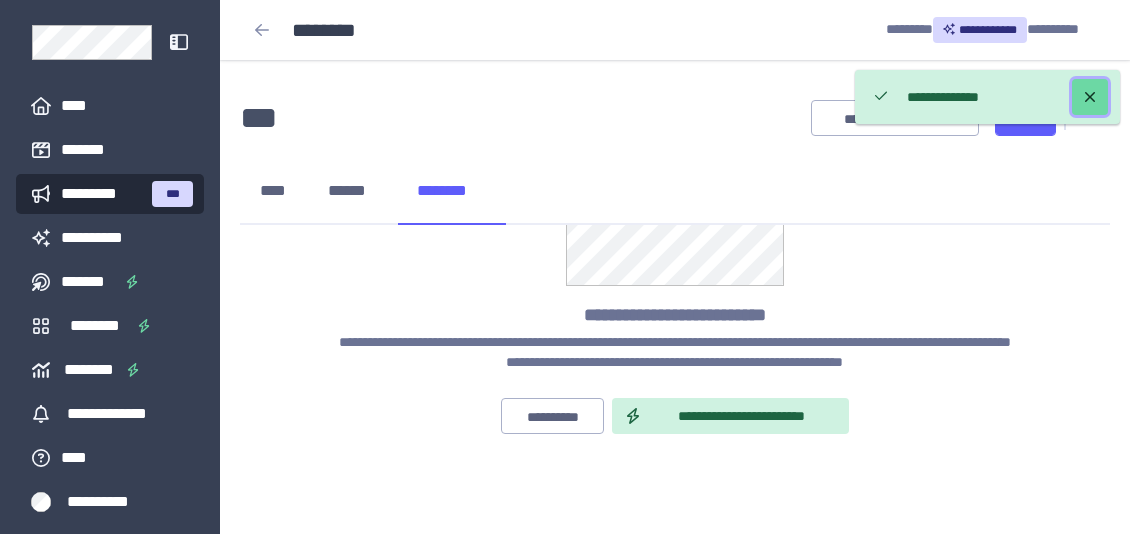 click 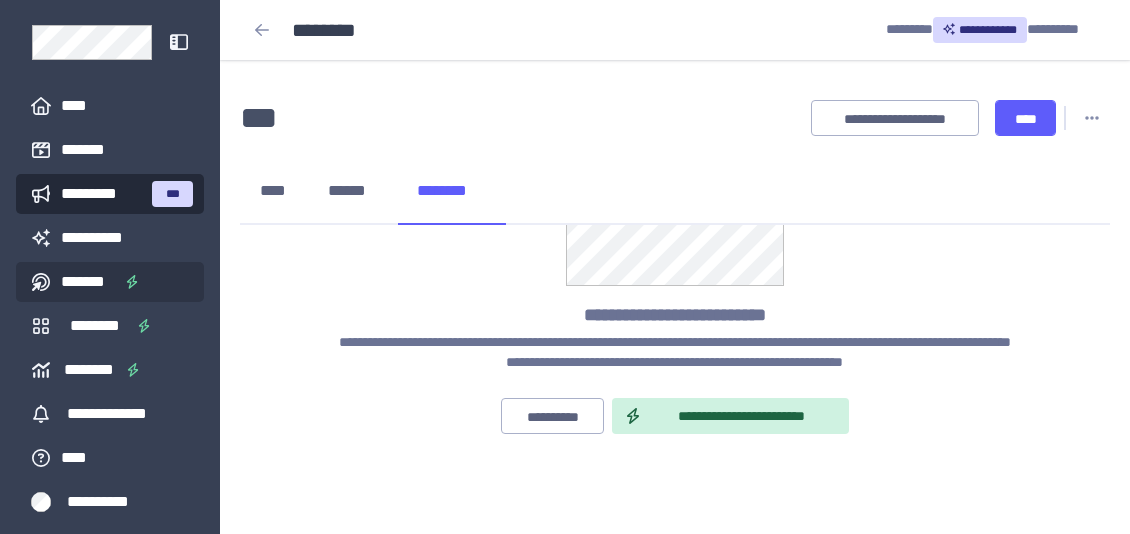 click on "*******" at bounding box center (88, 282) 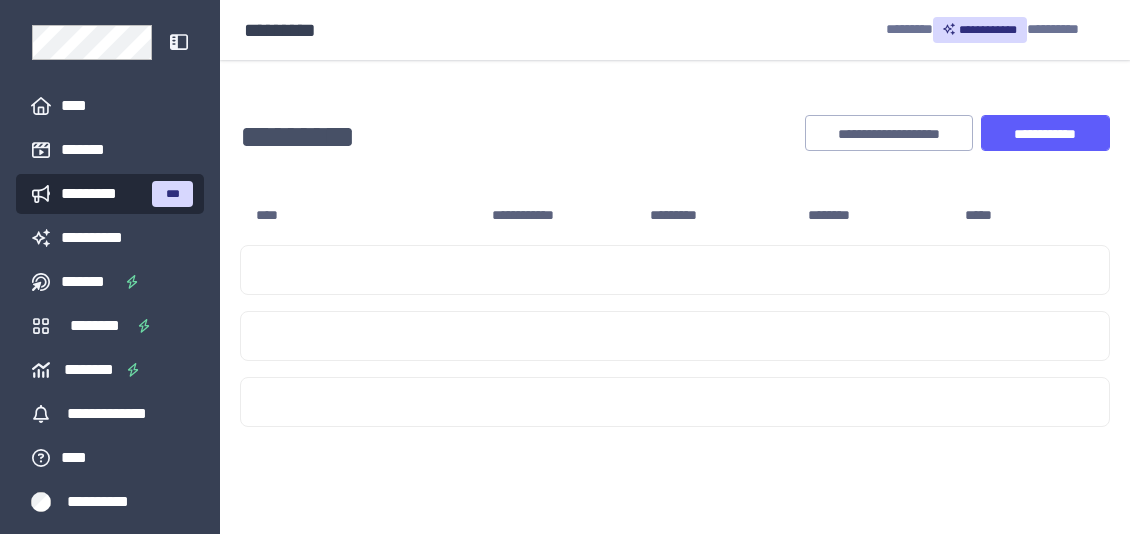 scroll, scrollTop: 0, scrollLeft: 0, axis: both 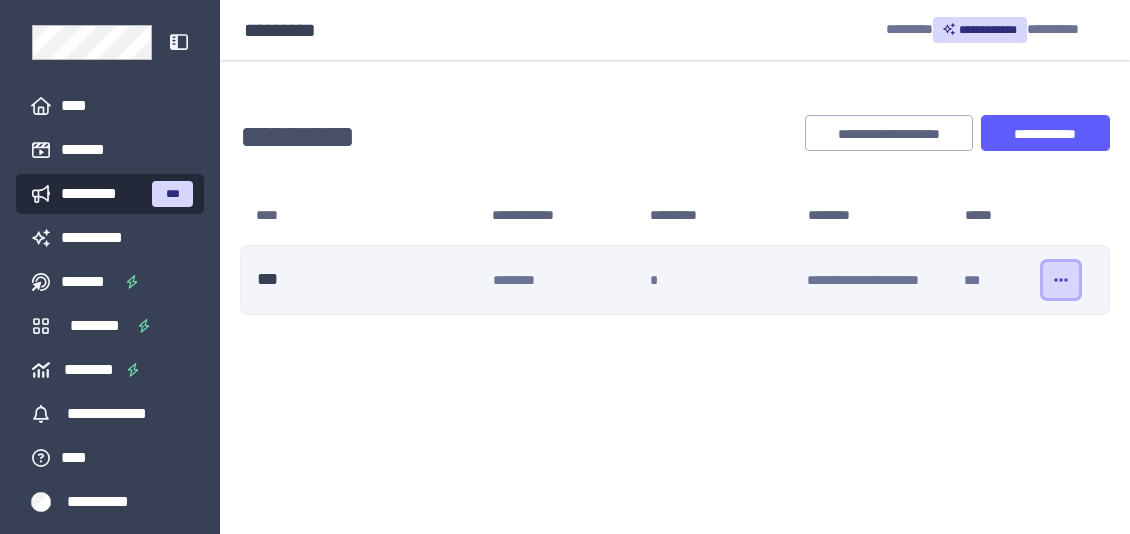 click at bounding box center (1061, 280) 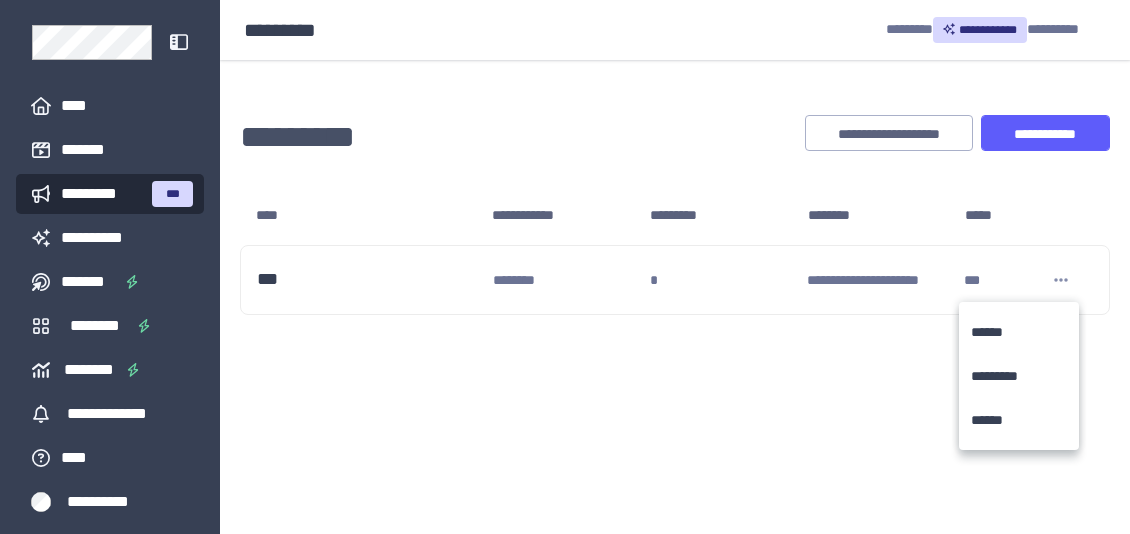click on "**********" at bounding box center (565, 181) 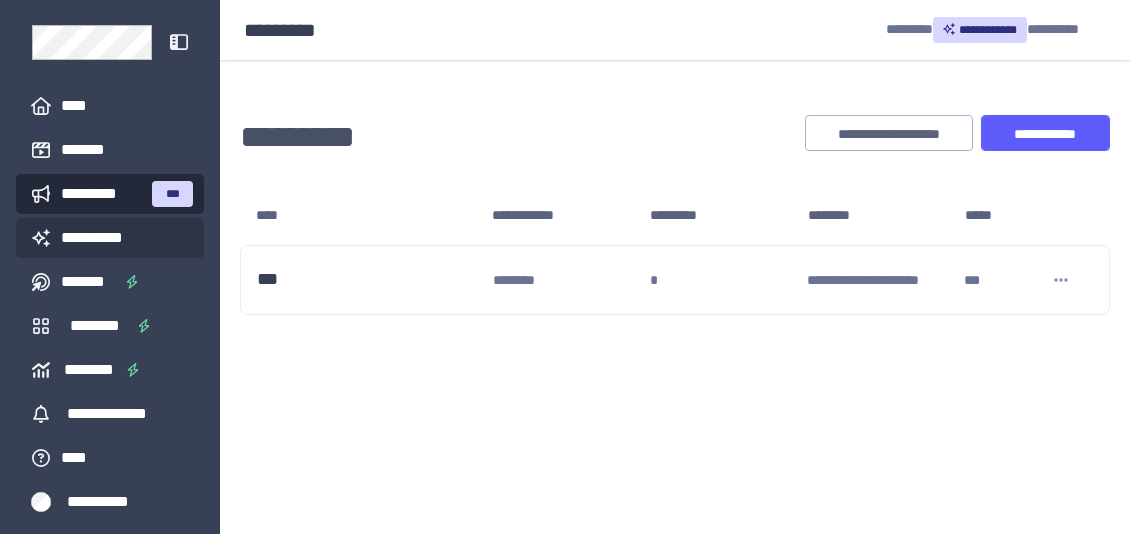 click on "**********" at bounding box center (98, 238) 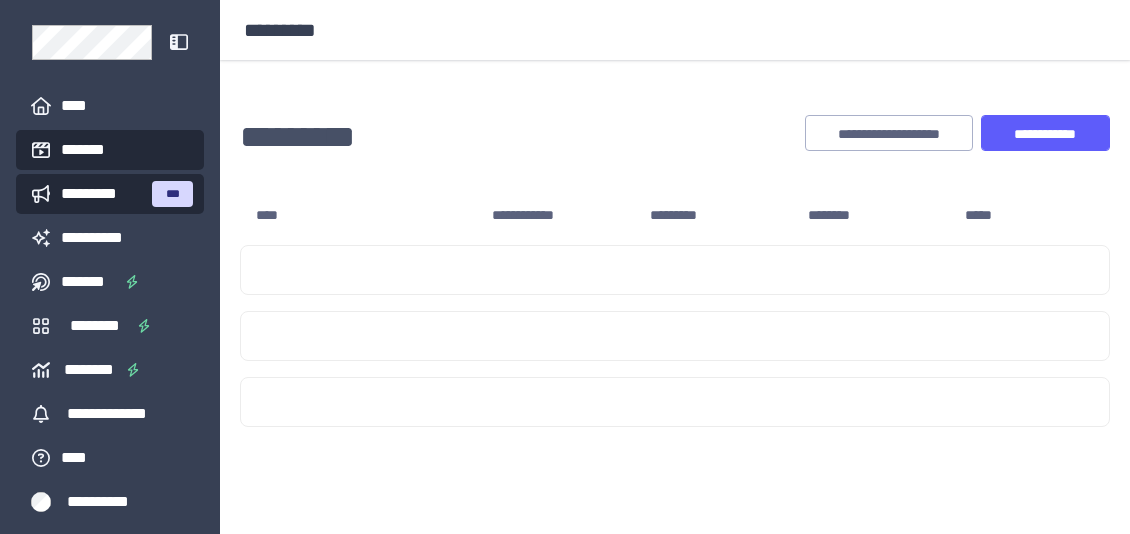 scroll, scrollTop: 0, scrollLeft: 0, axis: both 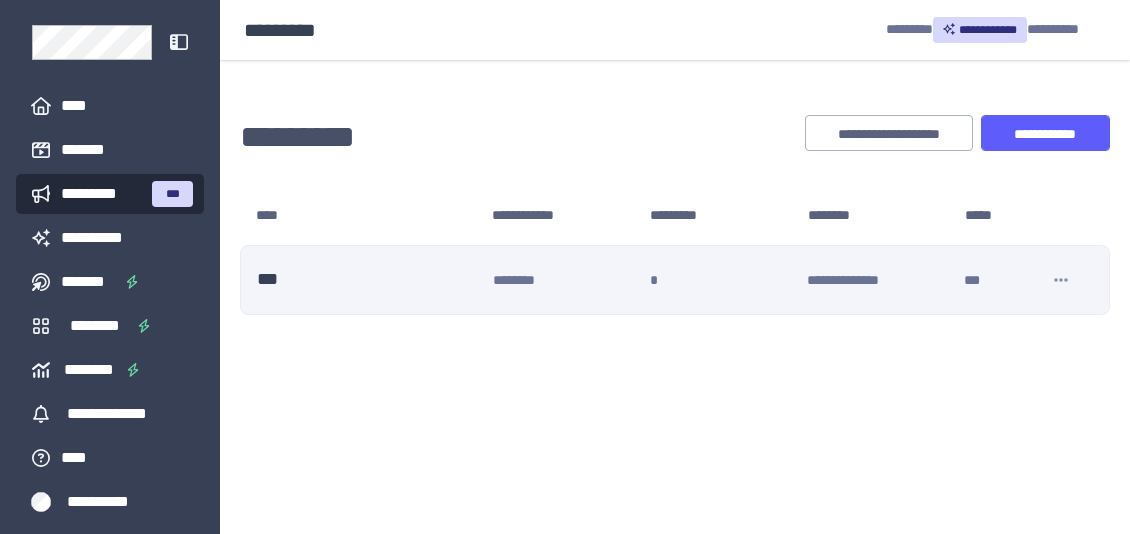 click on "John Doe lives at 123 Main St, Anytown, CA 90210." at bounding box center [675, 280] 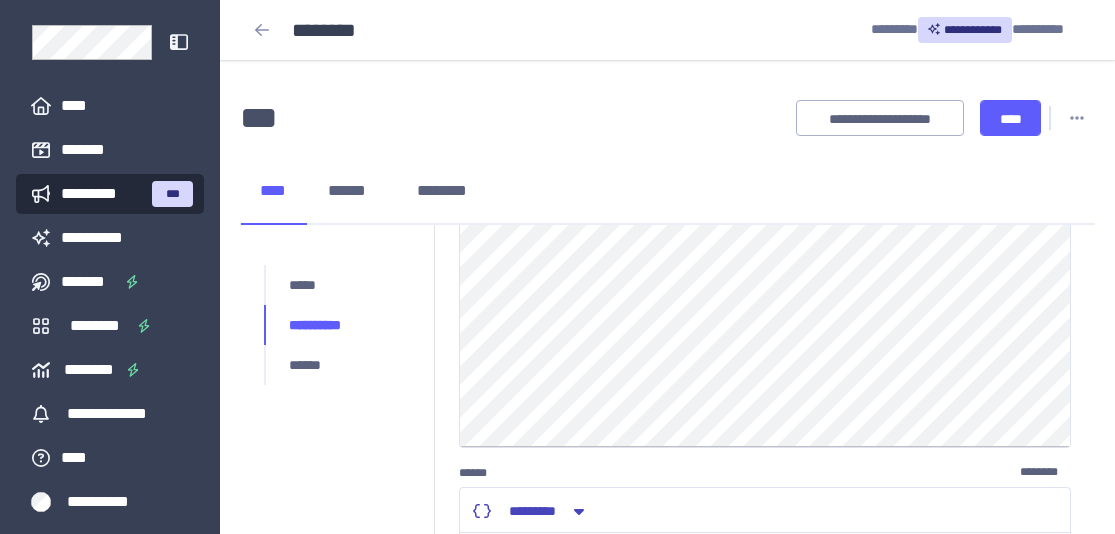 scroll, scrollTop: 319, scrollLeft: 0, axis: vertical 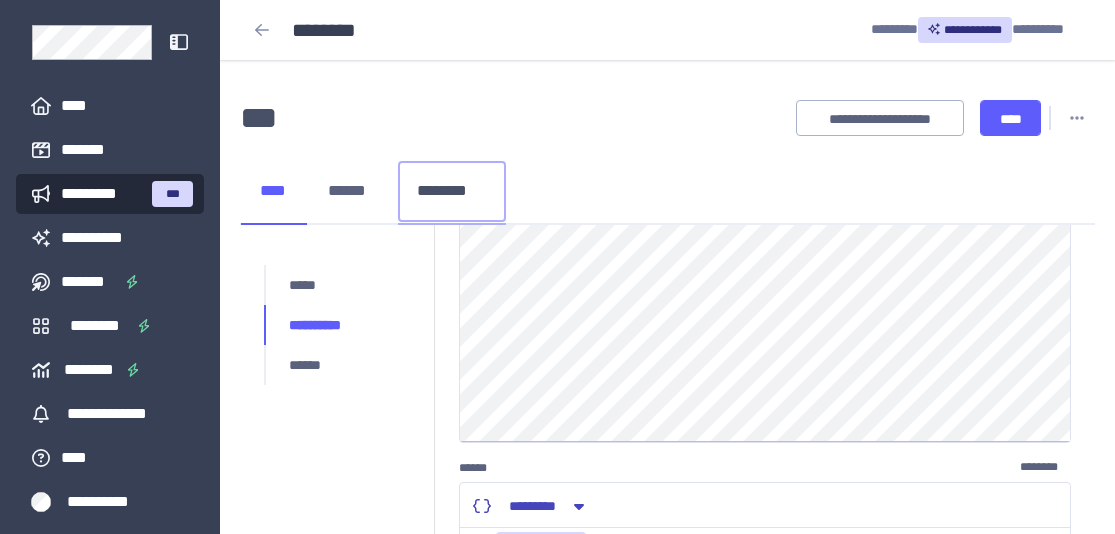 click on "********" at bounding box center (452, 191) 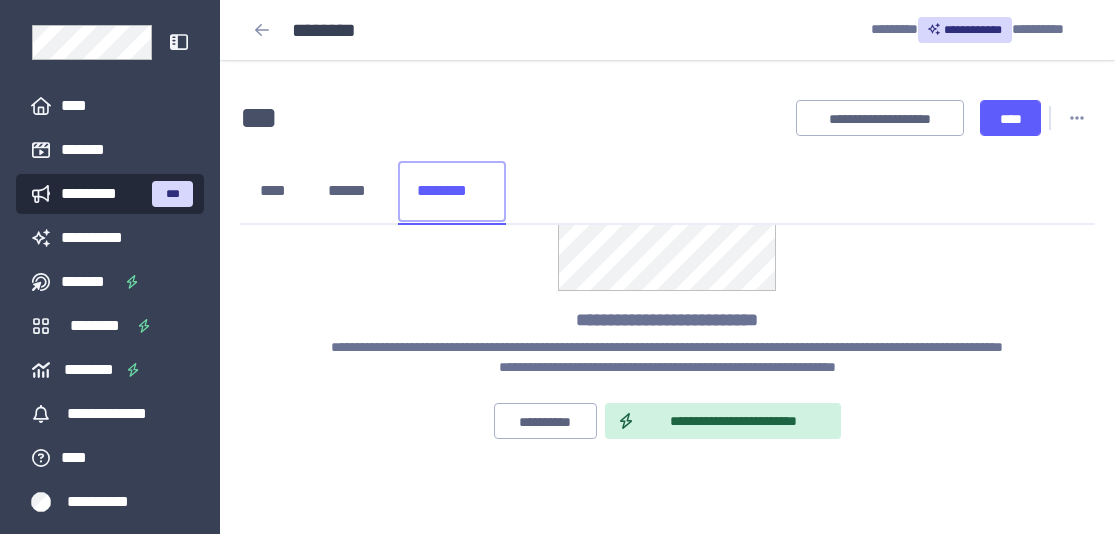 scroll, scrollTop: 199, scrollLeft: 0, axis: vertical 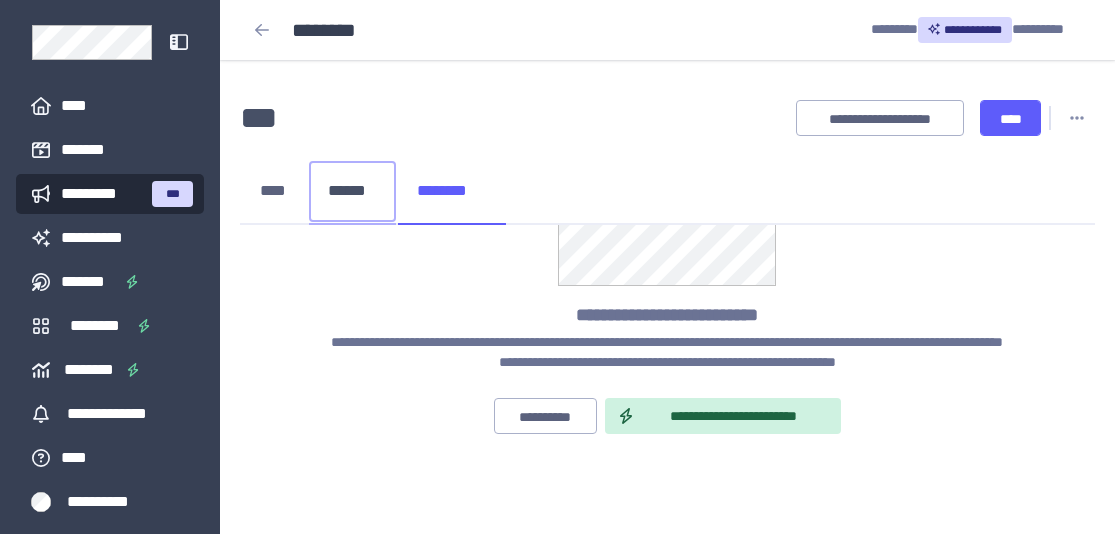 click on "******" at bounding box center [352, 191] 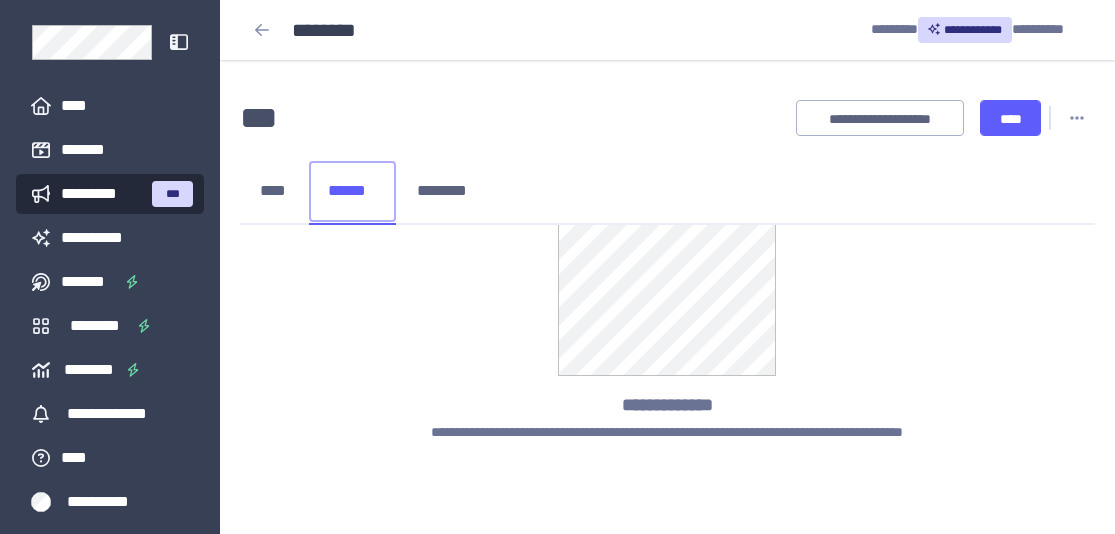 scroll, scrollTop: 111, scrollLeft: 0, axis: vertical 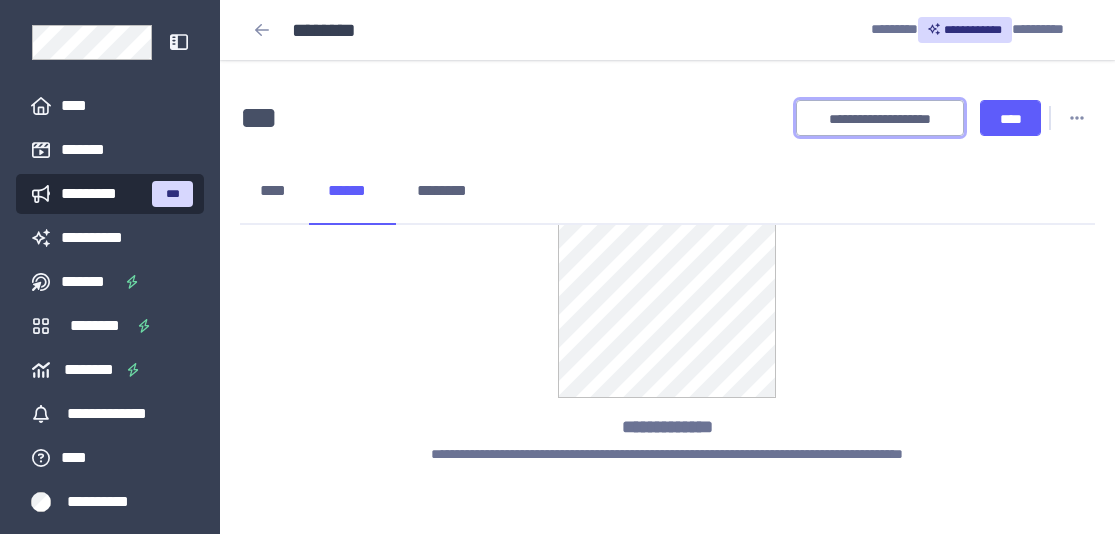 click on "**********" at bounding box center [880, 119] 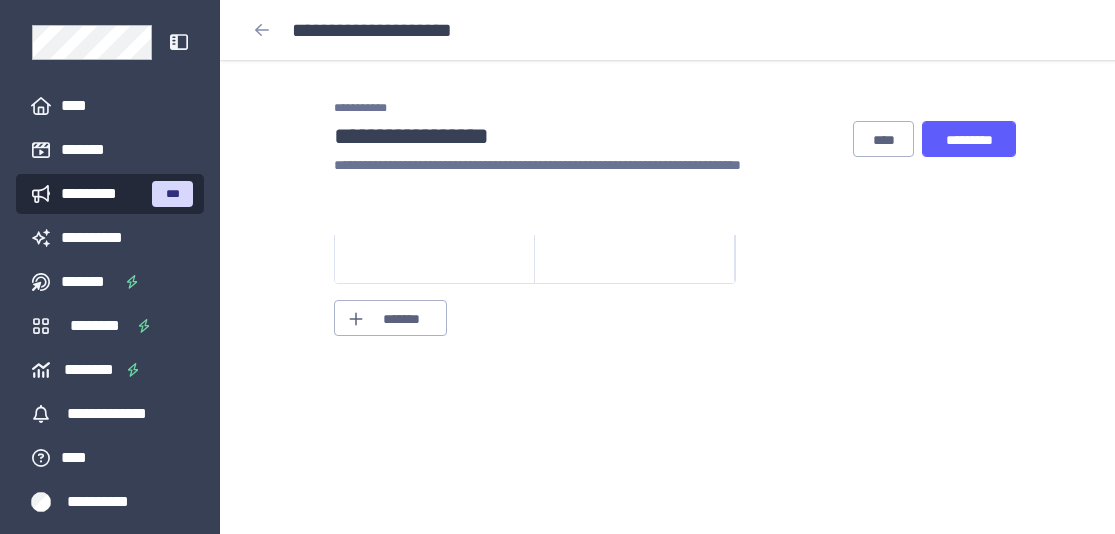 scroll, scrollTop: 0, scrollLeft: 0, axis: both 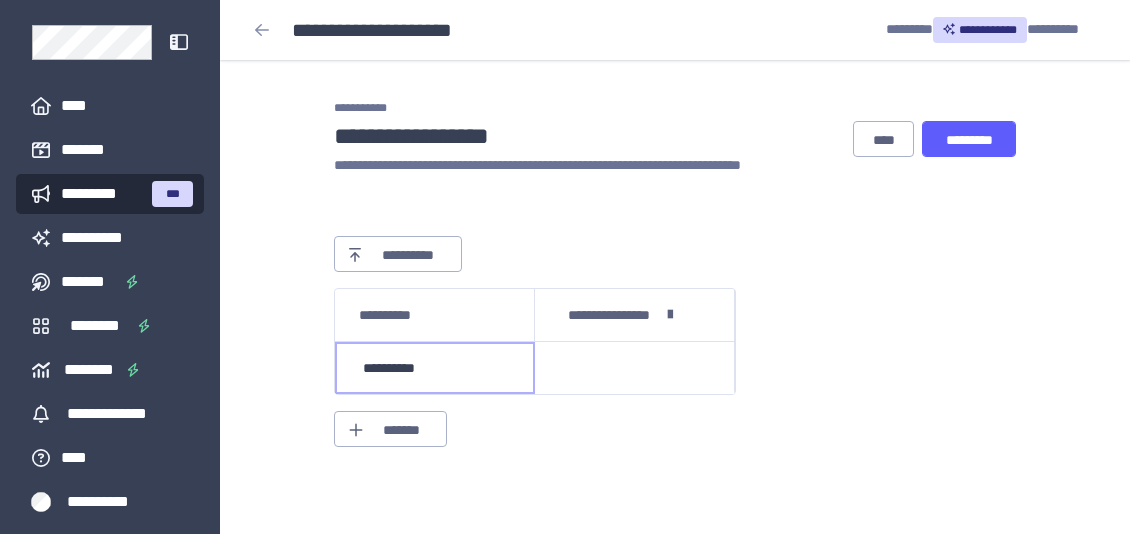 type on "**********" 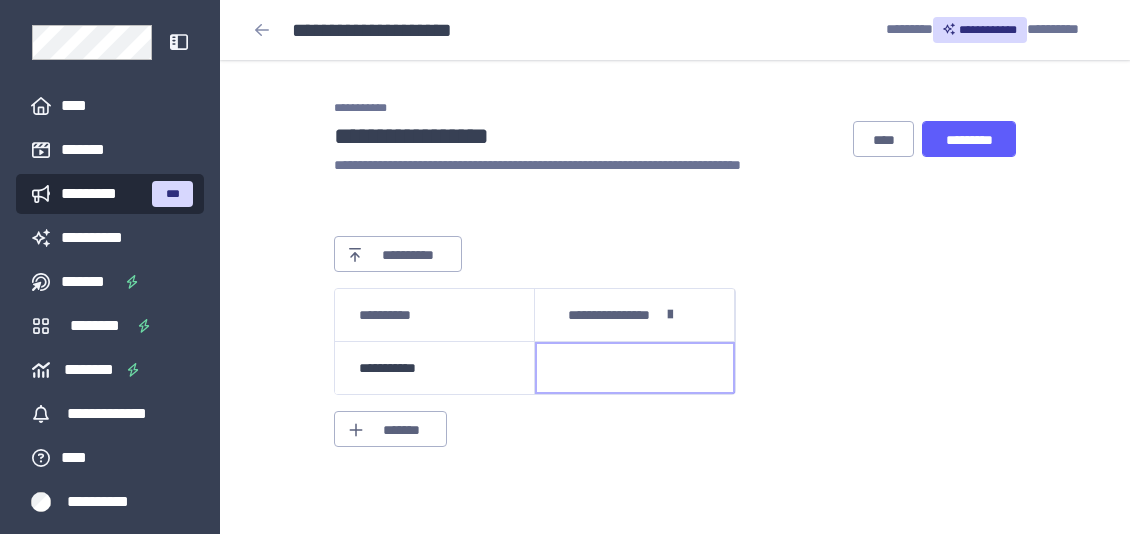 click at bounding box center [635, 368] 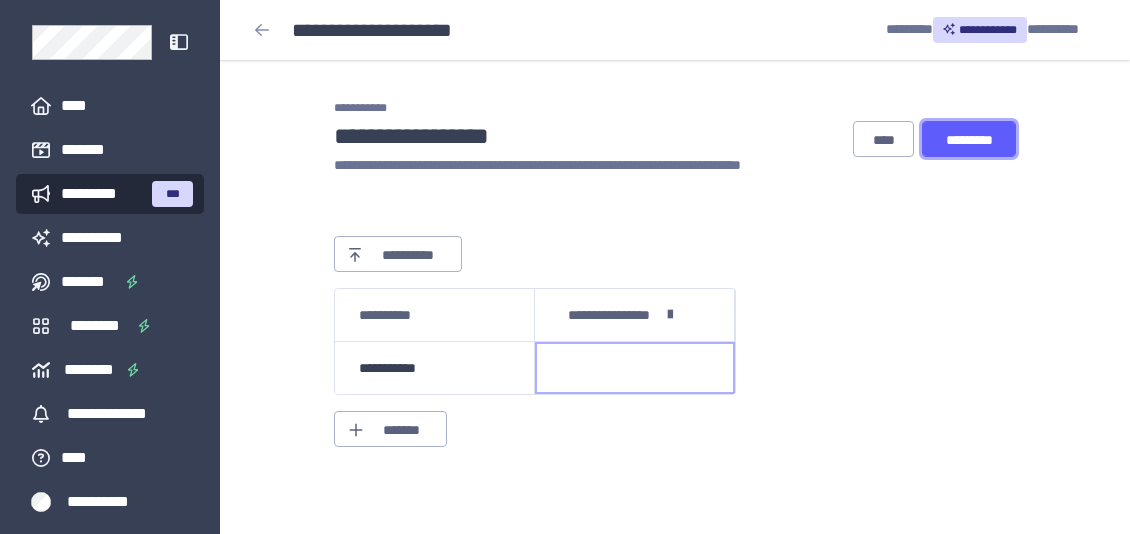 click on "*********" at bounding box center (969, 140) 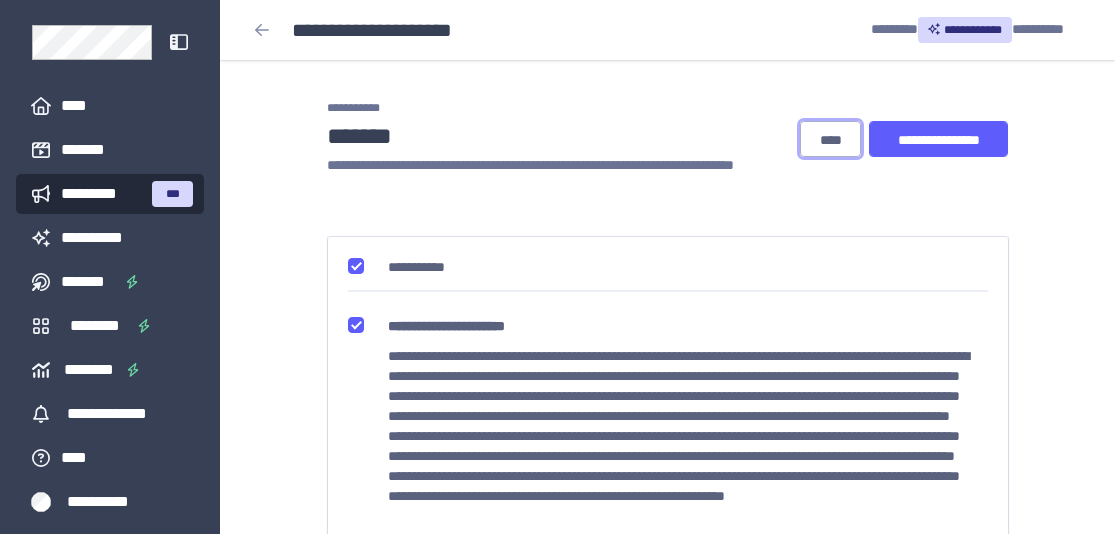 click on "****" at bounding box center (830, 140) 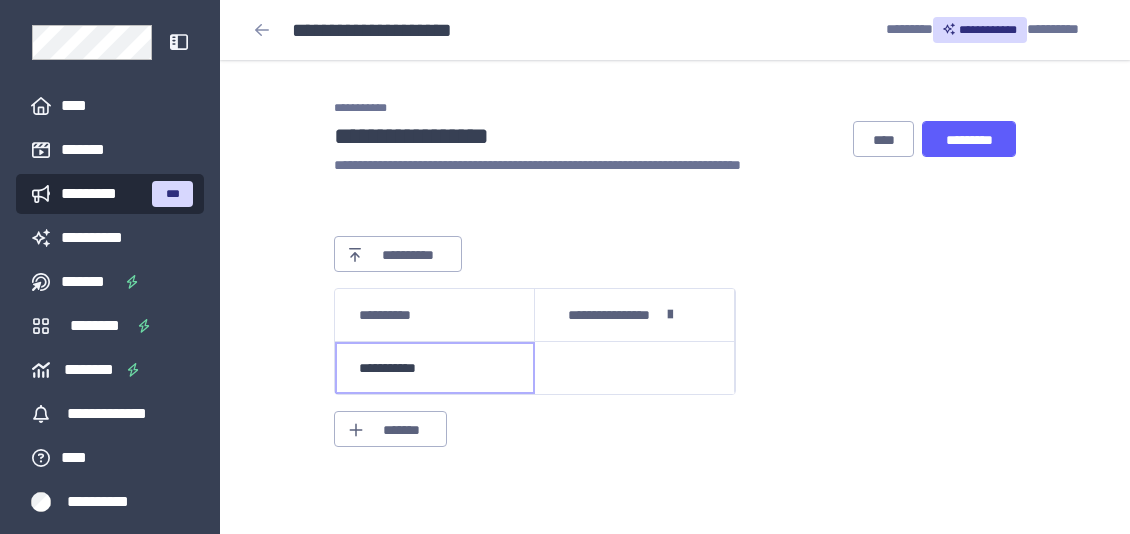 click on "**********" at bounding box center (435, 368) 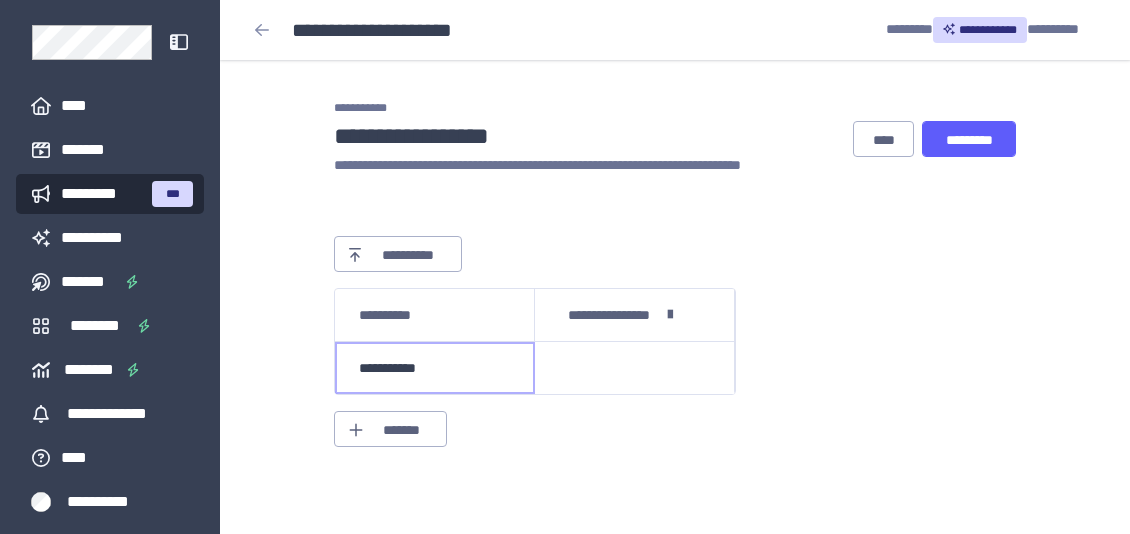 click on "**********" at bounding box center (435, 368) 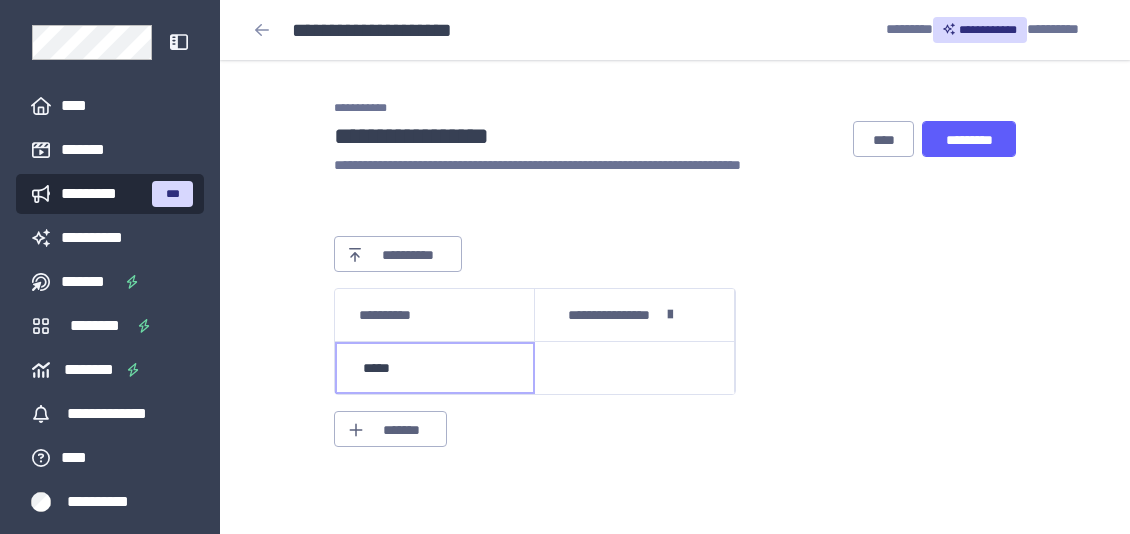 type on "****" 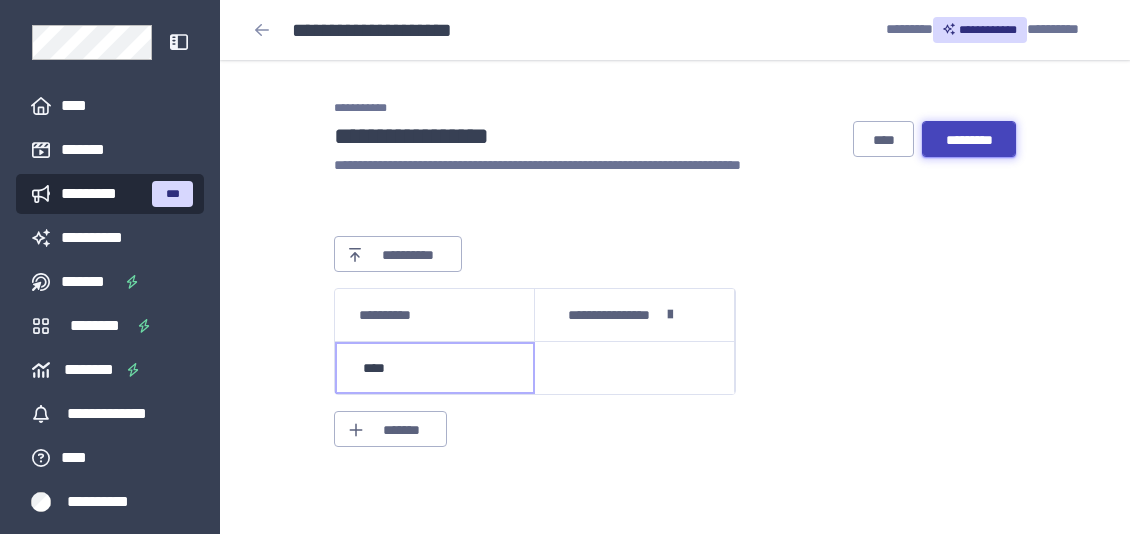 click on "*********" at bounding box center [969, 140] 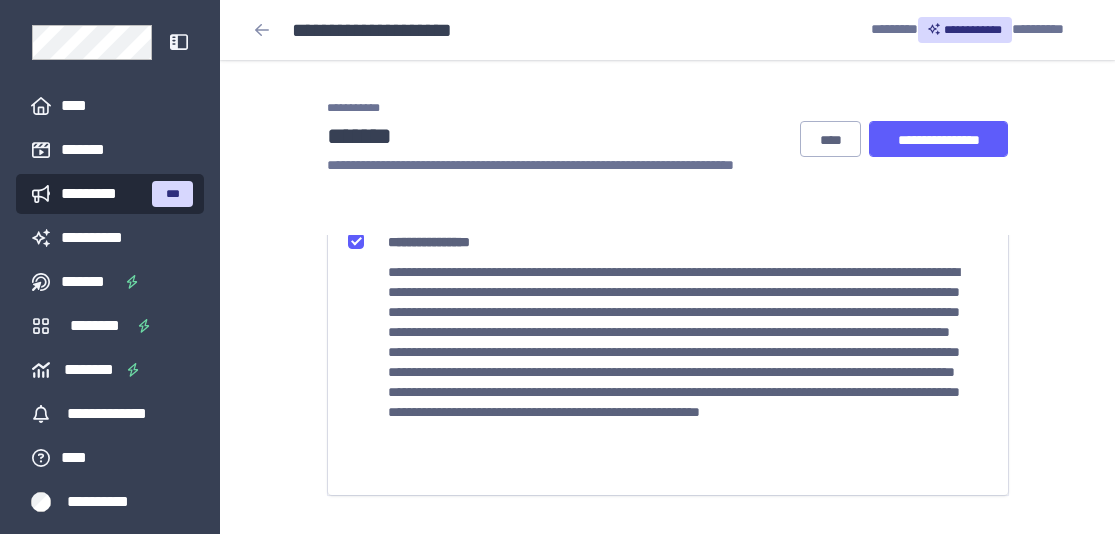 scroll, scrollTop: 88, scrollLeft: 0, axis: vertical 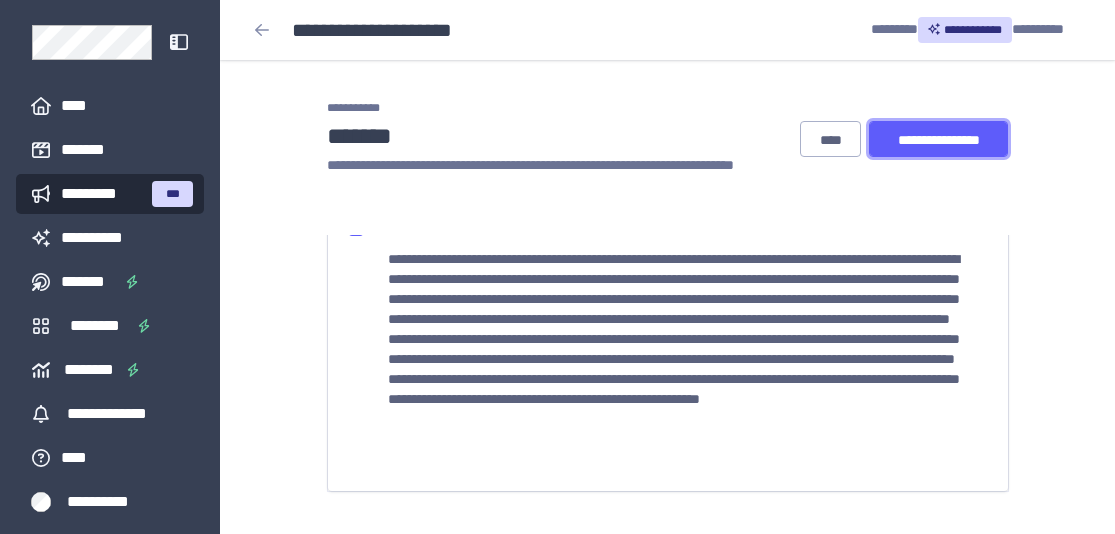 click on "**********" at bounding box center [938, 140] 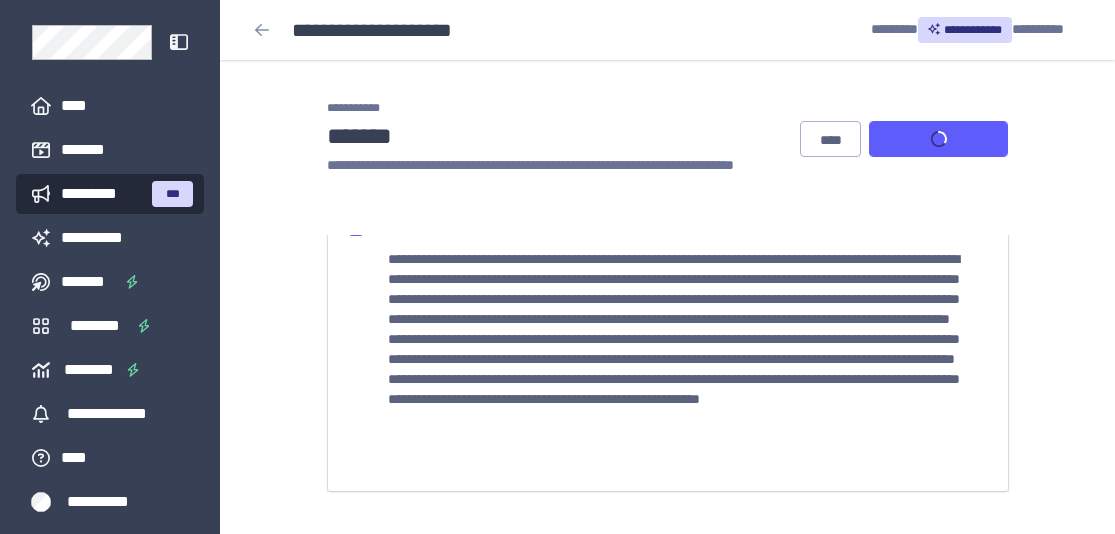 scroll, scrollTop: 0, scrollLeft: 0, axis: both 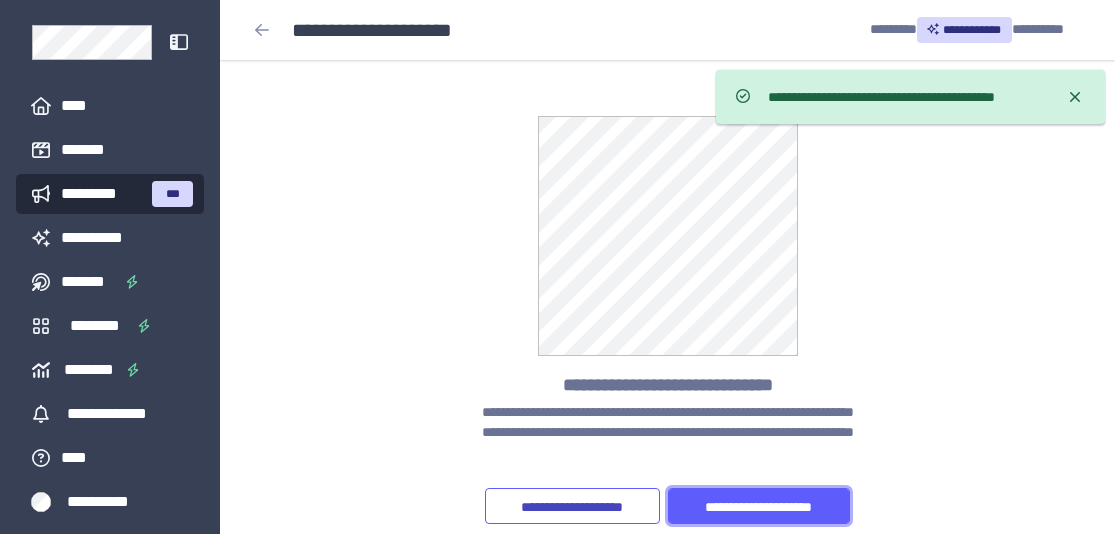 click on "**********" at bounding box center [759, 507] 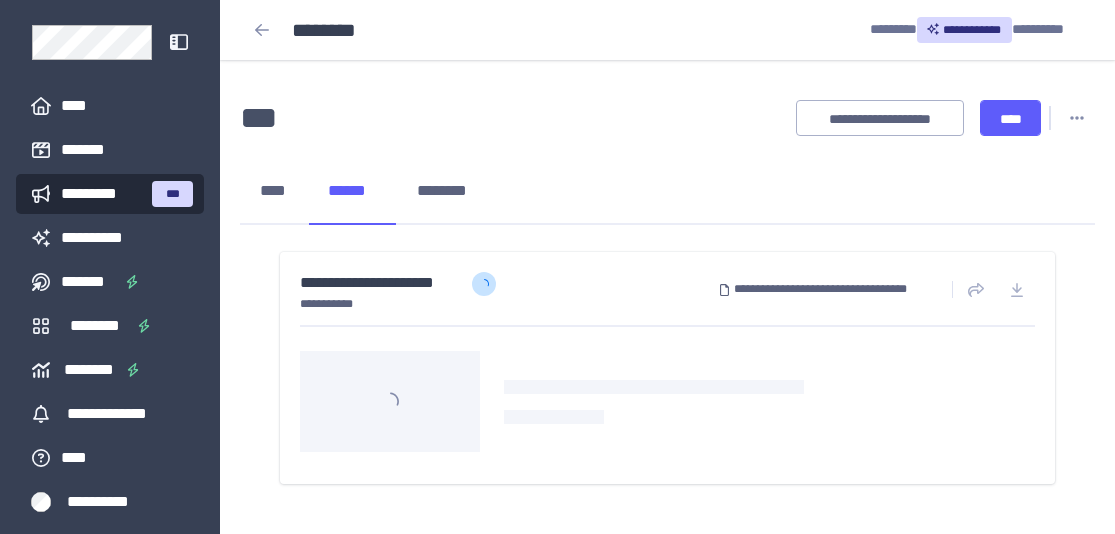 scroll, scrollTop: 43, scrollLeft: 0, axis: vertical 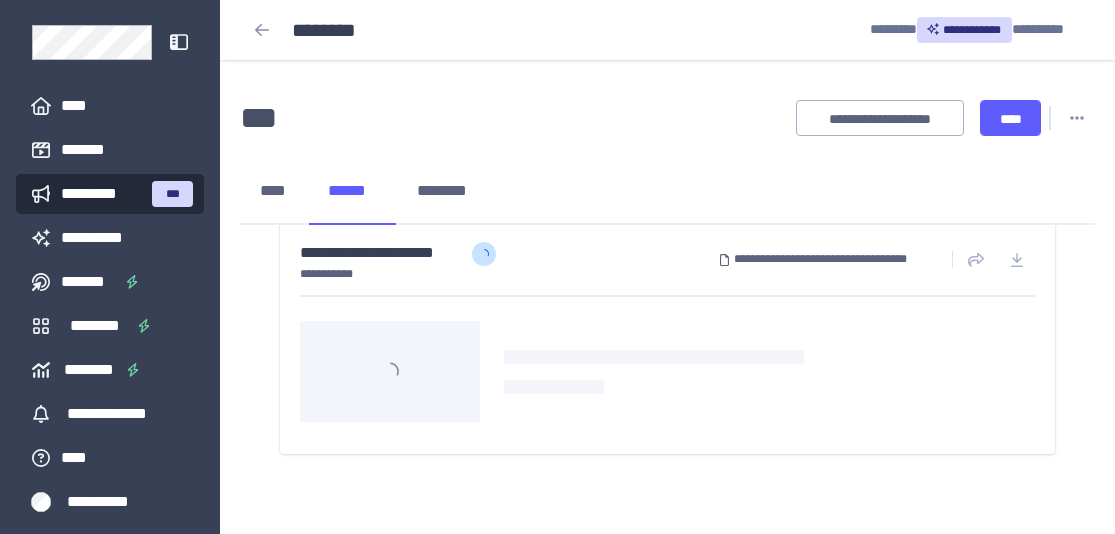 click at bounding box center [667, 371] 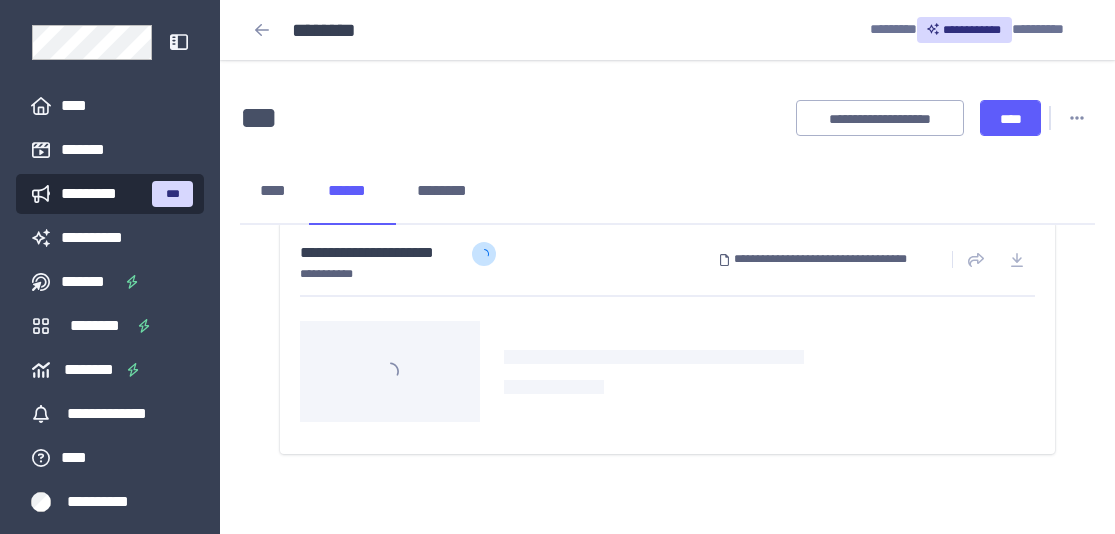 click at bounding box center [667, 371] 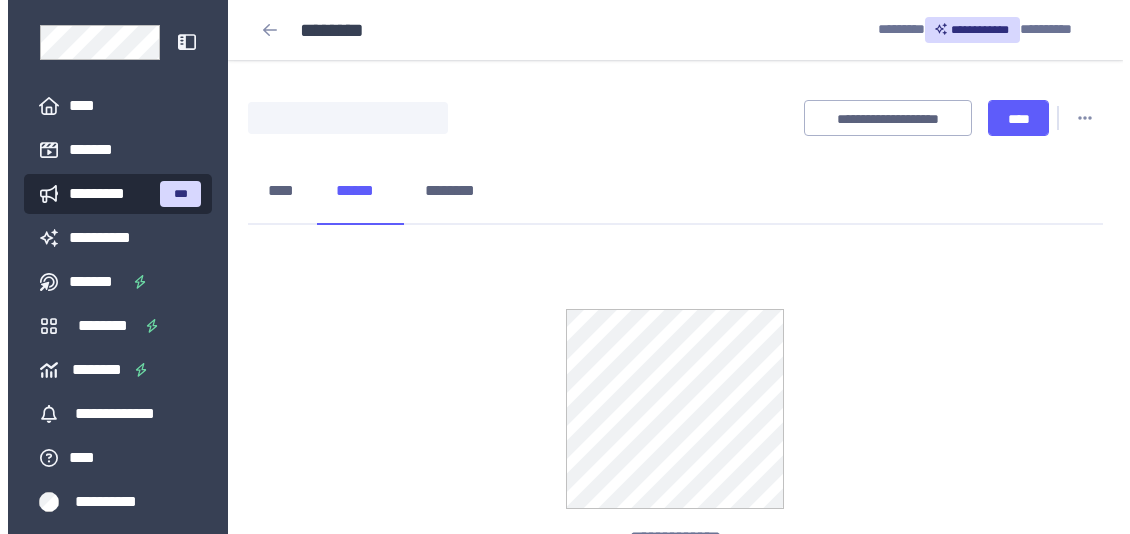 scroll, scrollTop: 0, scrollLeft: 0, axis: both 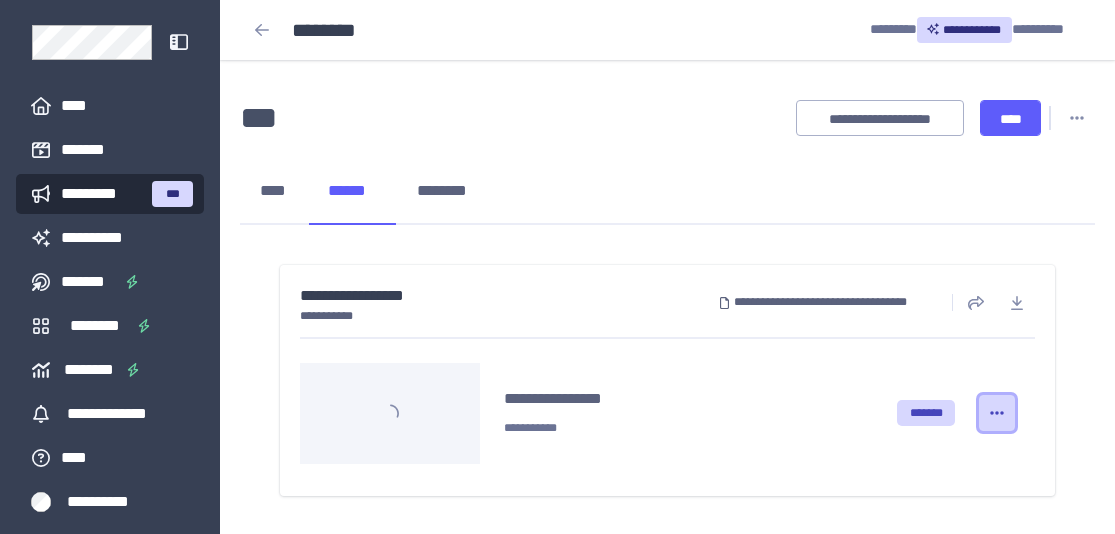 click 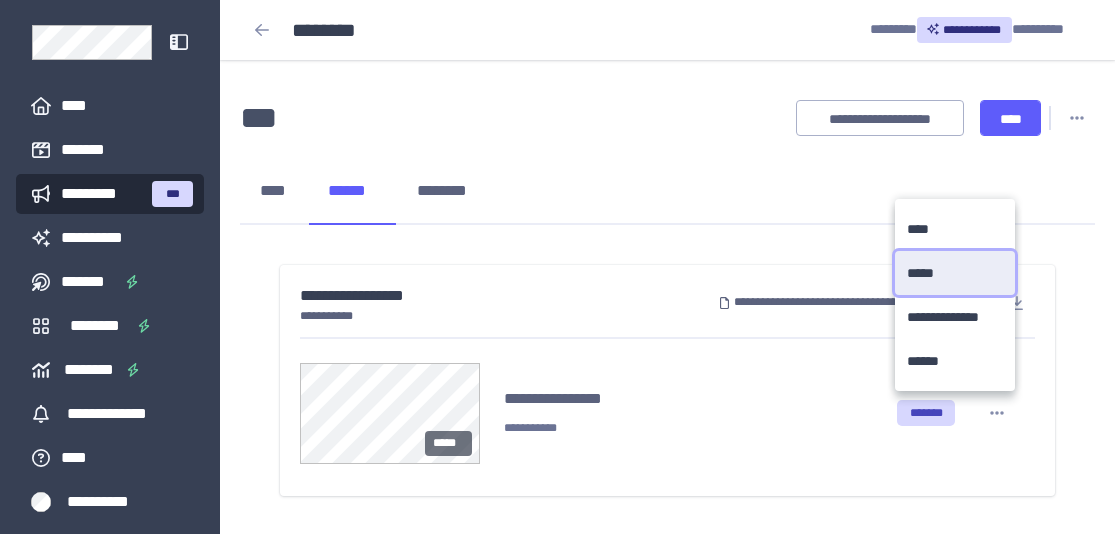 click on "*****" at bounding box center (925, 273) 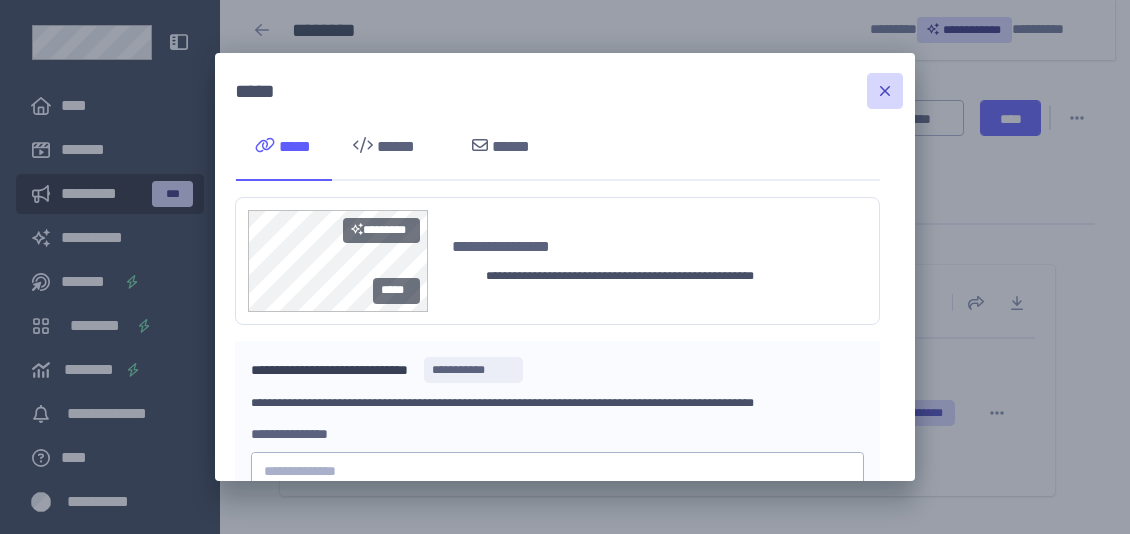 click at bounding box center [885, 91] 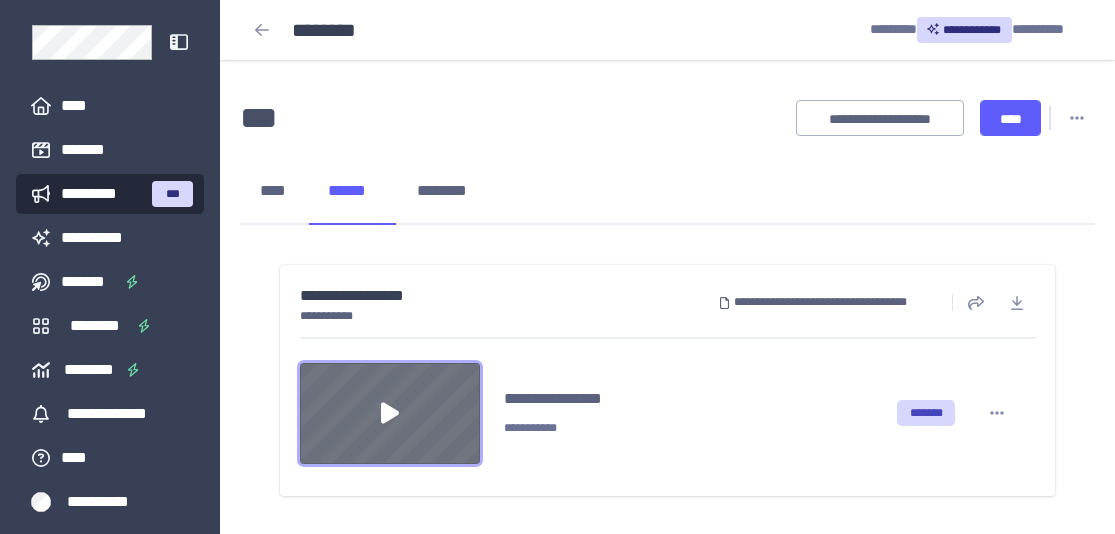 click 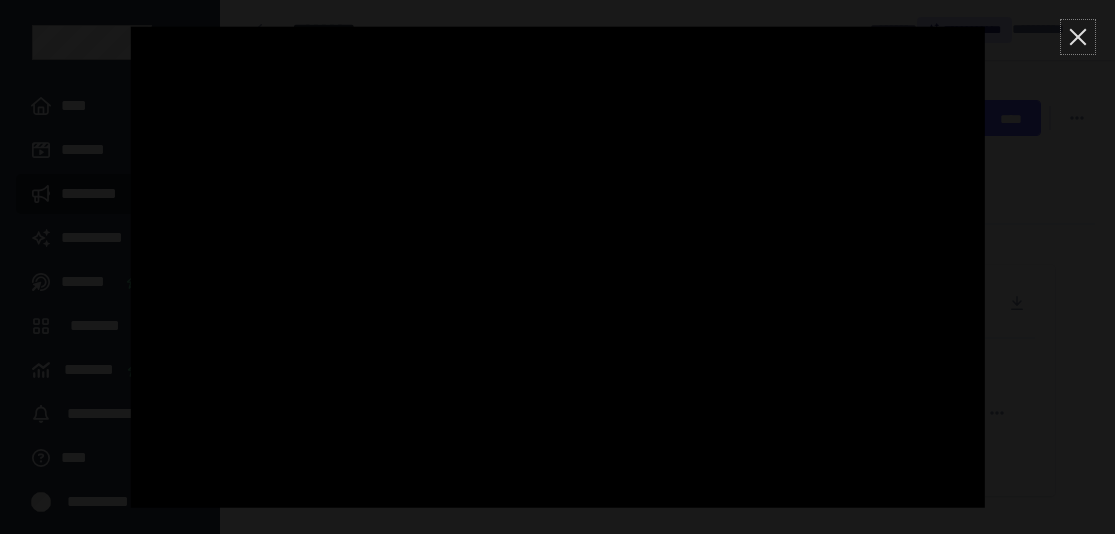 click at bounding box center (1078, 37) 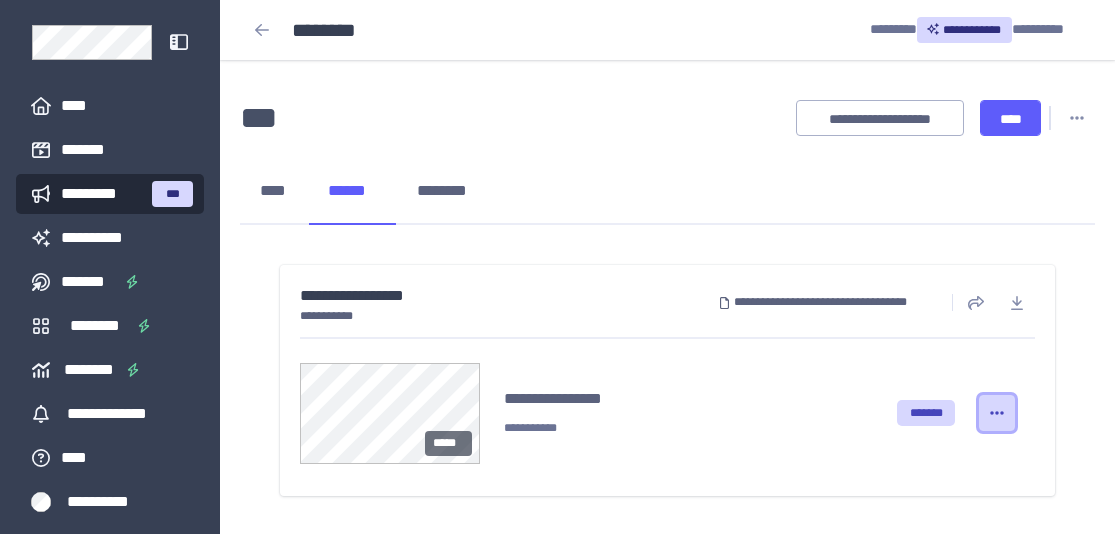 click 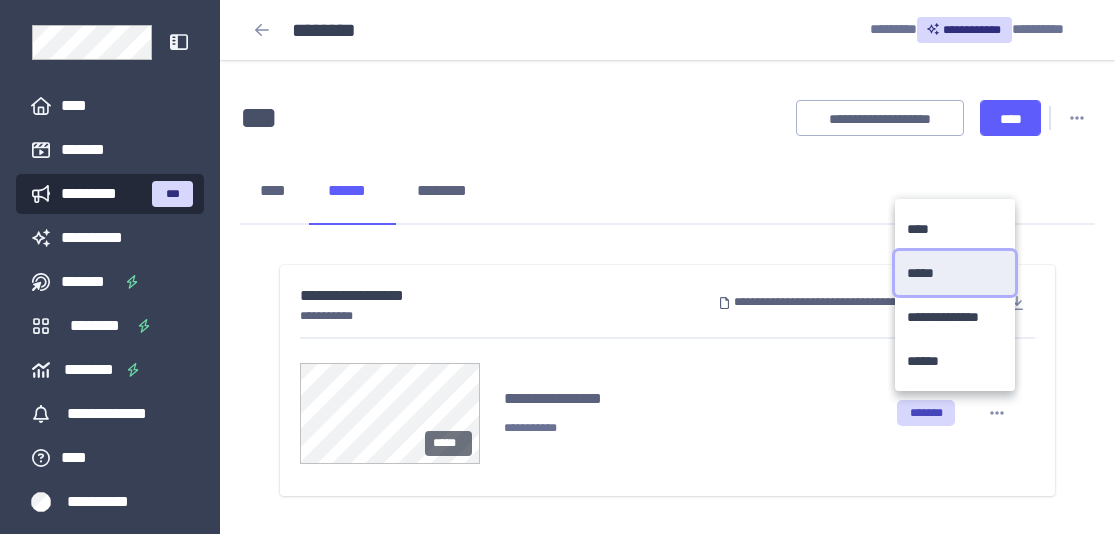 click on "*****" at bounding box center (925, 273) 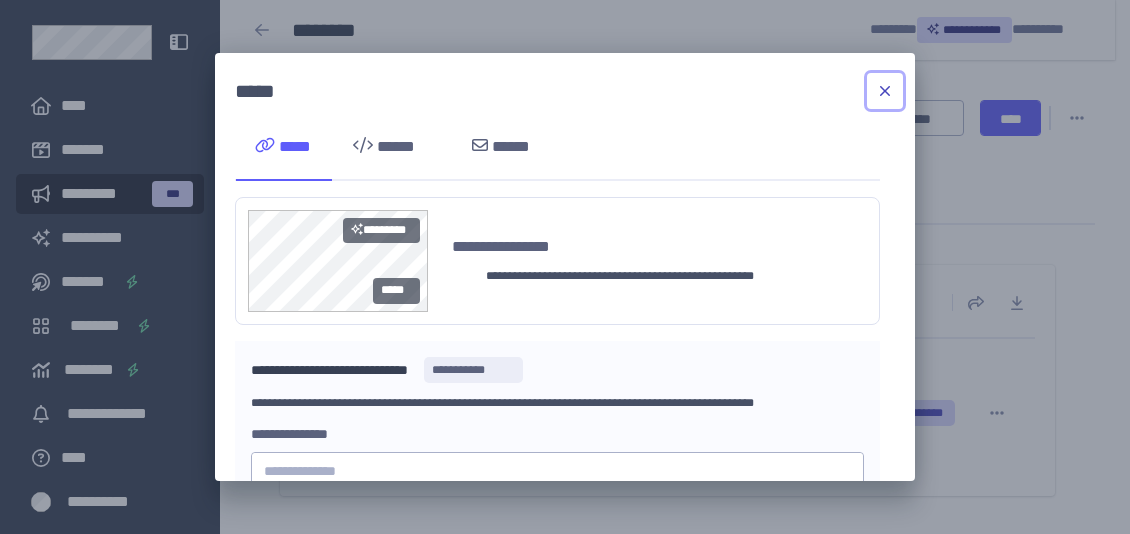 scroll, scrollTop: 4, scrollLeft: 0, axis: vertical 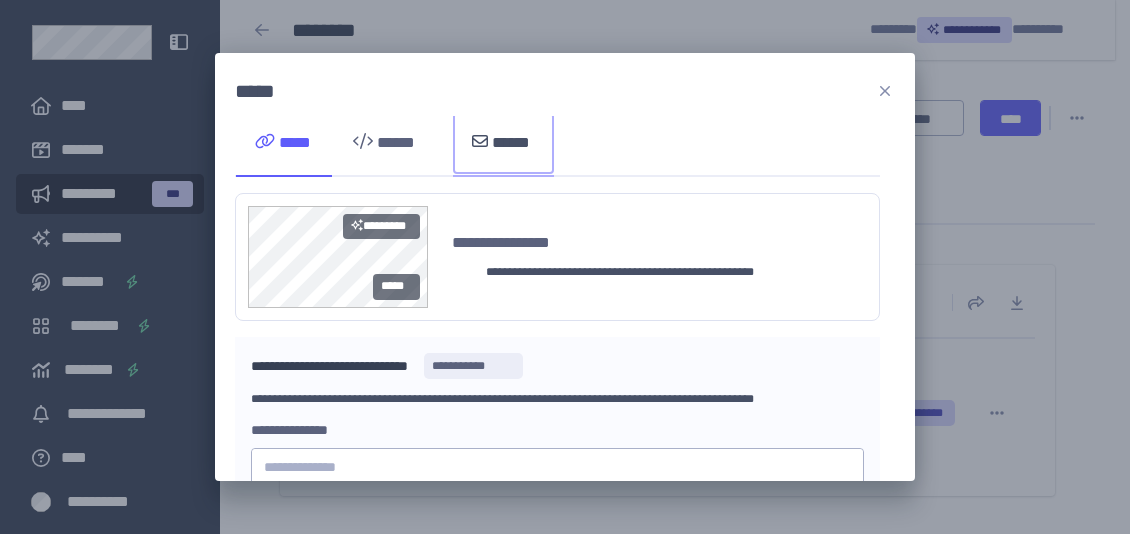 click on "*****" at bounding box center [503, 143] 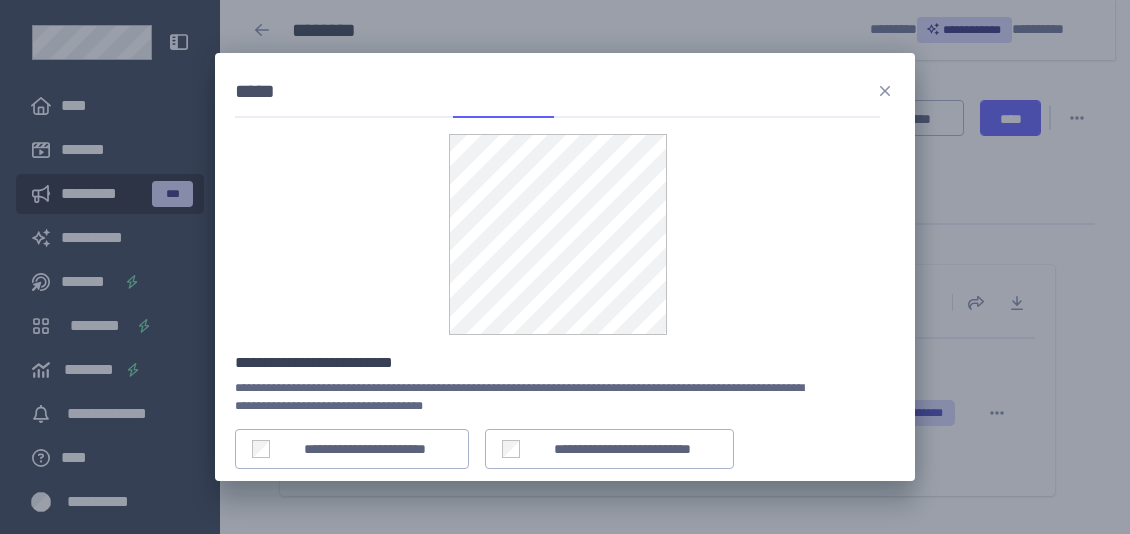 scroll, scrollTop: 72, scrollLeft: 0, axis: vertical 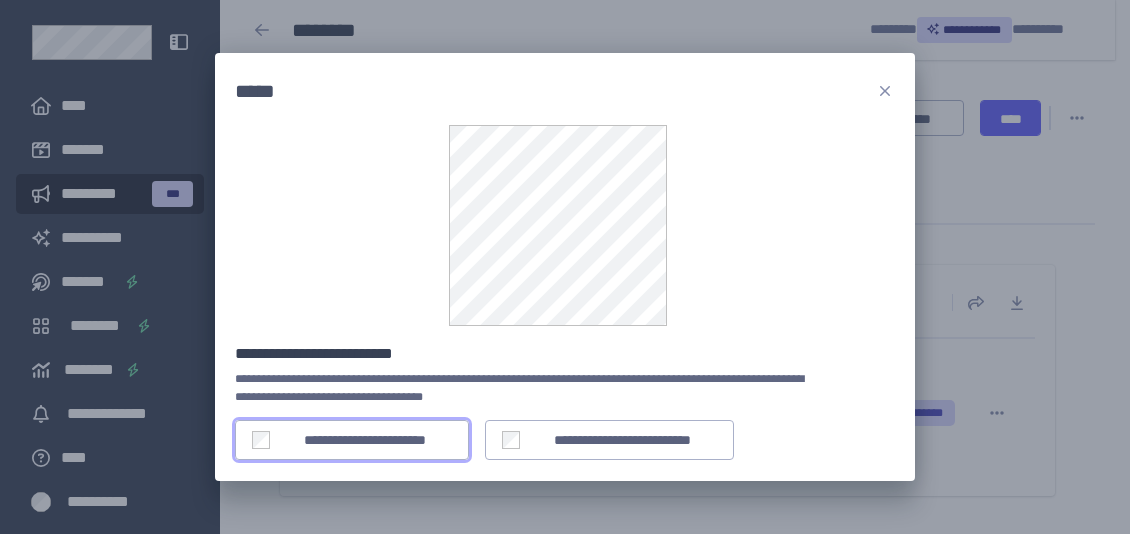 click on "**********" at bounding box center [365, 440] 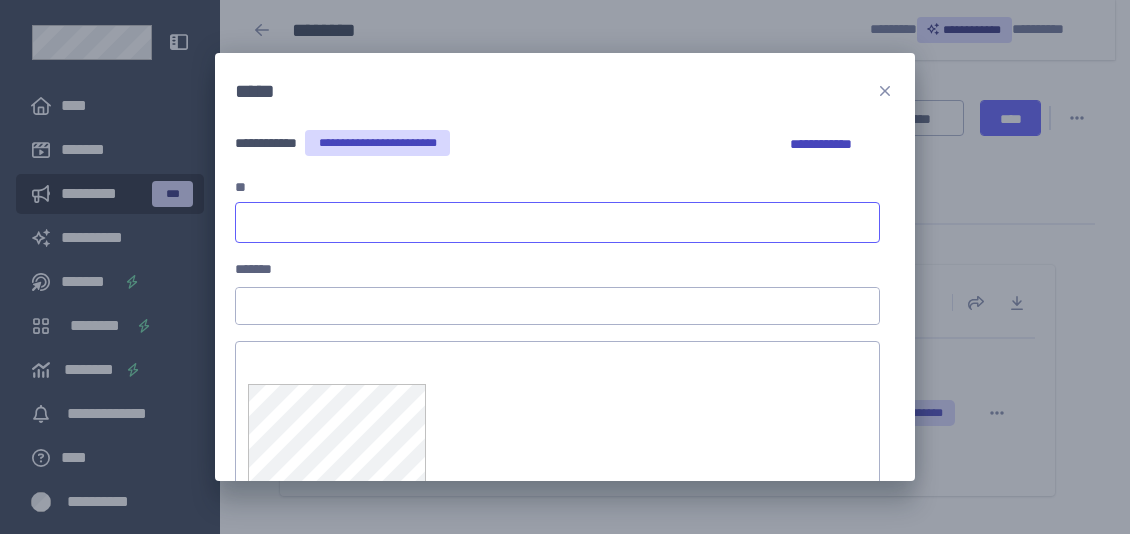 click at bounding box center [557, 222] 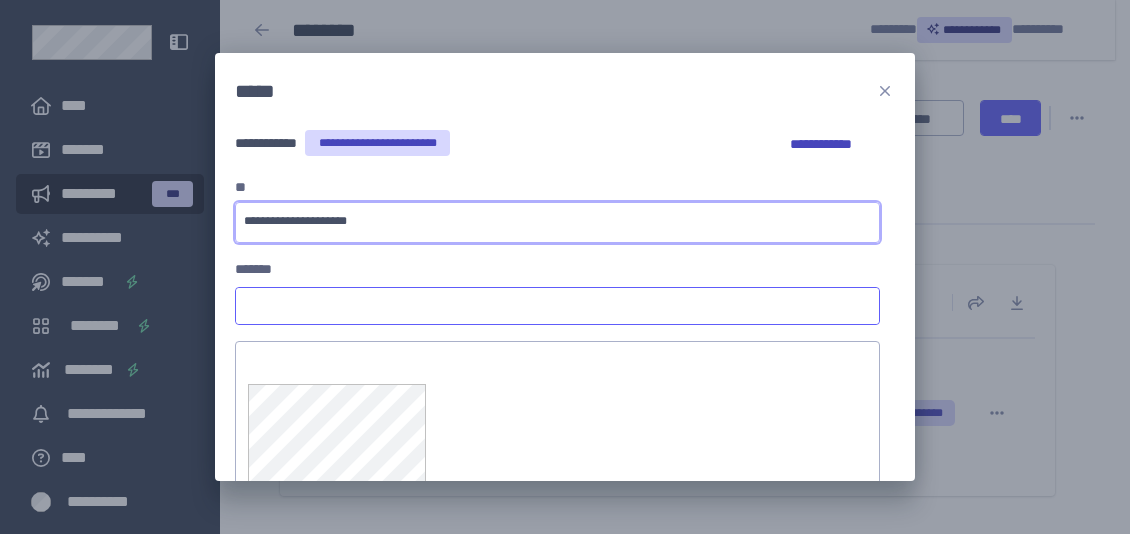 type on "**********" 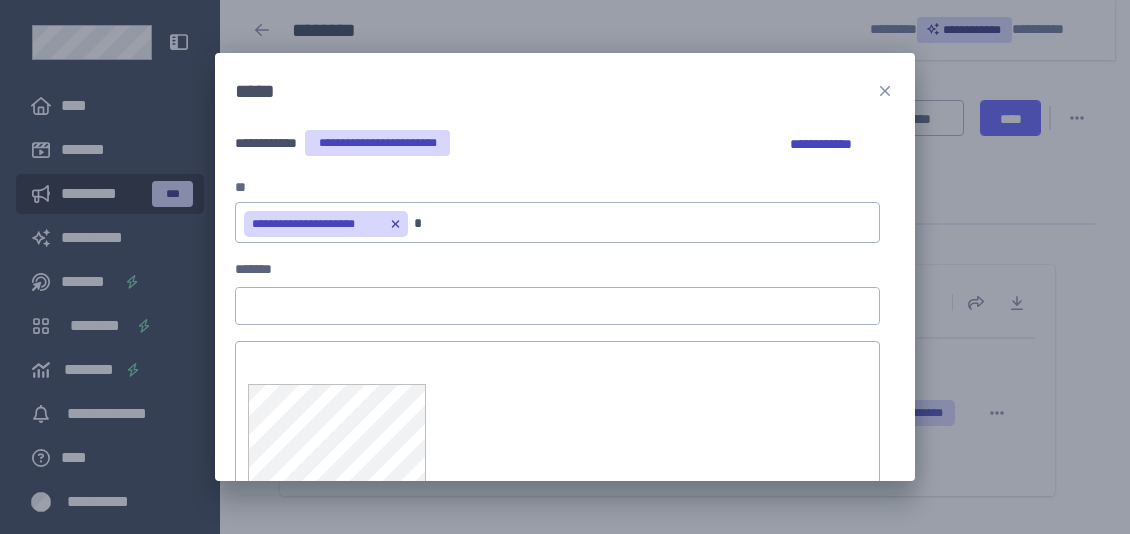 click on "*******" at bounding box center (557, 306) 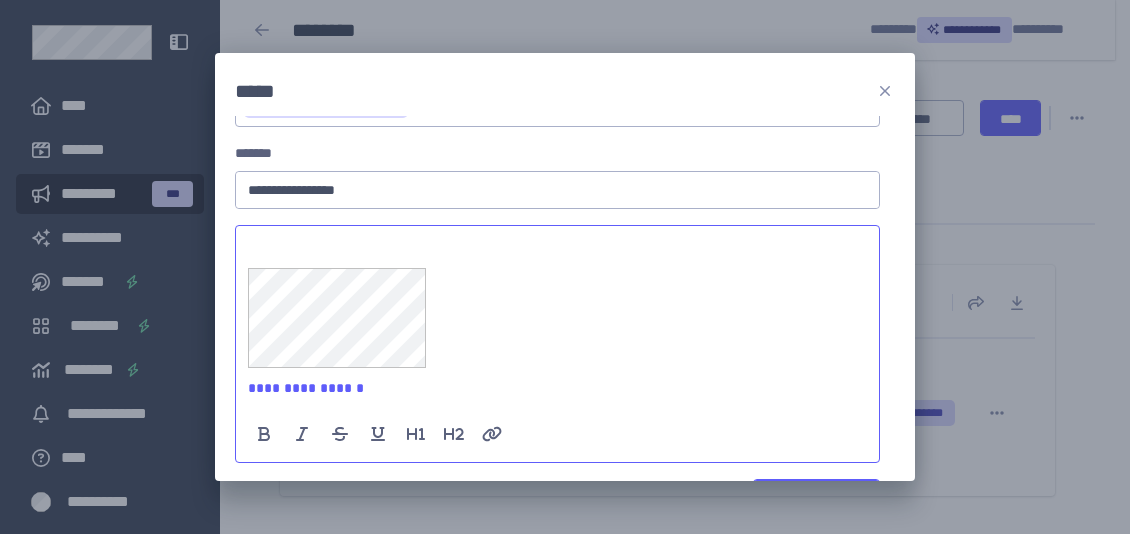 scroll, scrollTop: 246, scrollLeft: 0, axis: vertical 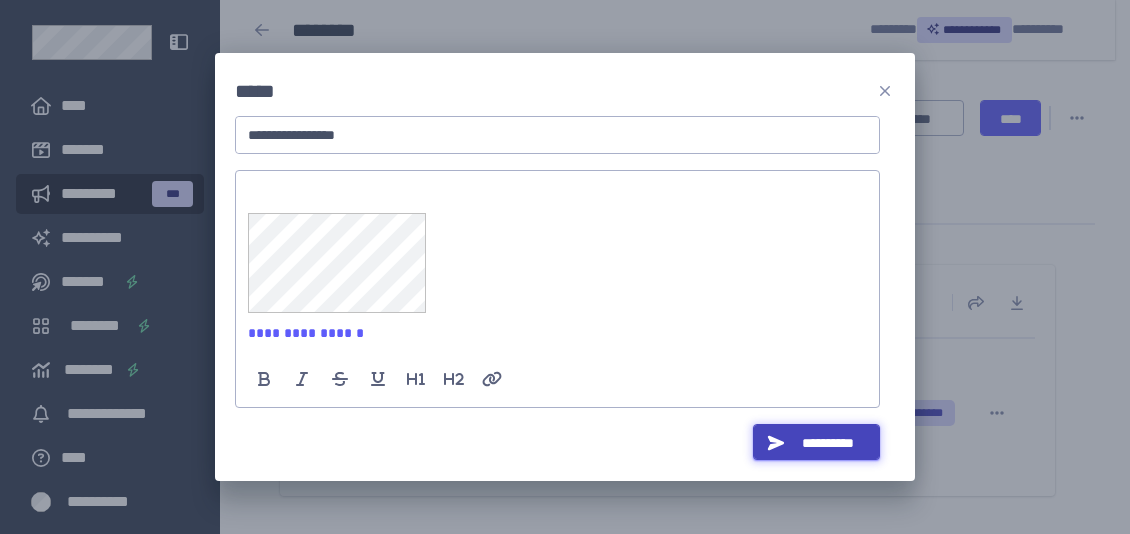type on "**********" 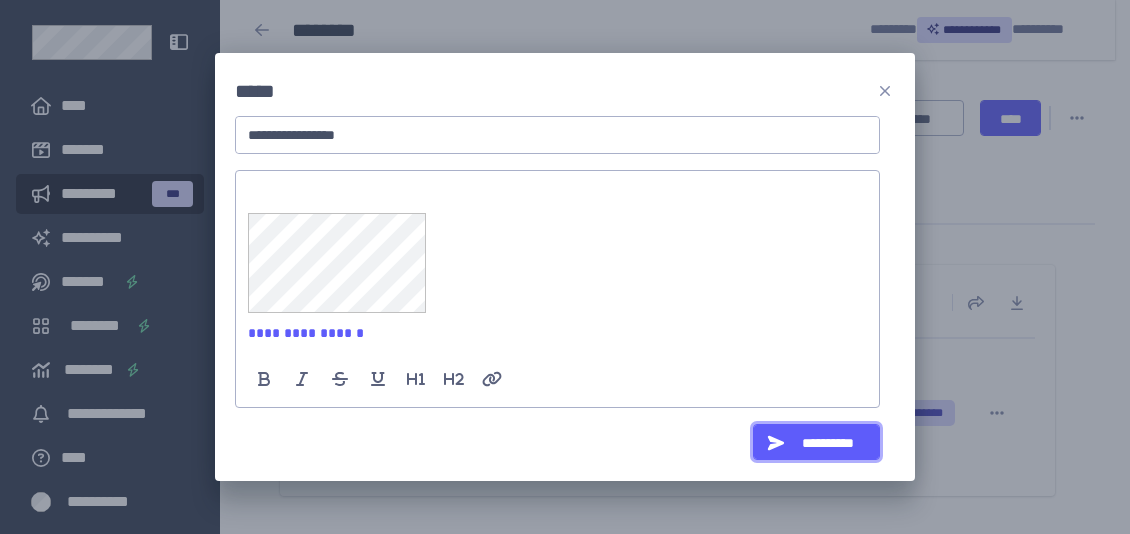 click on "**********" at bounding box center [828, 443] 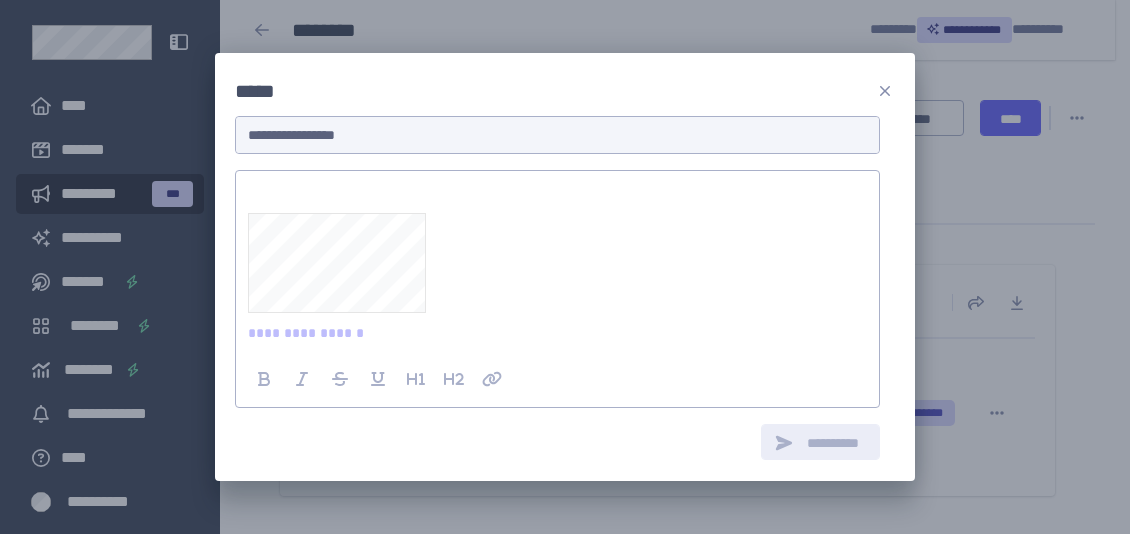 type 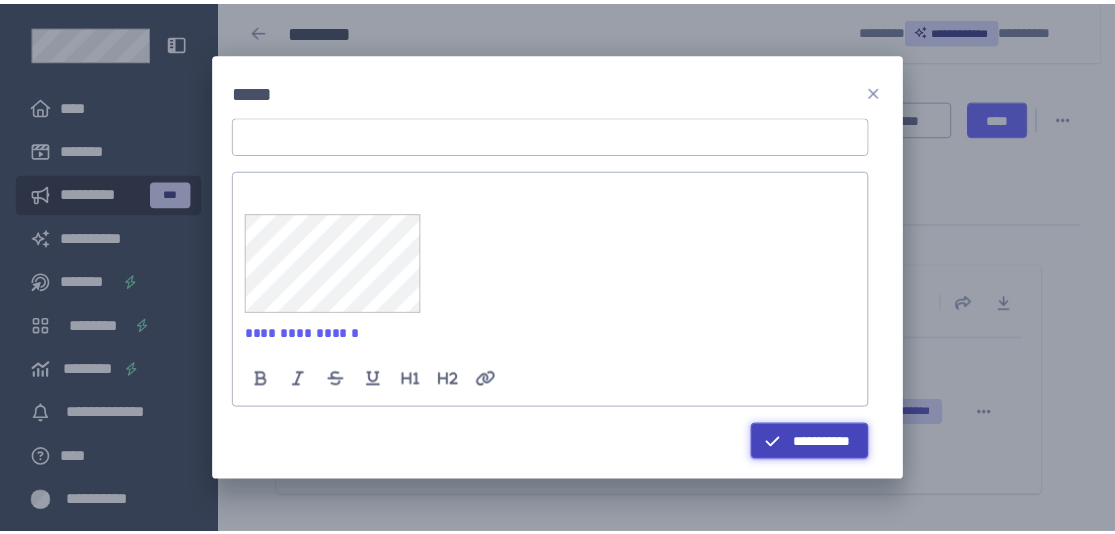 scroll, scrollTop: 243, scrollLeft: 0, axis: vertical 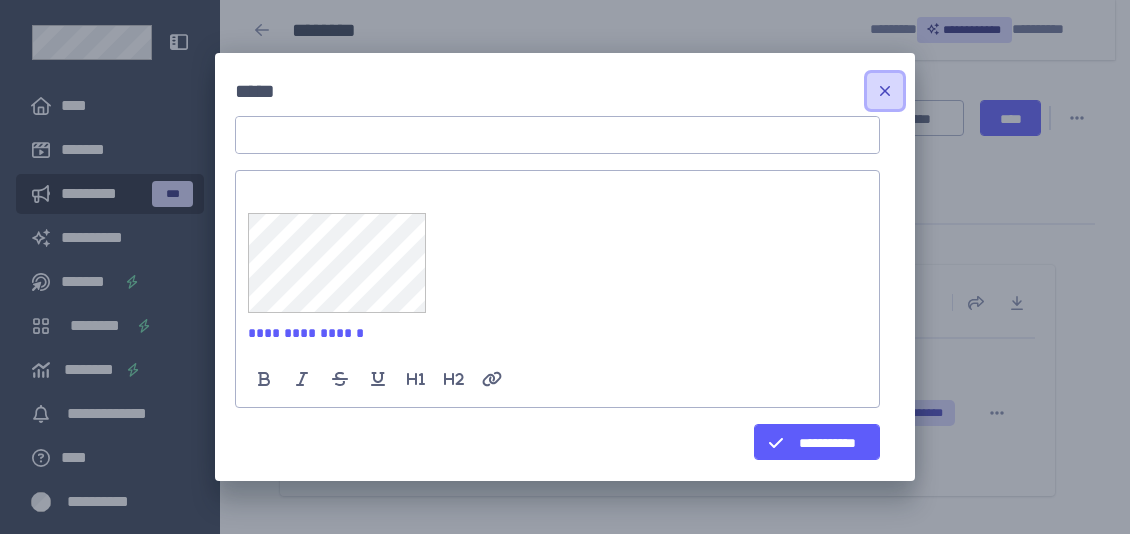 click 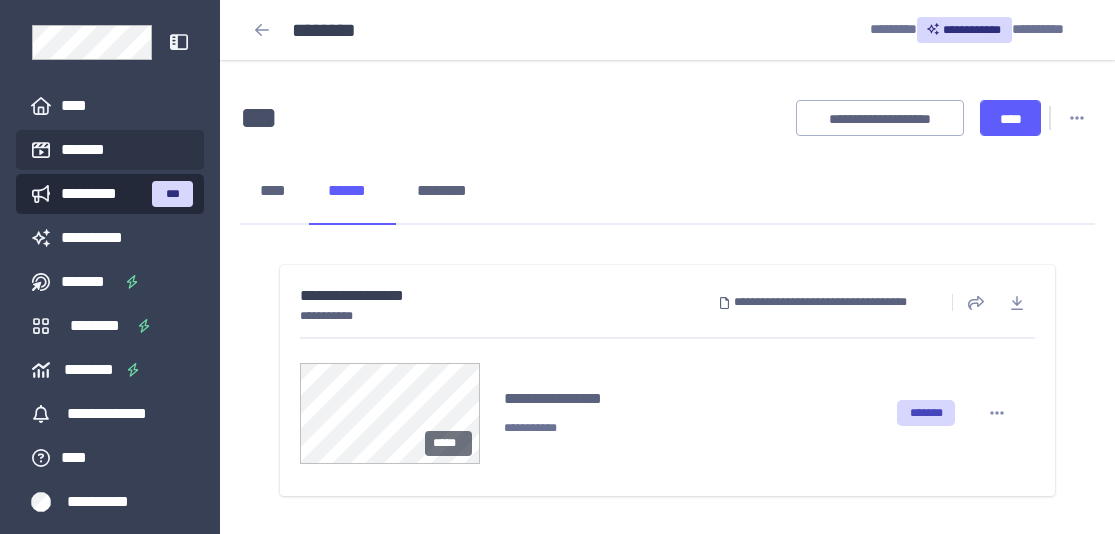 click on "*******" at bounding box center (110, 150) 